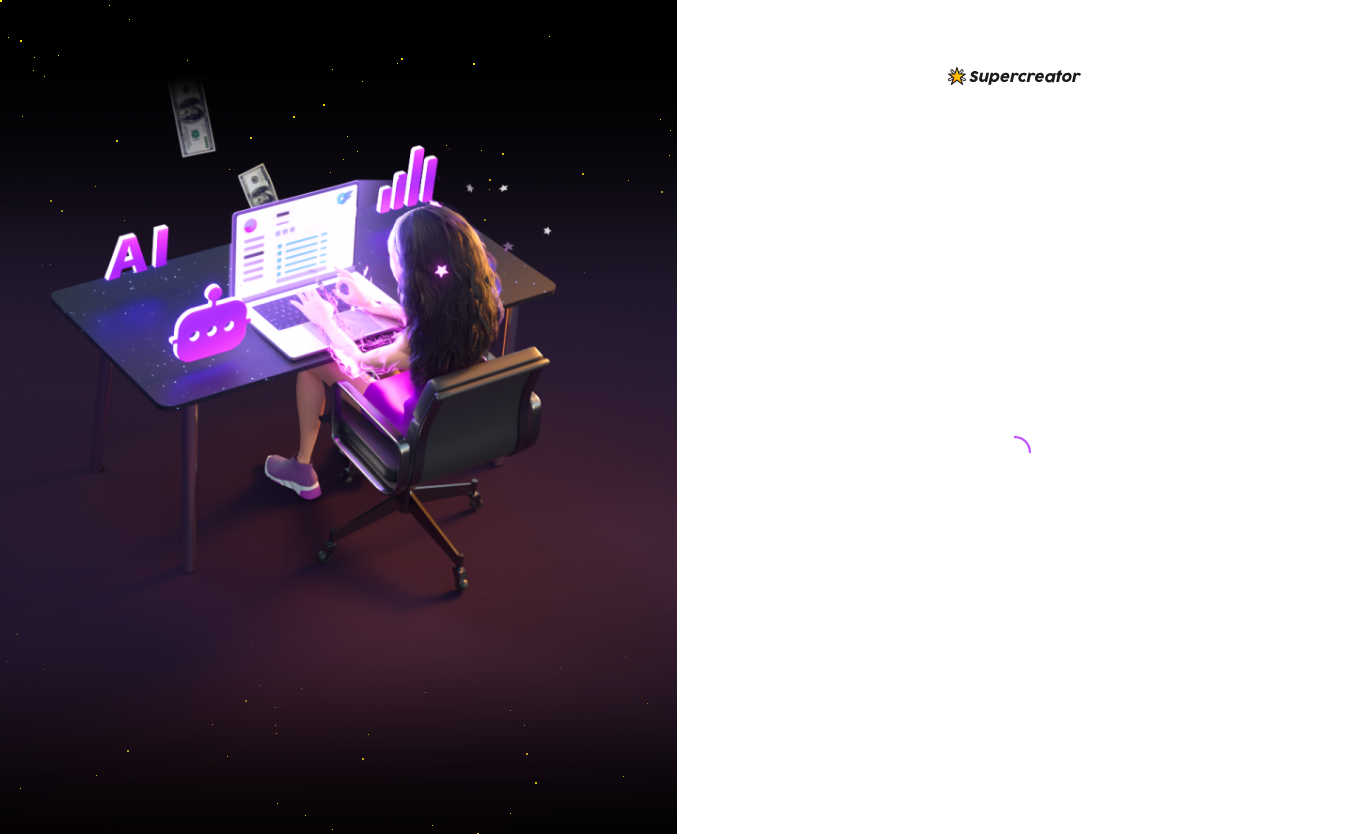scroll, scrollTop: 0, scrollLeft: 0, axis: both 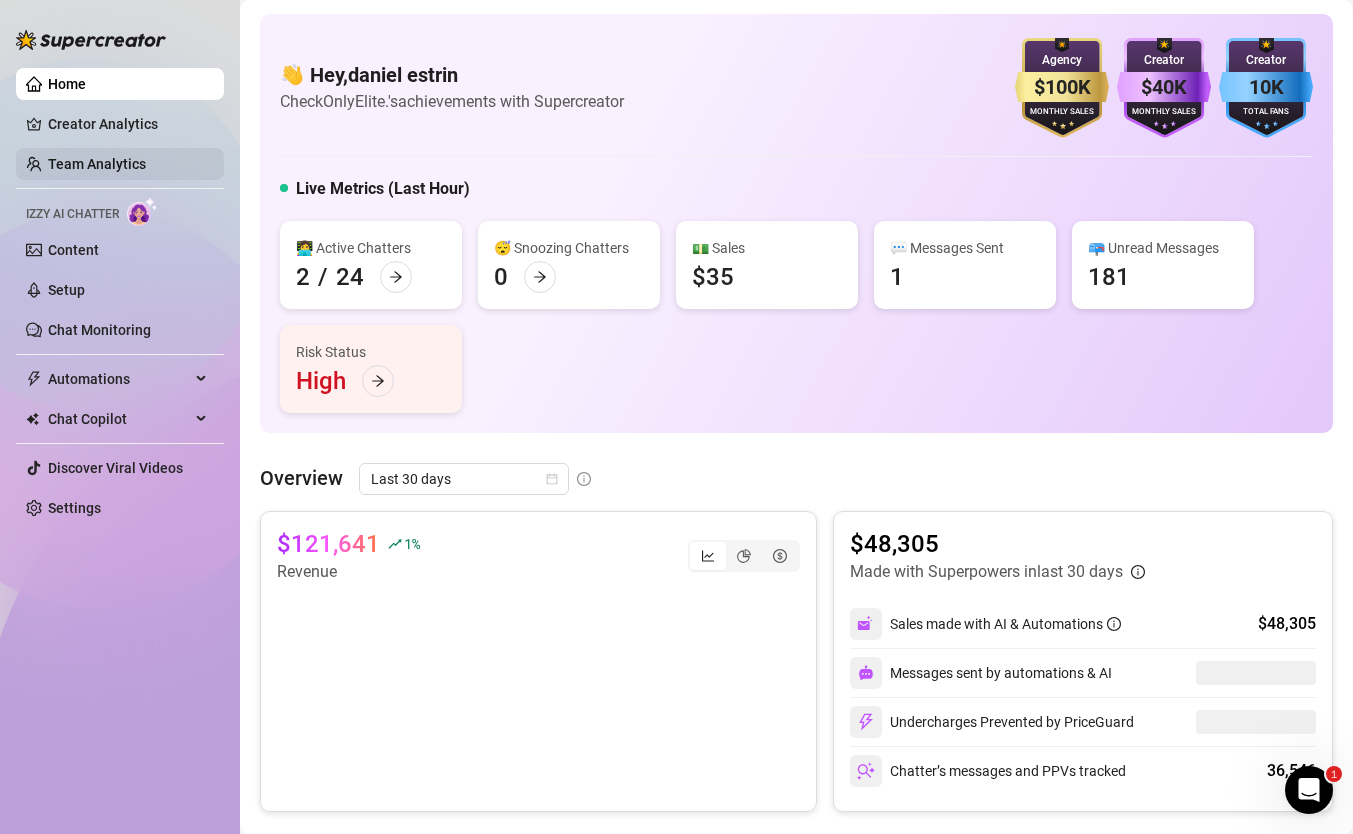 click on "Team Analytics" at bounding box center [97, 164] 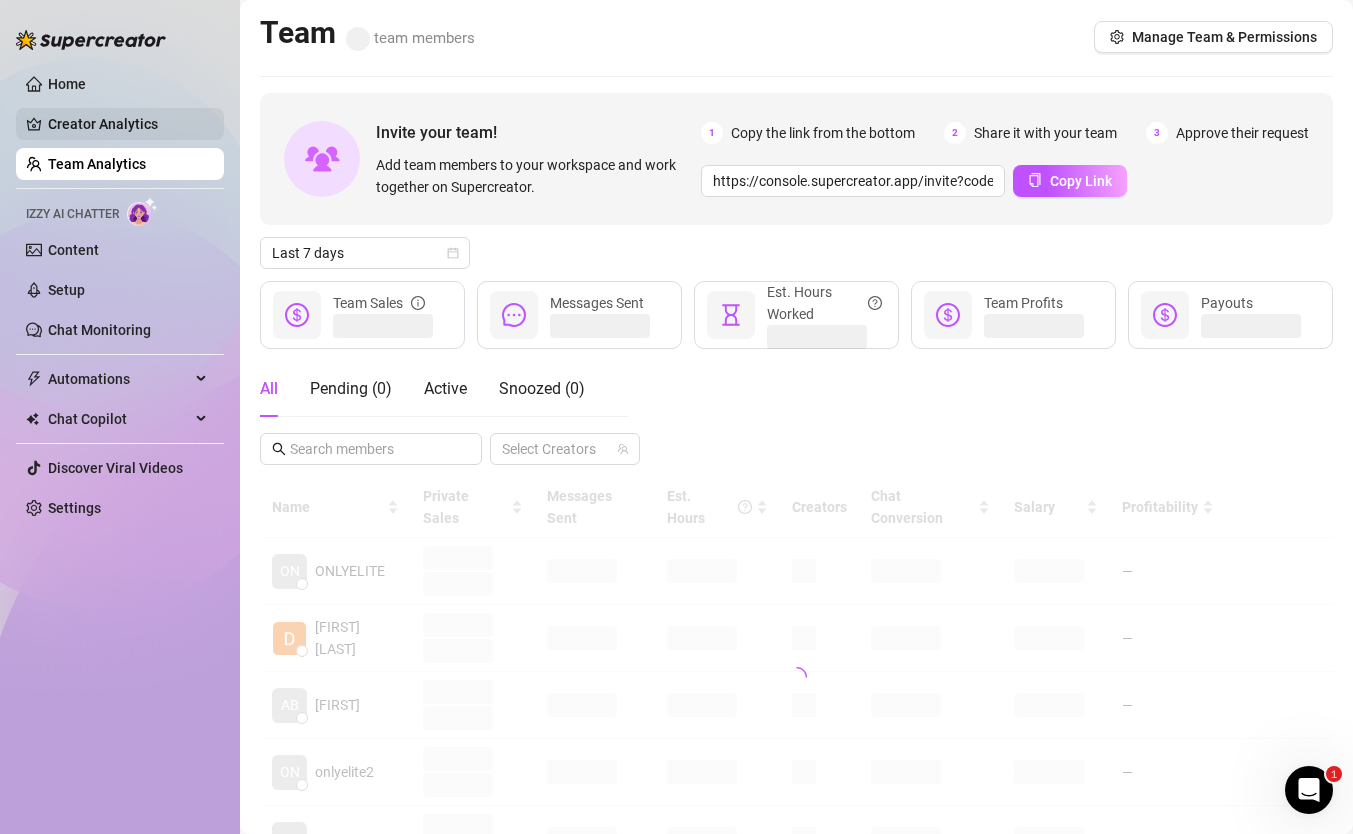 click on "Creator Analytics" at bounding box center (128, 124) 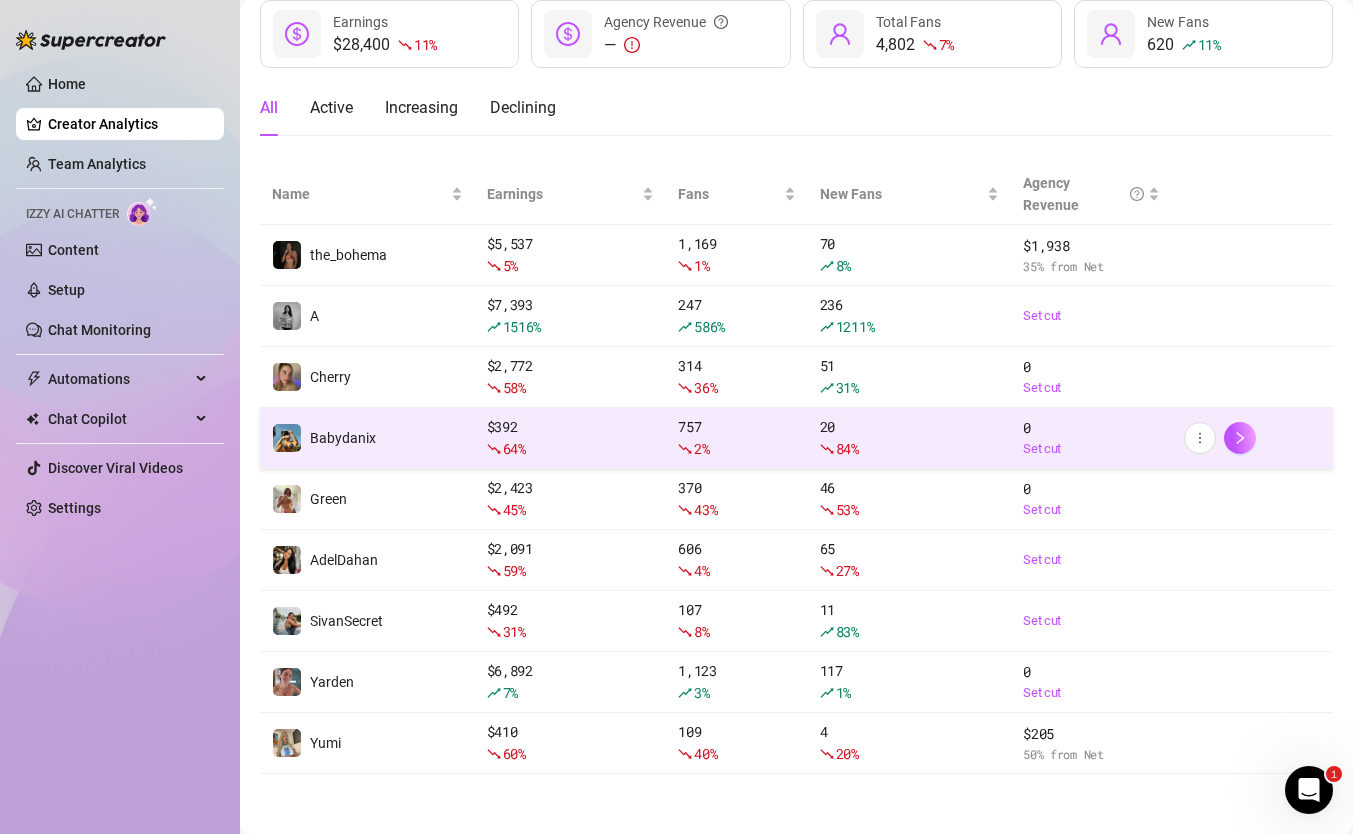 scroll, scrollTop: 0, scrollLeft: 0, axis: both 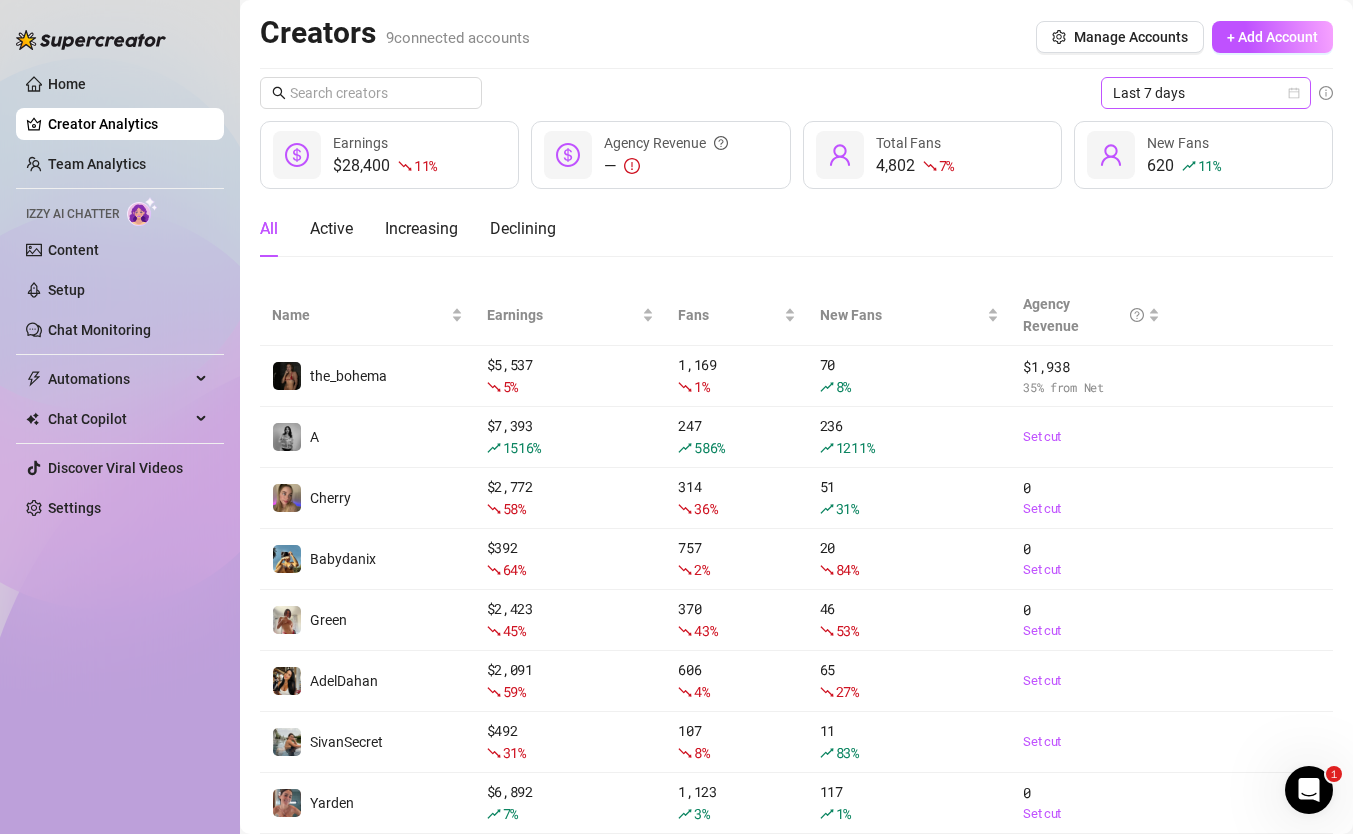 click on "Last 7 days" at bounding box center (1206, 93) 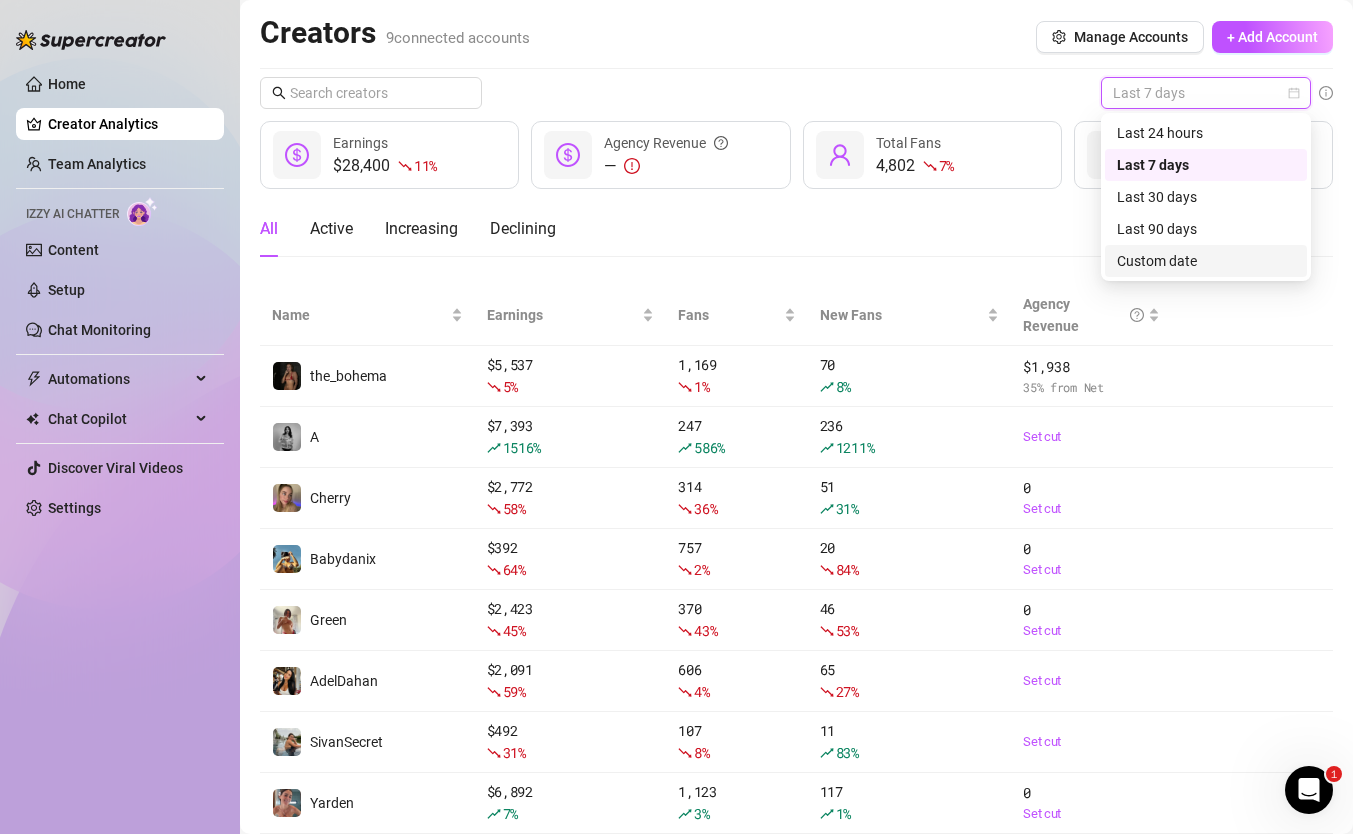 click on "Custom date" at bounding box center [1206, 261] 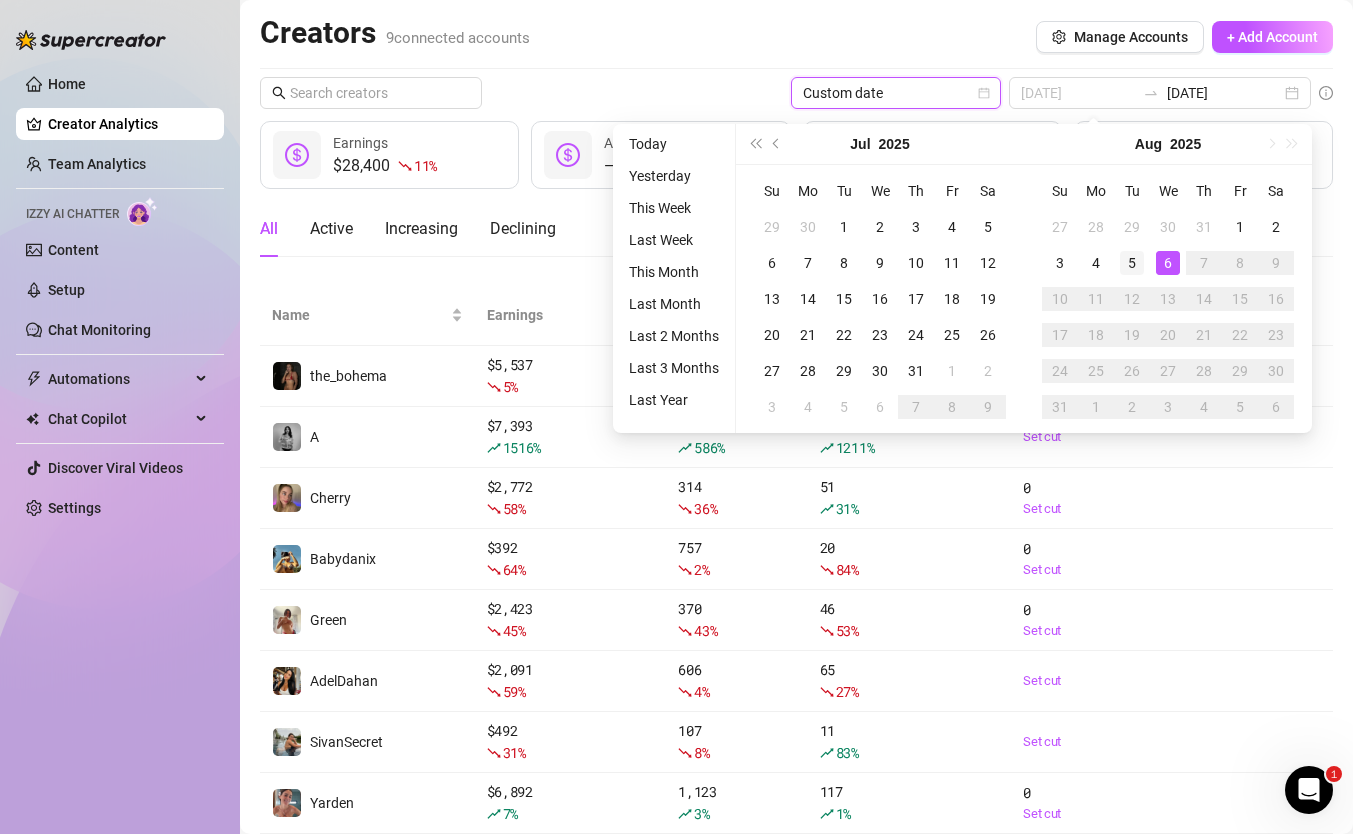 type on "[DATE]" 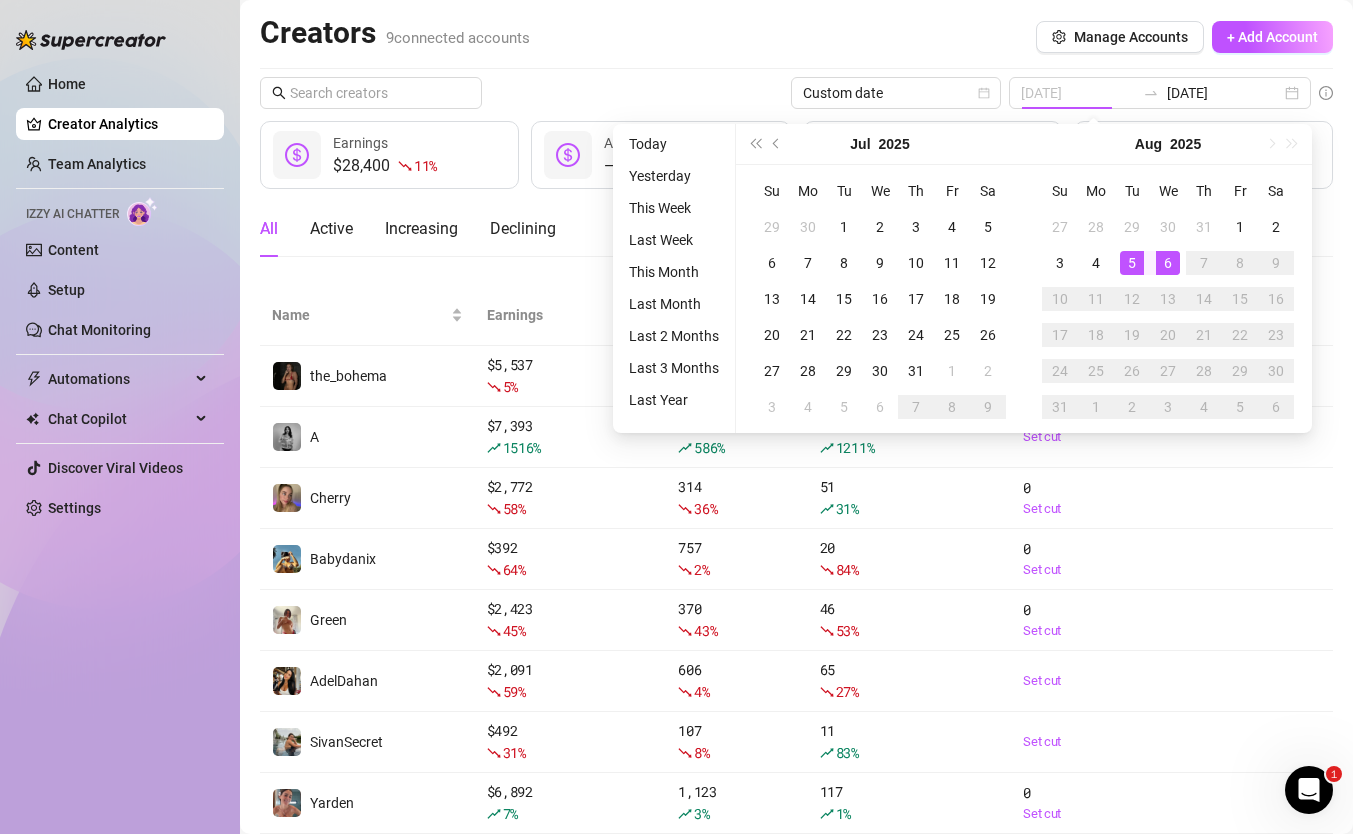 click on "5" at bounding box center (1132, 263) 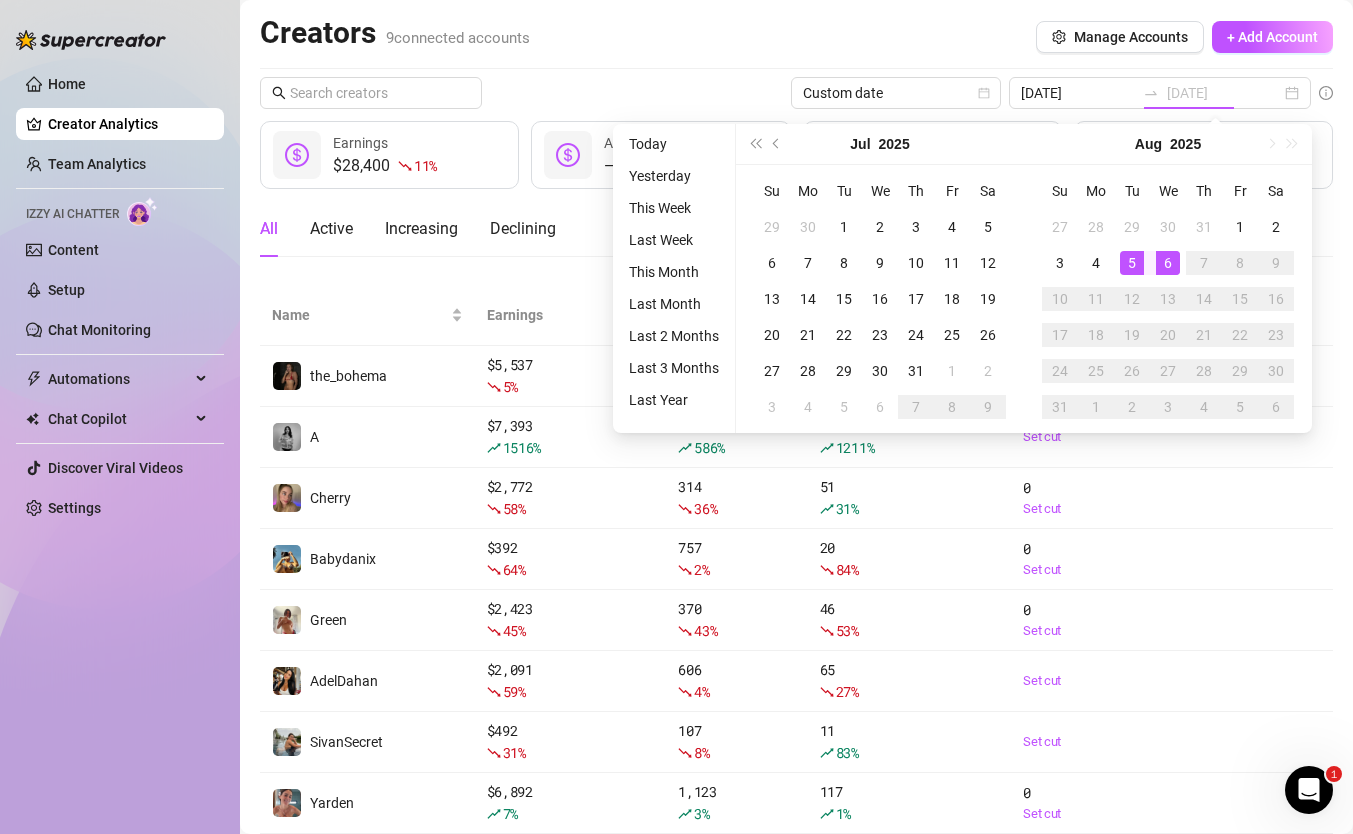 click on "6" at bounding box center (1168, 263) 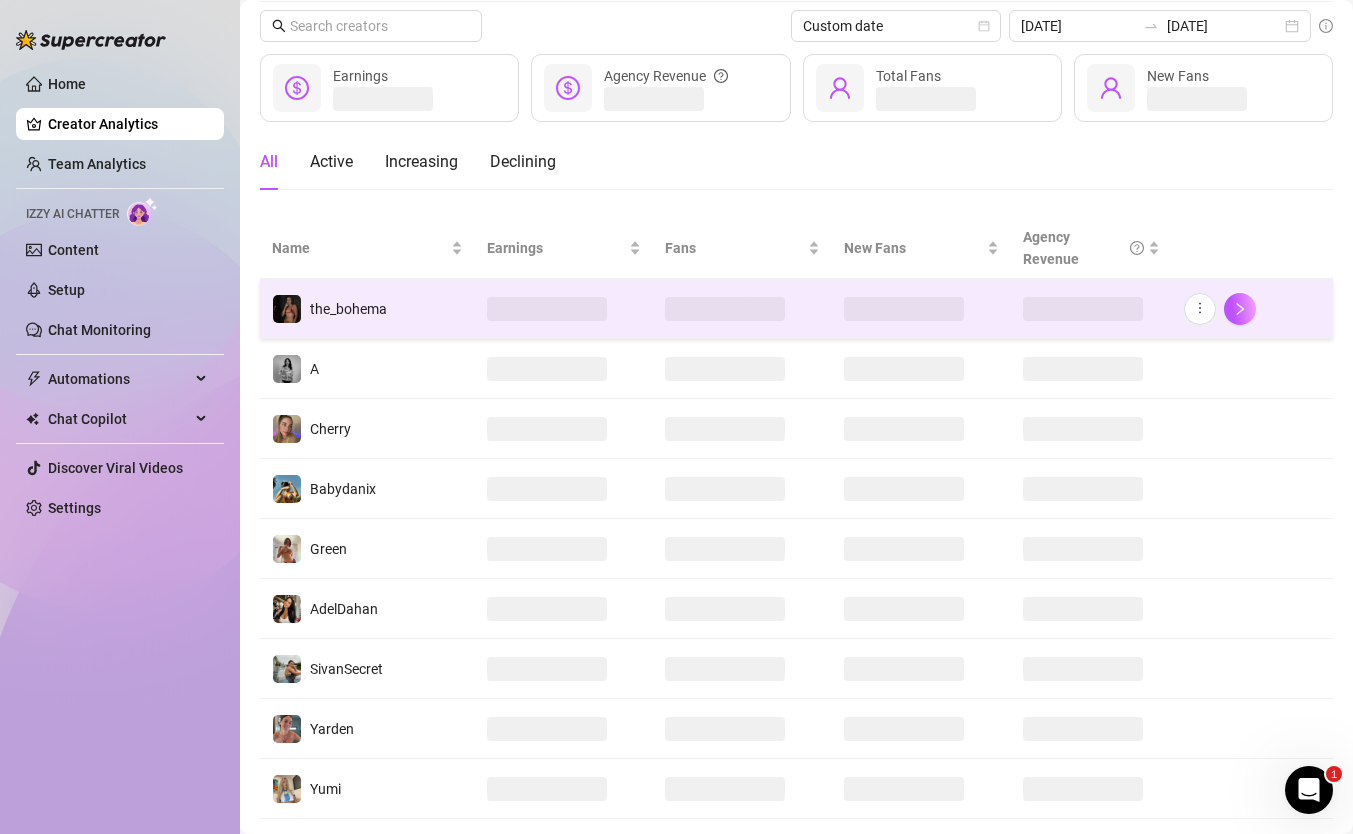 scroll, scrollTop: 112, scrollLeft: 0, axis: vertical 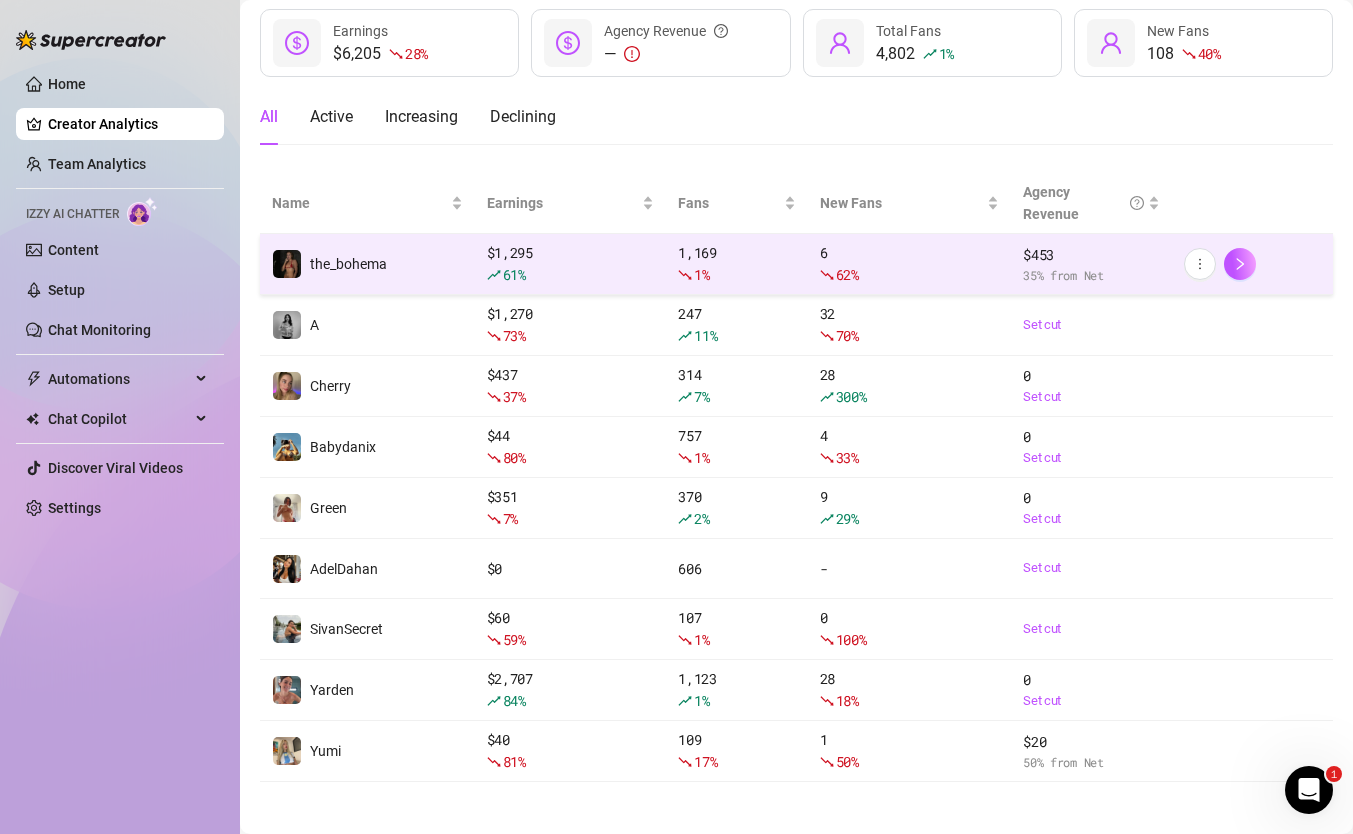 click on "Home Creator Analytics   Team Analytics Izzy AI Chatter Content Setup Chat Monitoring Automations Chat Copilot Discover Viral Videos Settings Izzy AI Chatter" at bounding box center (120, 408) 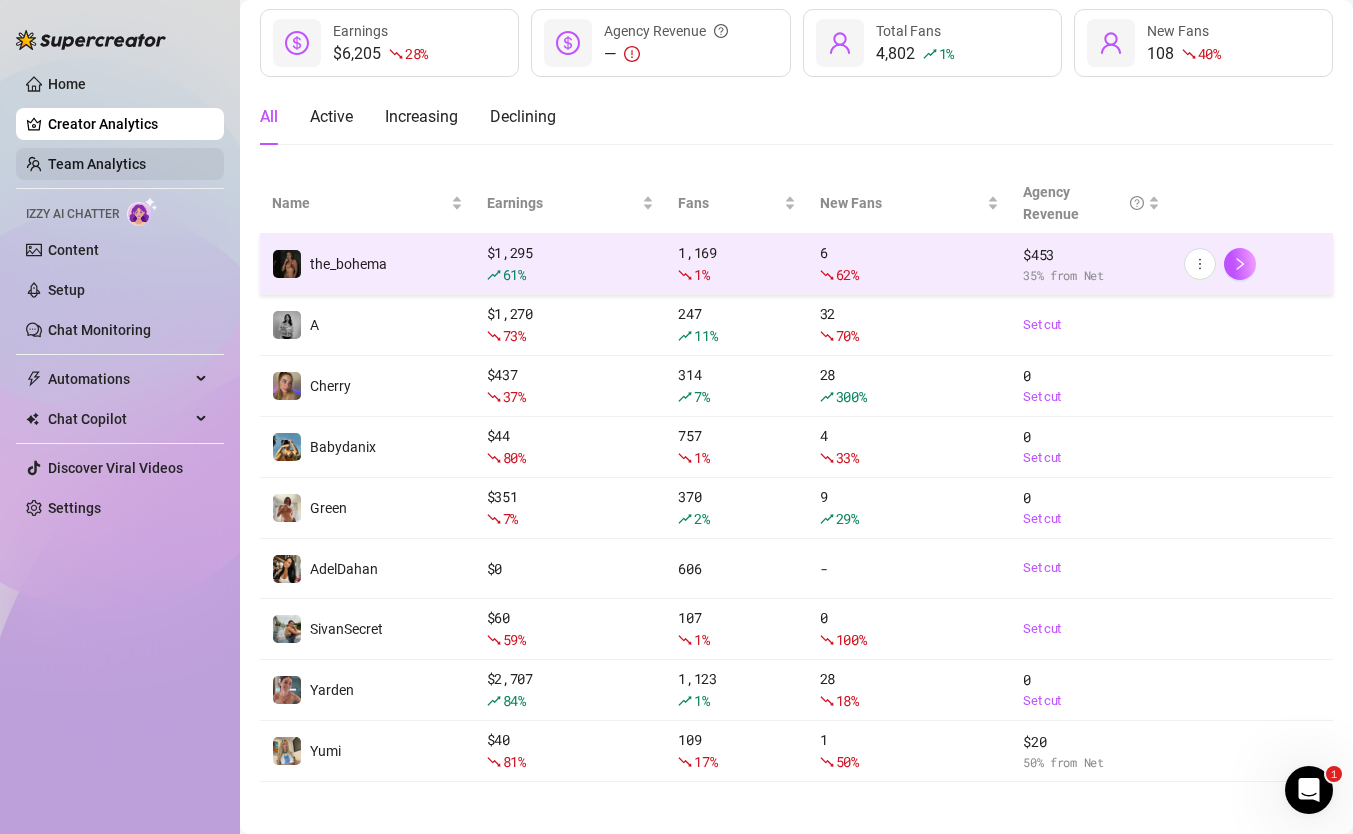 click on "Team Analytics" at bounding box center [97, 164] 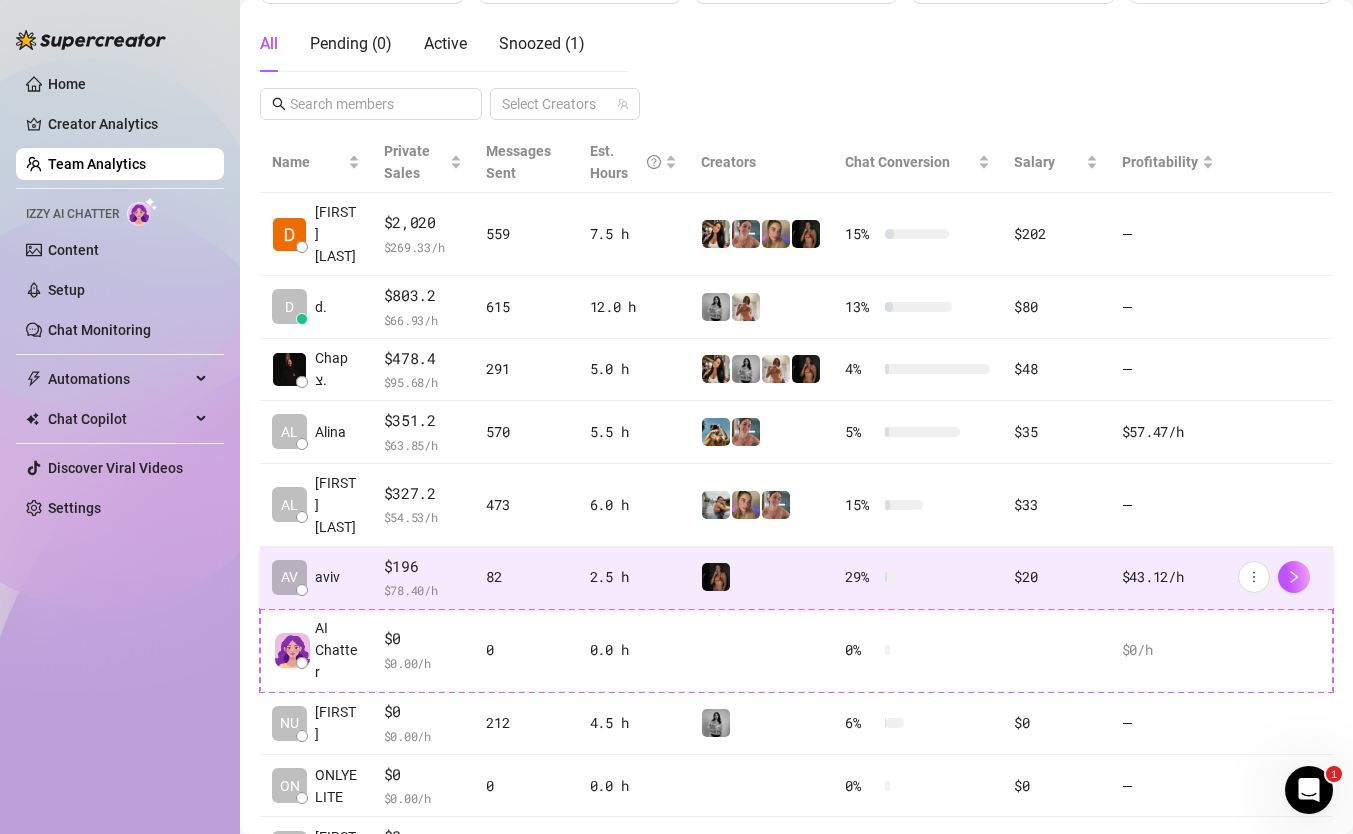 scroll, scrollTop: 347, scrollLeft: 0, axis: vertical 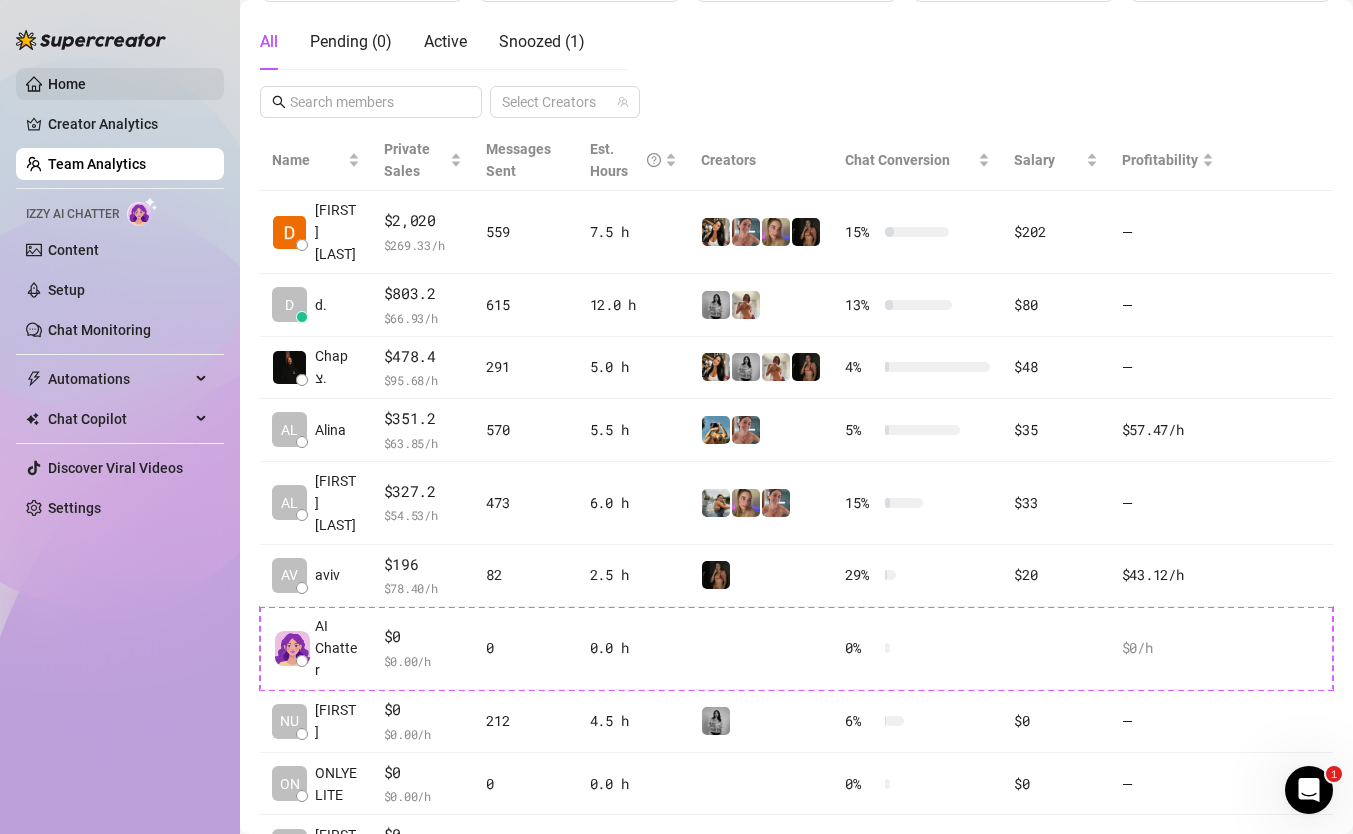click on "Home" at bounding box center (67, 84) 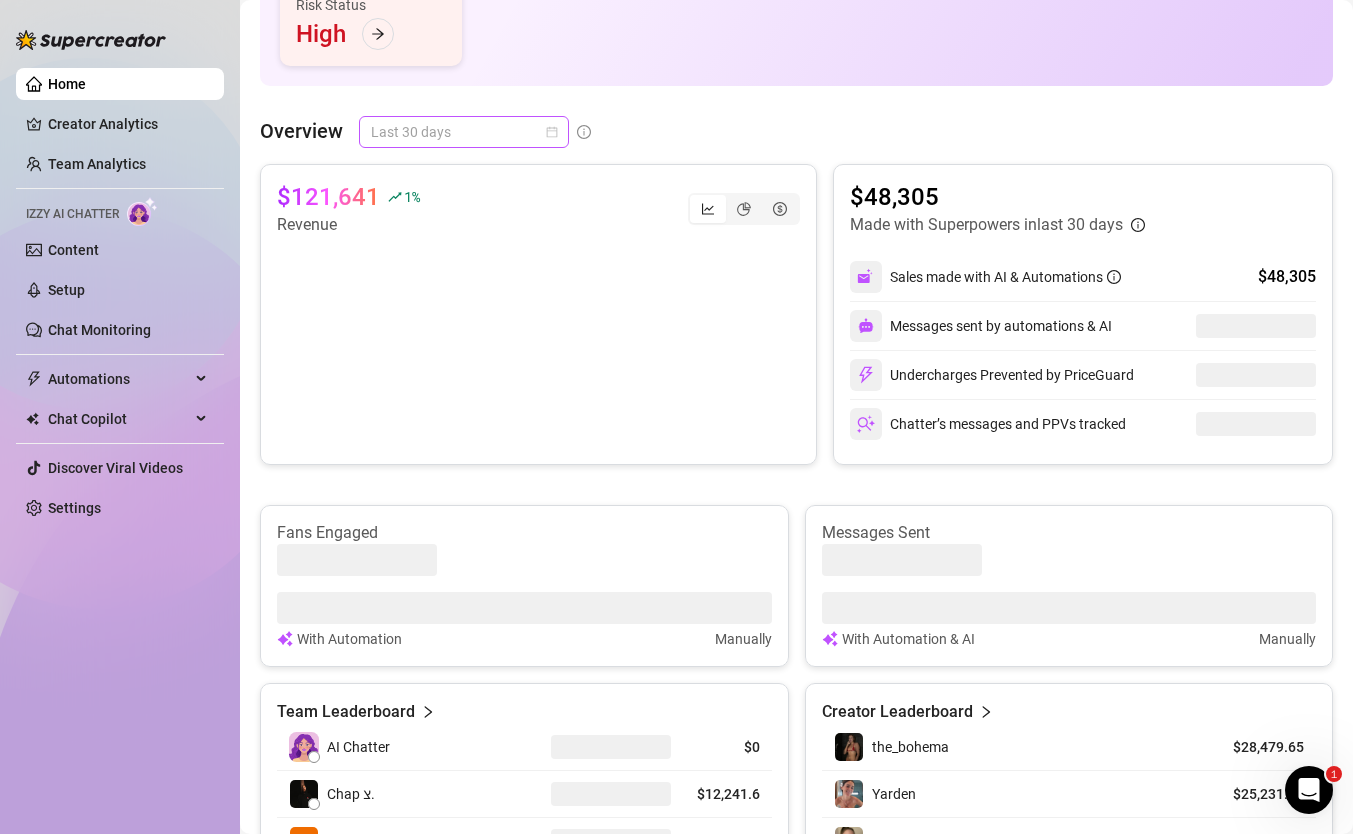 click on "Last 30 days" at bounding box center (464, 132) 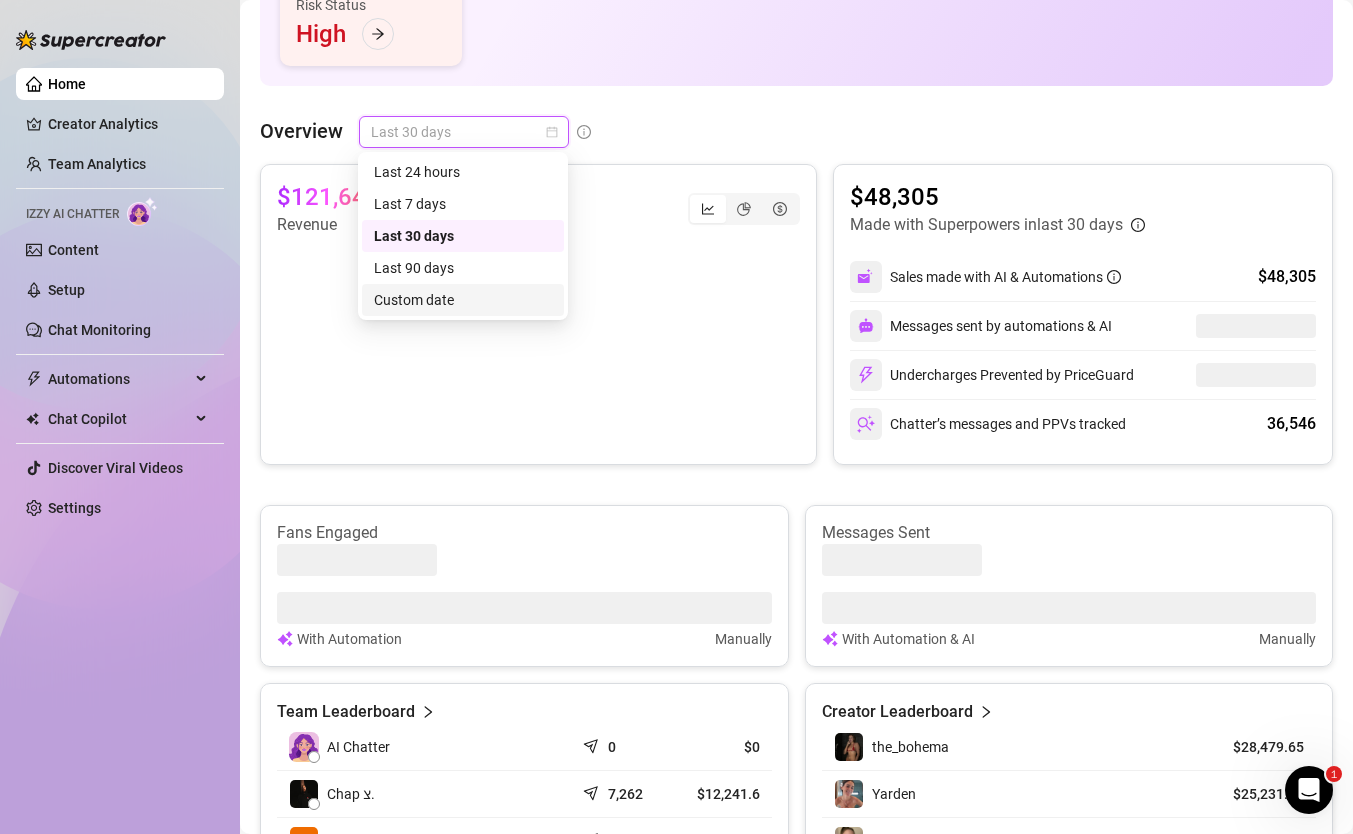 click on "Custom date" at bounding box center [463, 300] 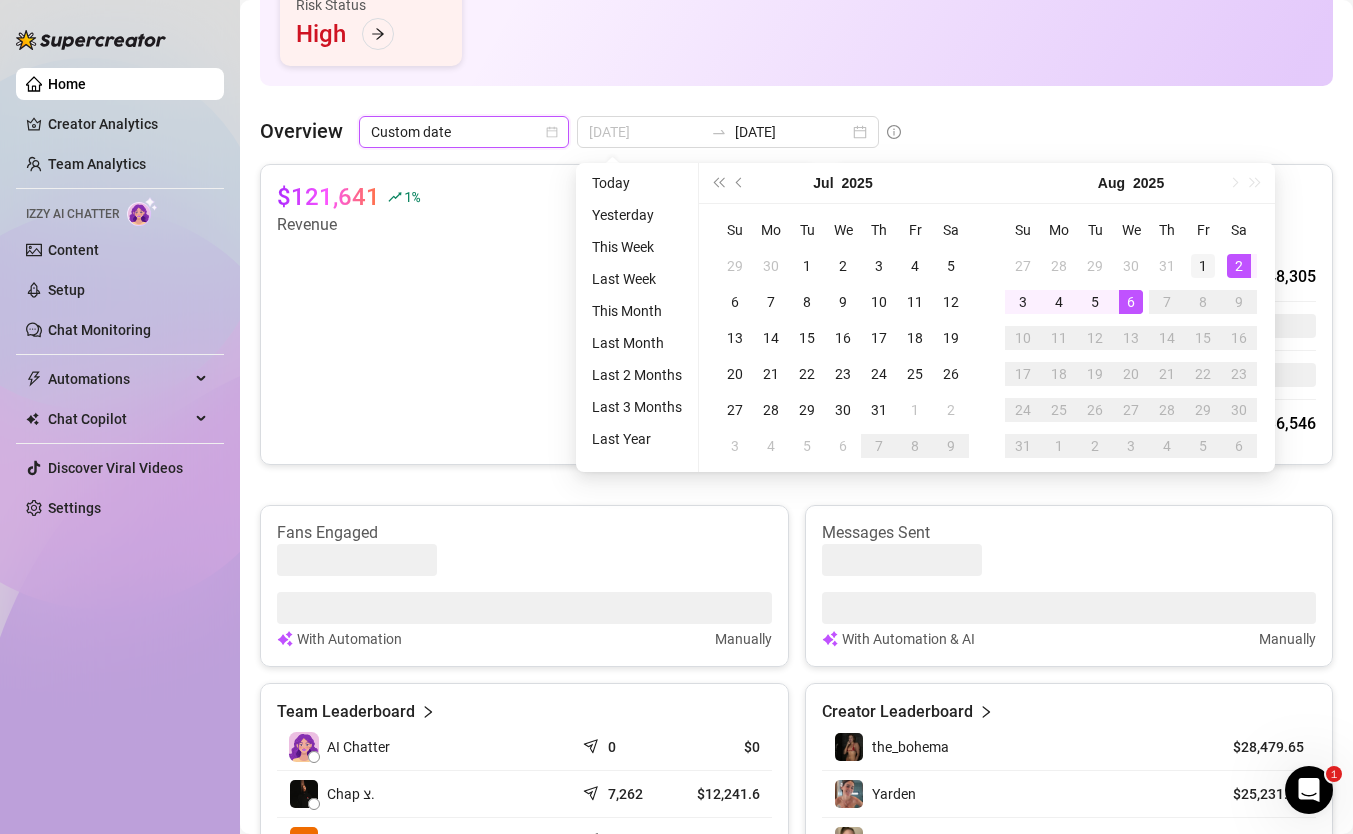 type on "2025-08-01" 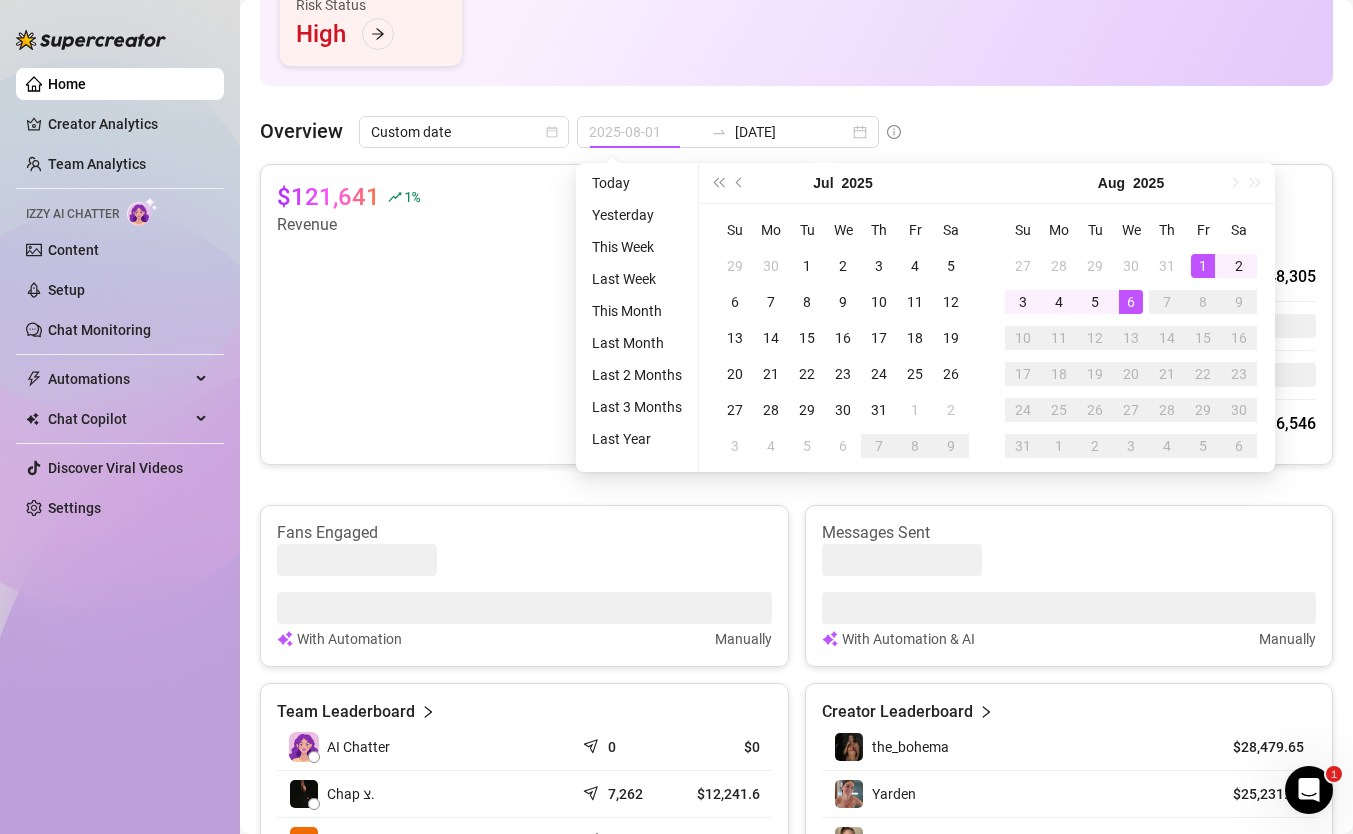 click on "1" at bounding box center [1203, 266] 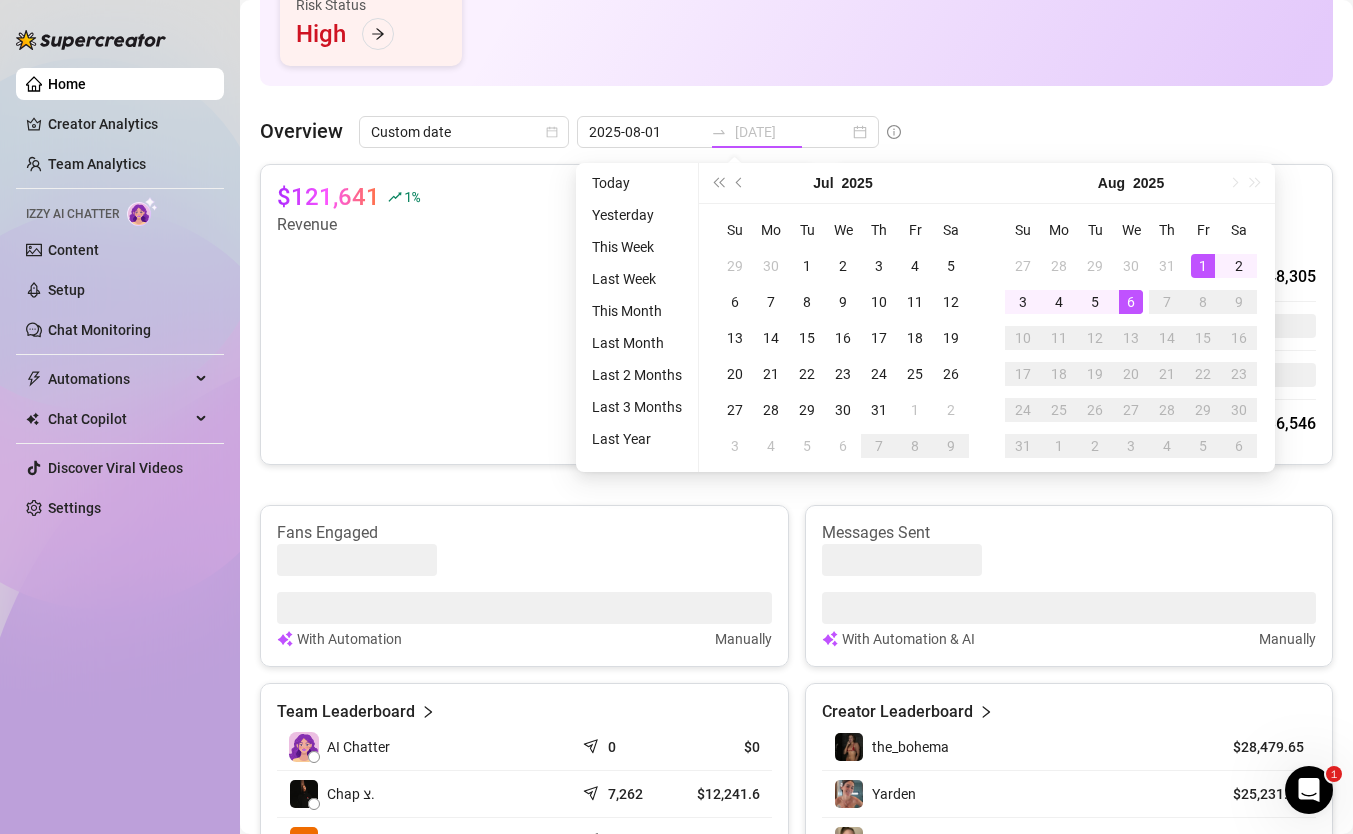 click on "6" at bounding box center [1131, 302] 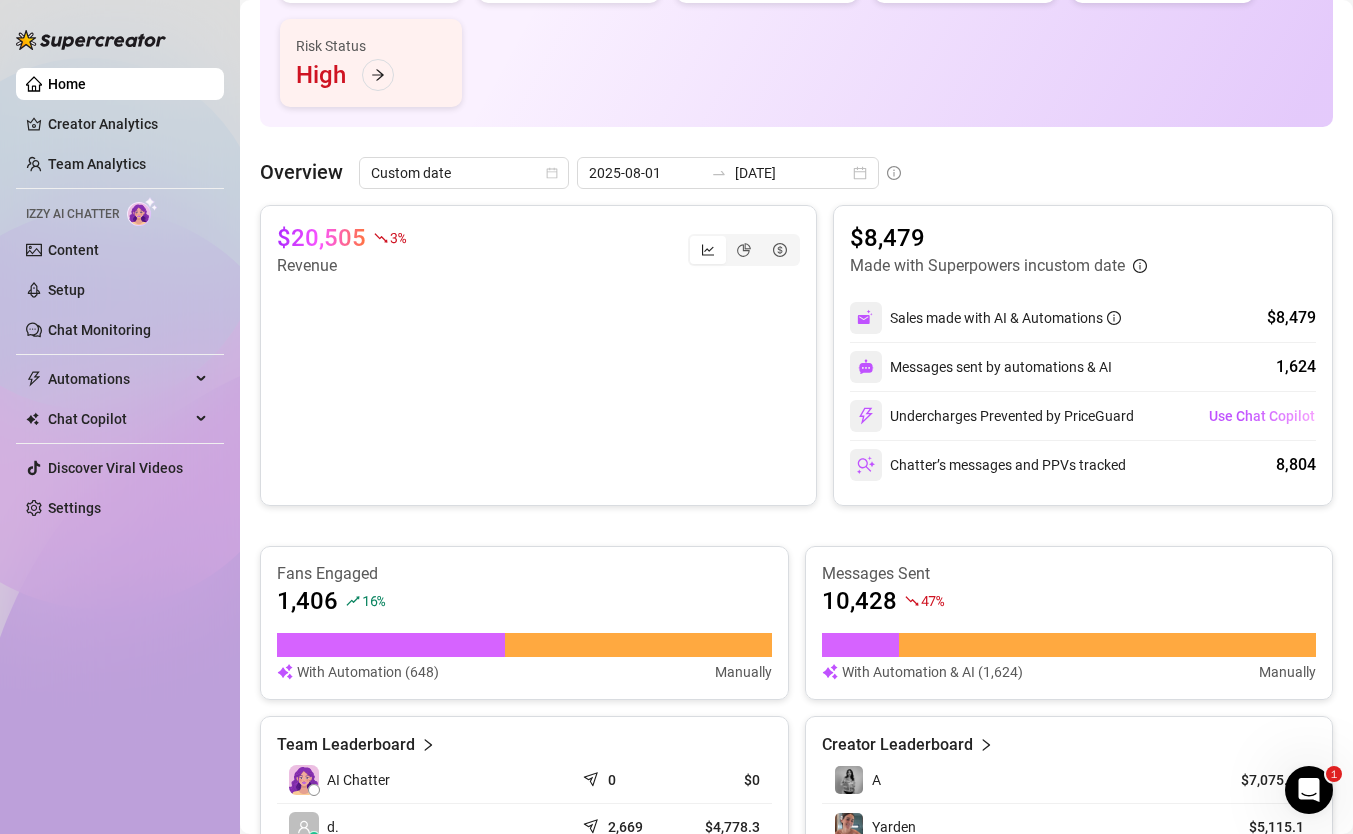scroll, scrollTop: 287, scrollLeft: 0, axis: vertical 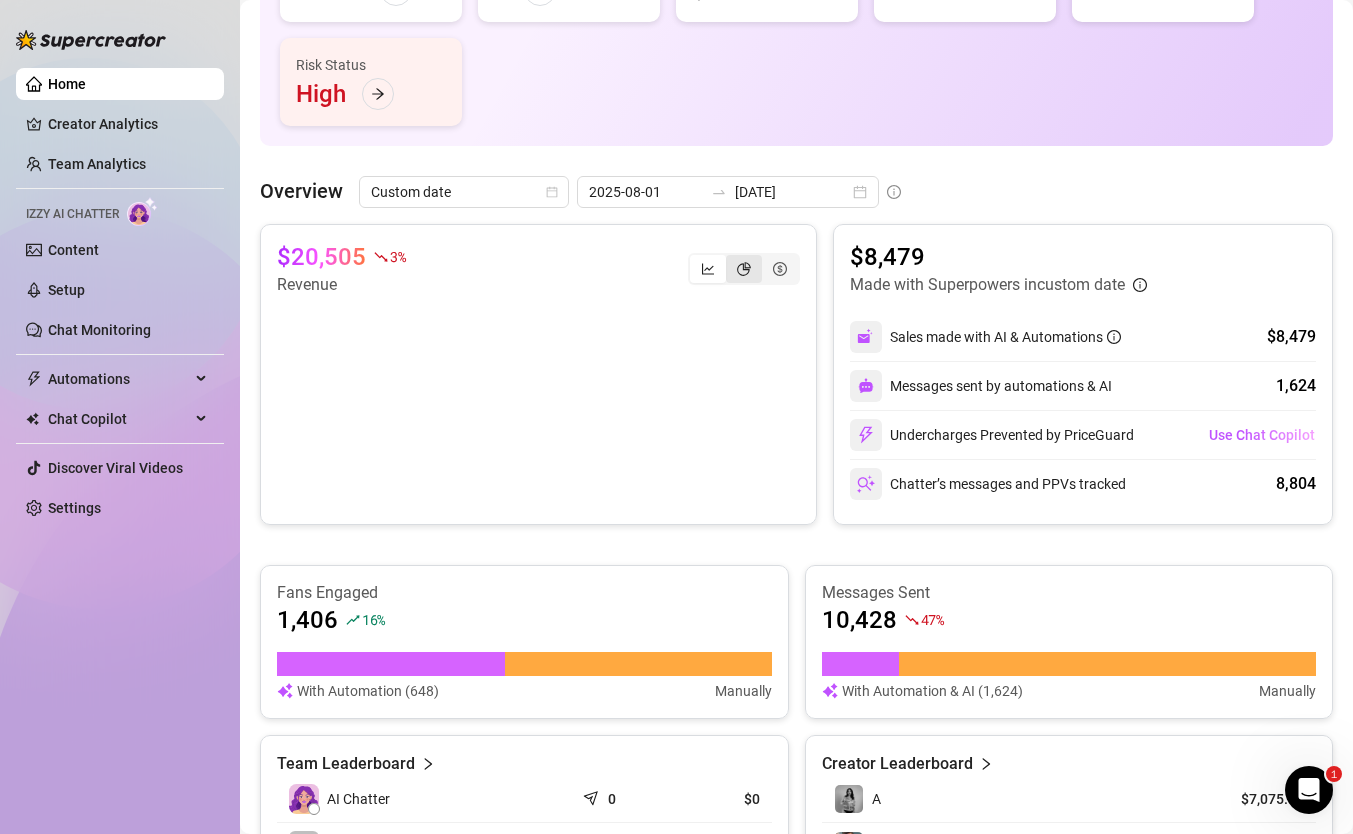 click at bounding box center [744, 269] 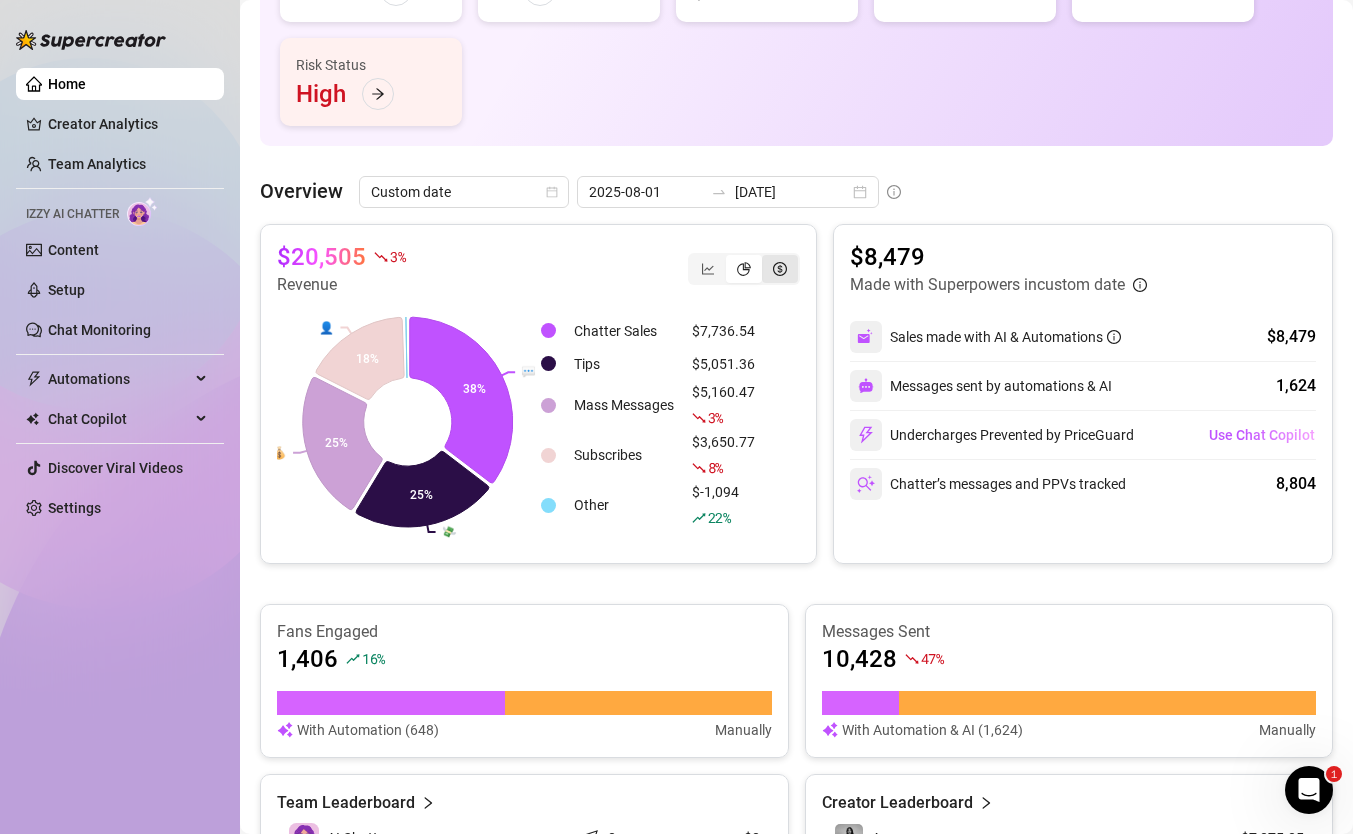 click 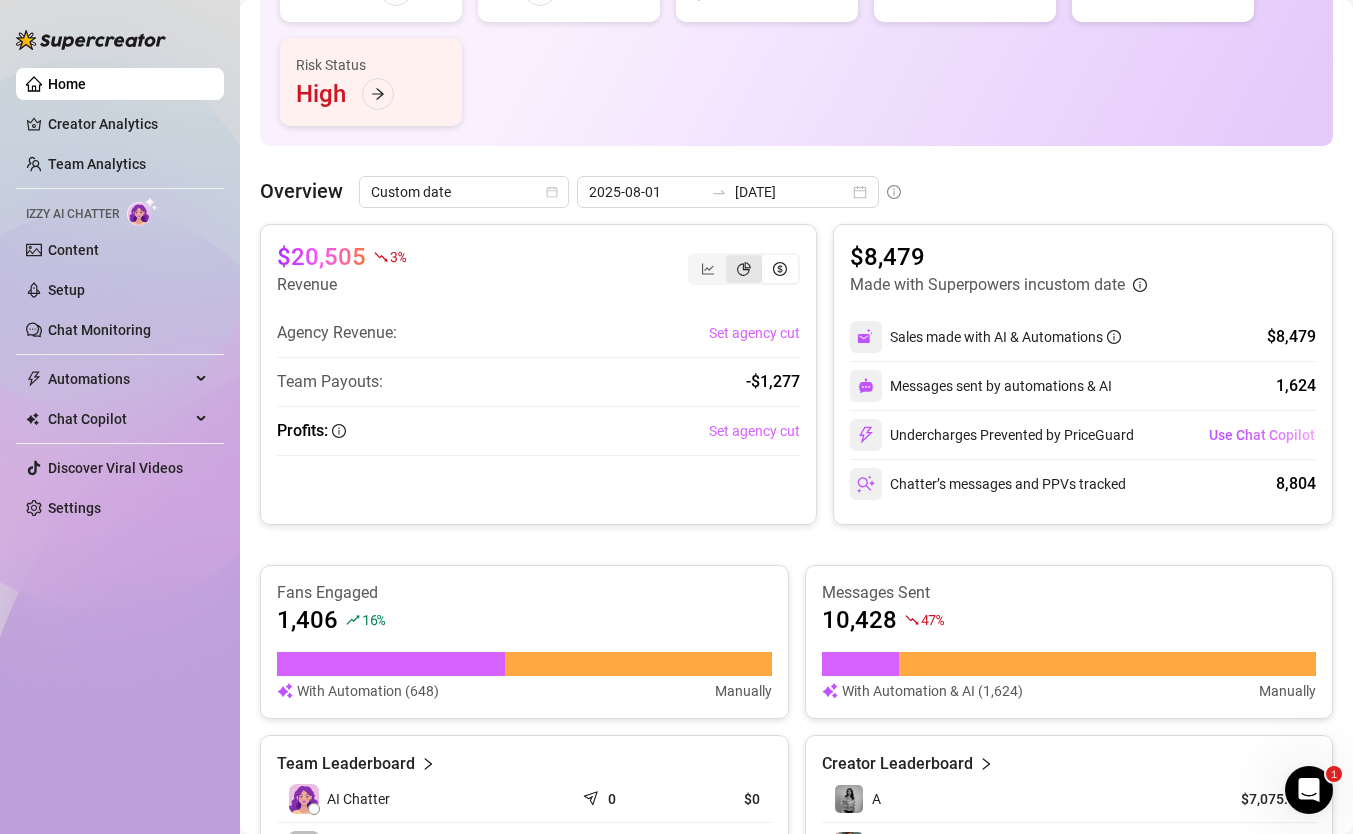 click at bounding box center (744, 269) 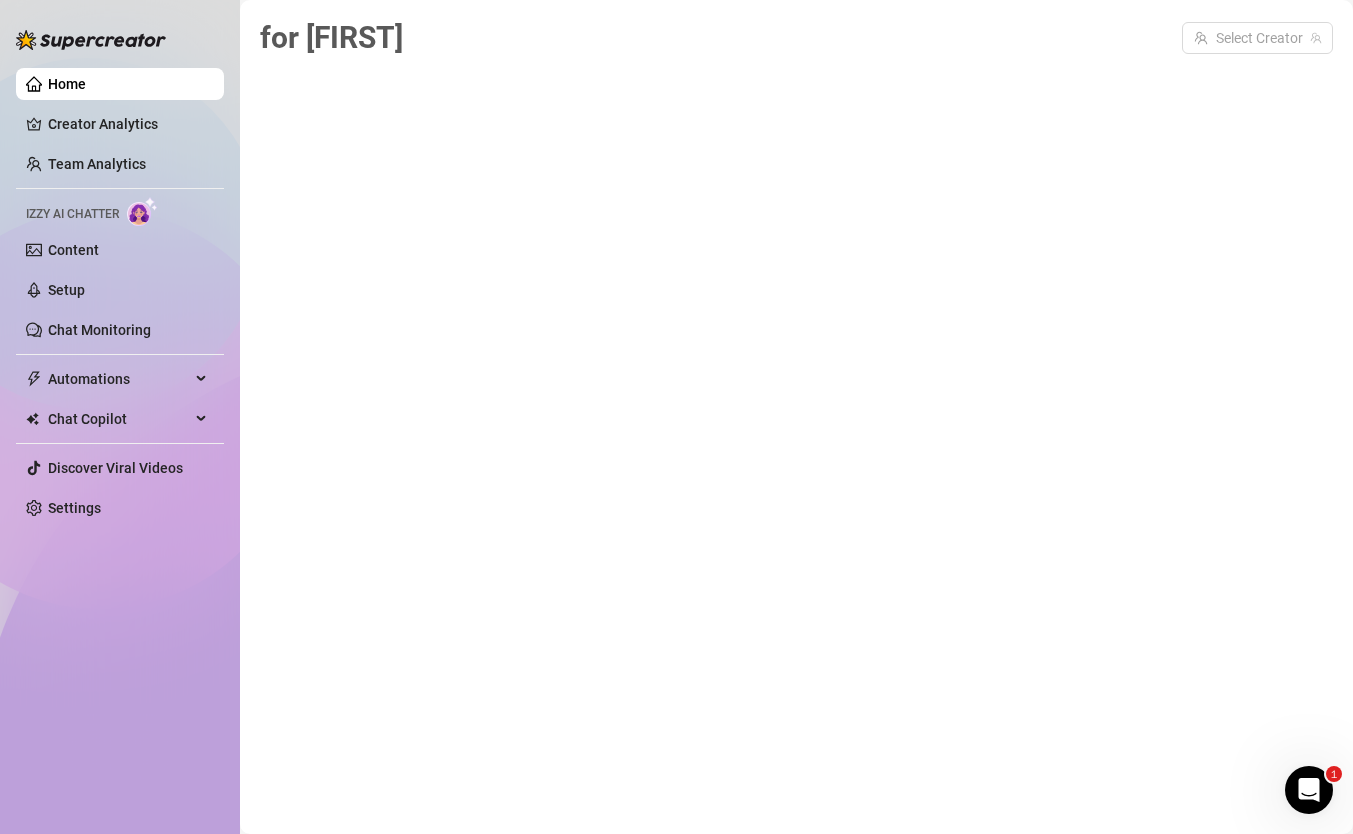 scroll, scrollTop: 0, scrollLeft: 0, axis: both 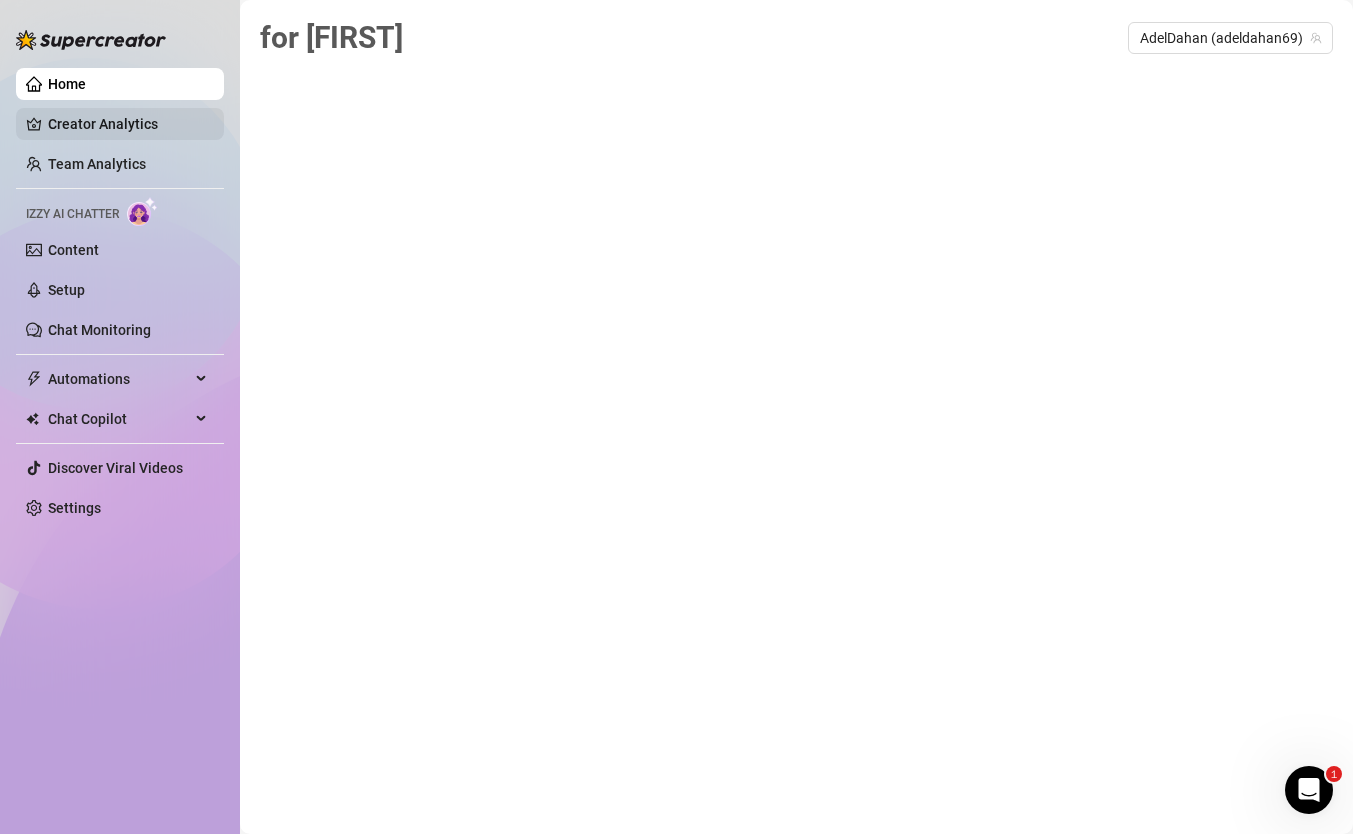 click on "Creator Analytics" at bounding box center [128, 124] 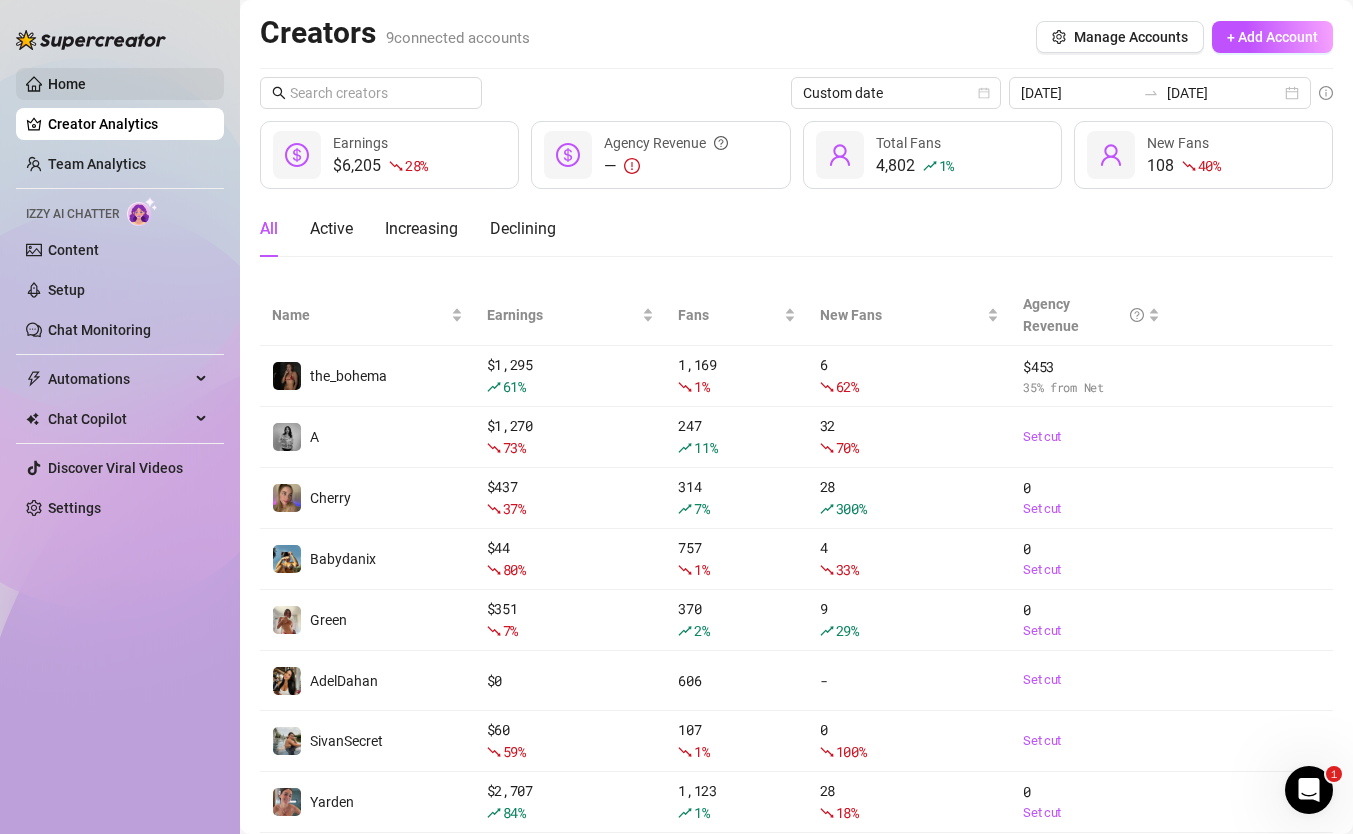 click on "Home" at bounding box center (67, 84) 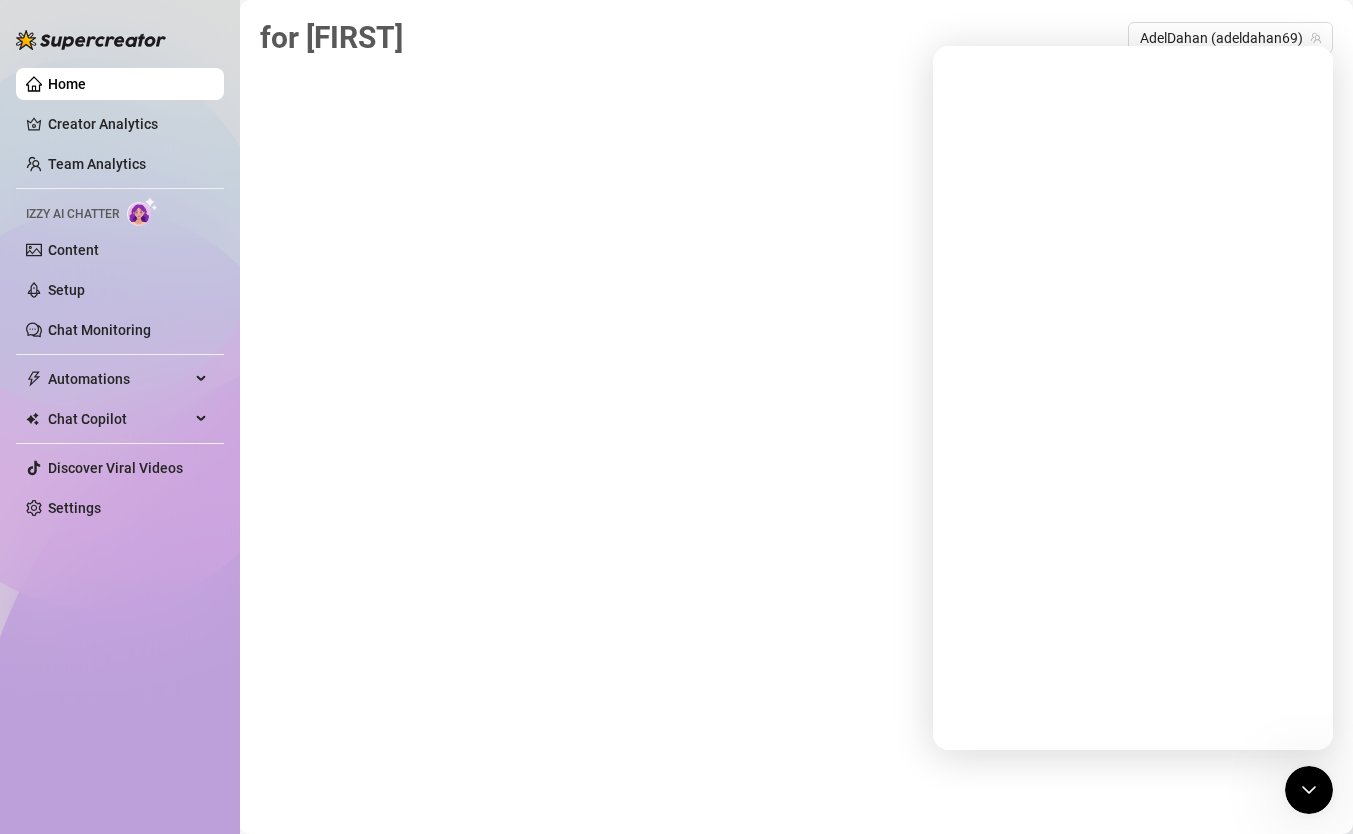 scroll, scrollTop: 0, scrollLeft: 0, axis: both 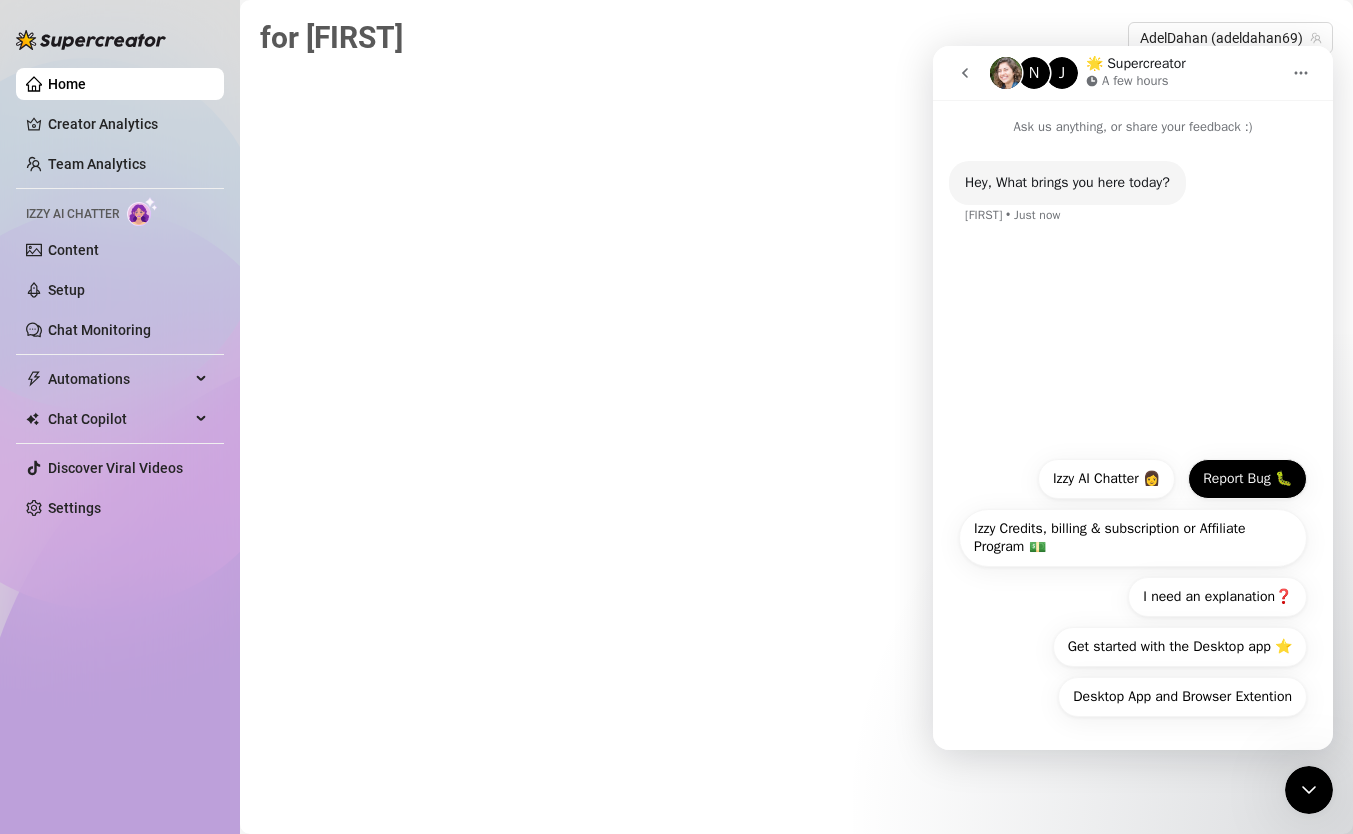 click on "Report Bug 🐛" at bounding box center [1247, 479] 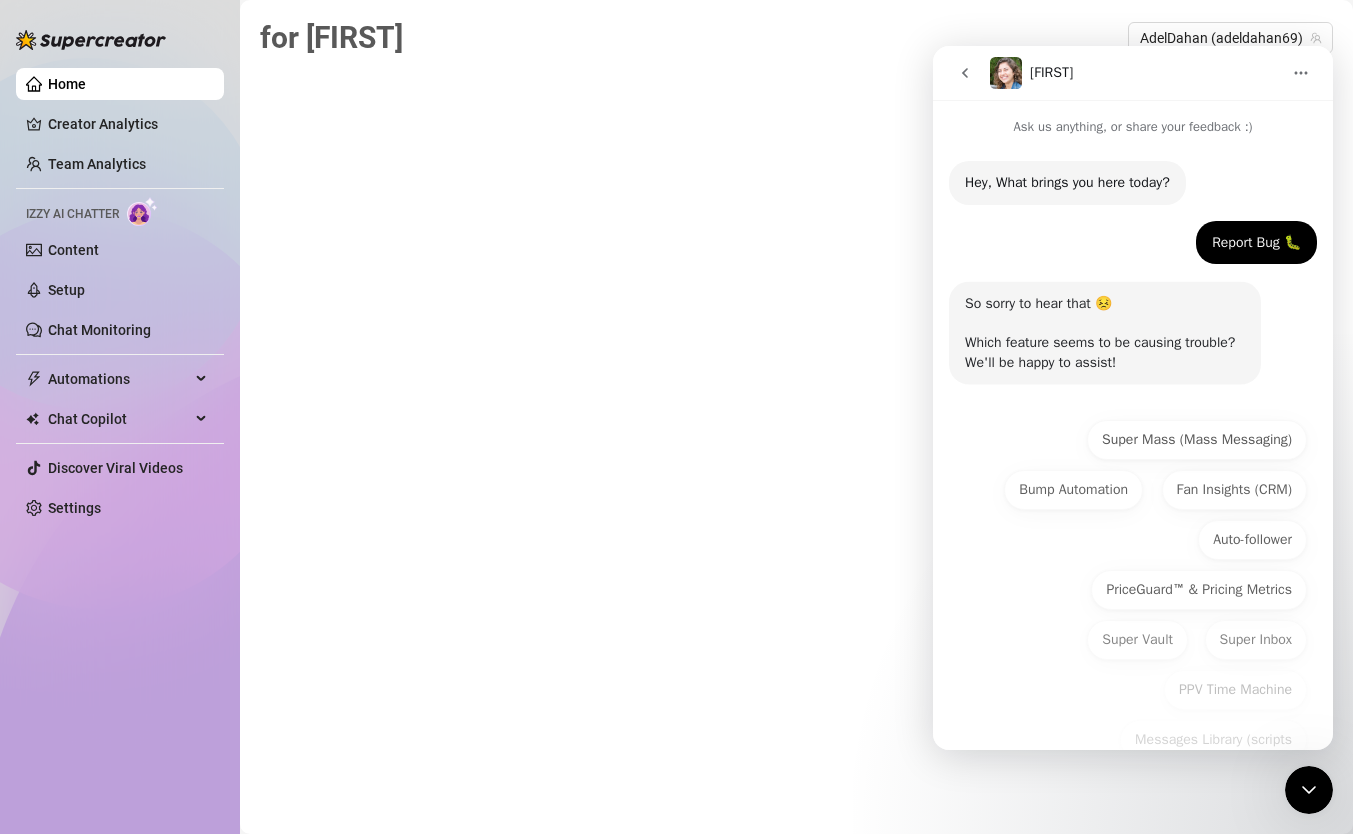 scroll, scrollTop: 142, scrollLeft: 0, axis: vertical 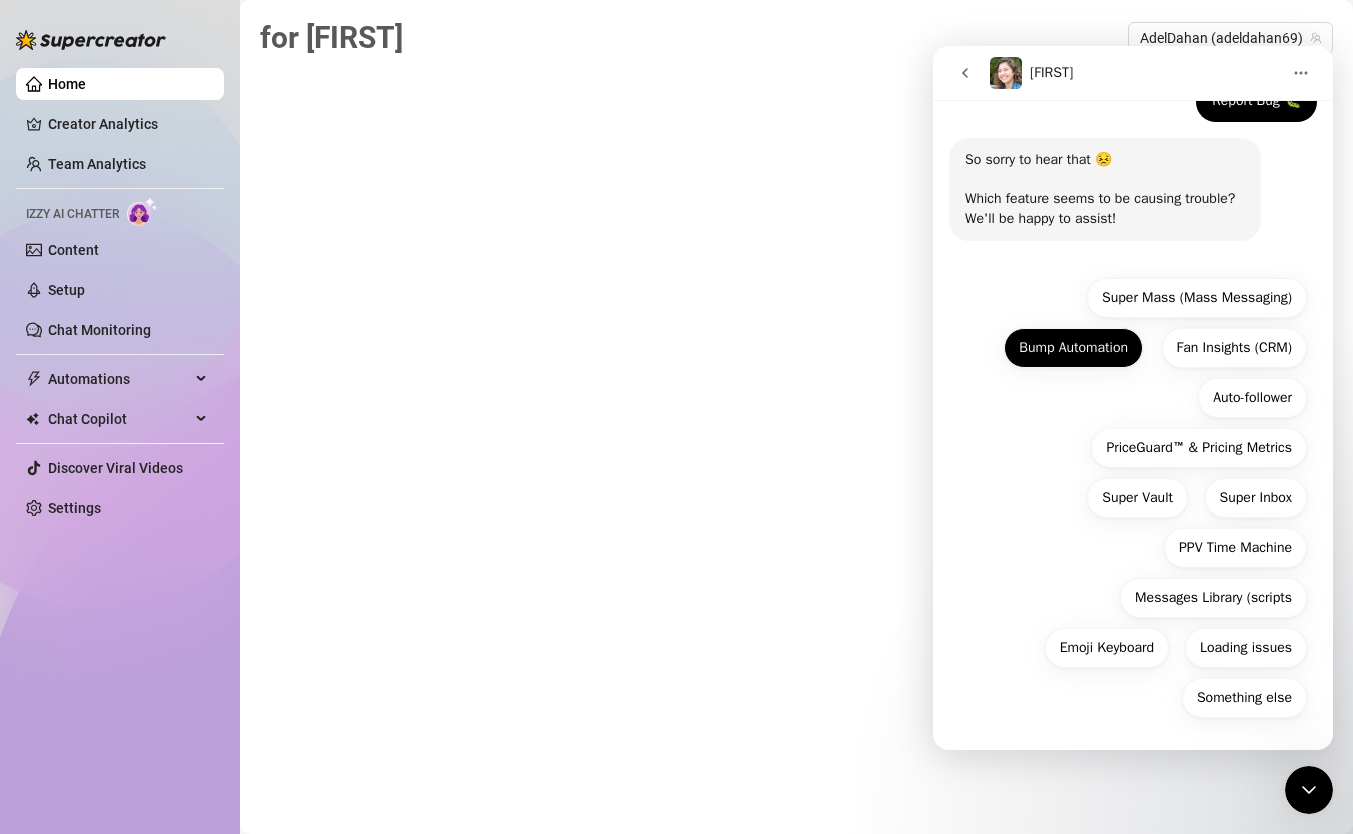 click on "Bump Automation" at bounding box center [1073, 348] 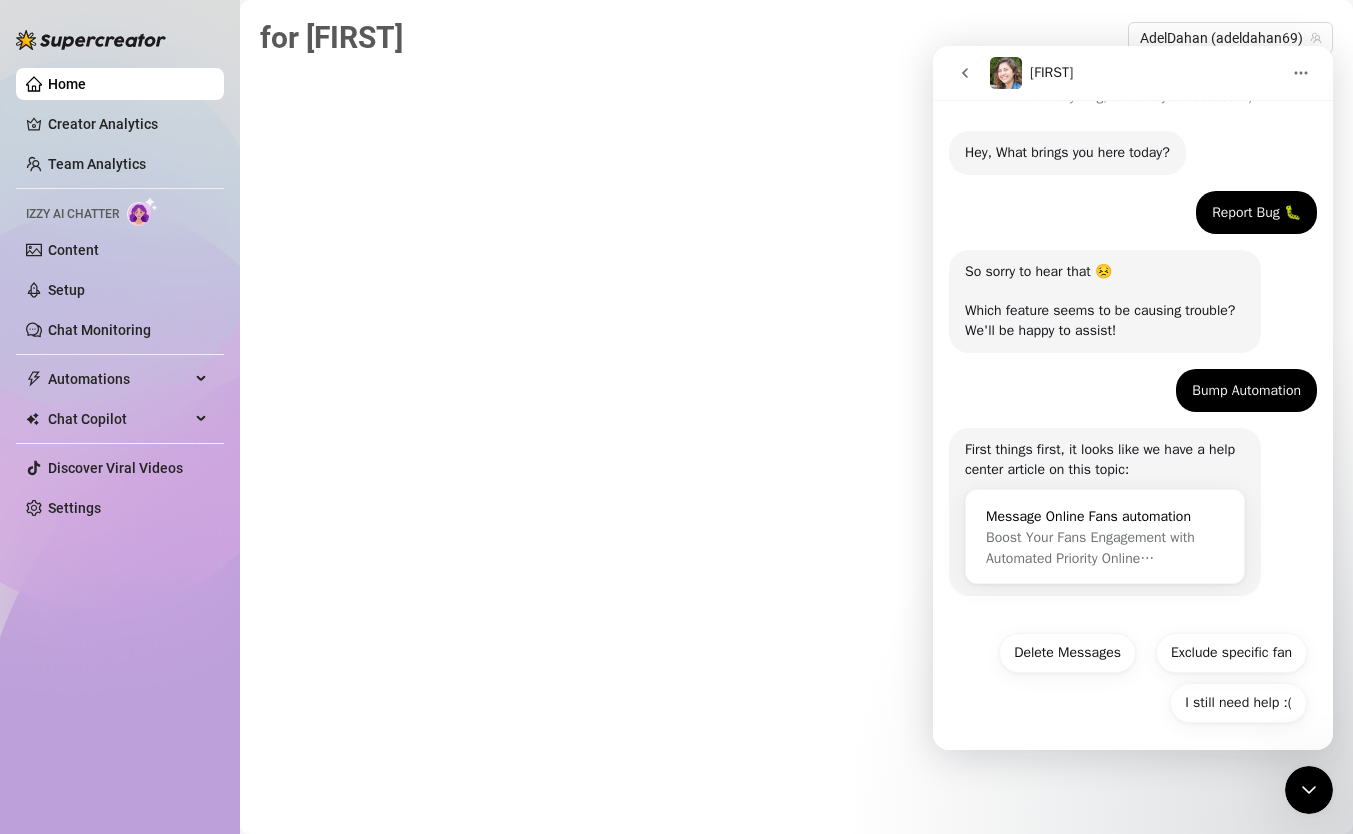 scroll, scrollTop: 36, scrollLeft: 0, axis: vertical 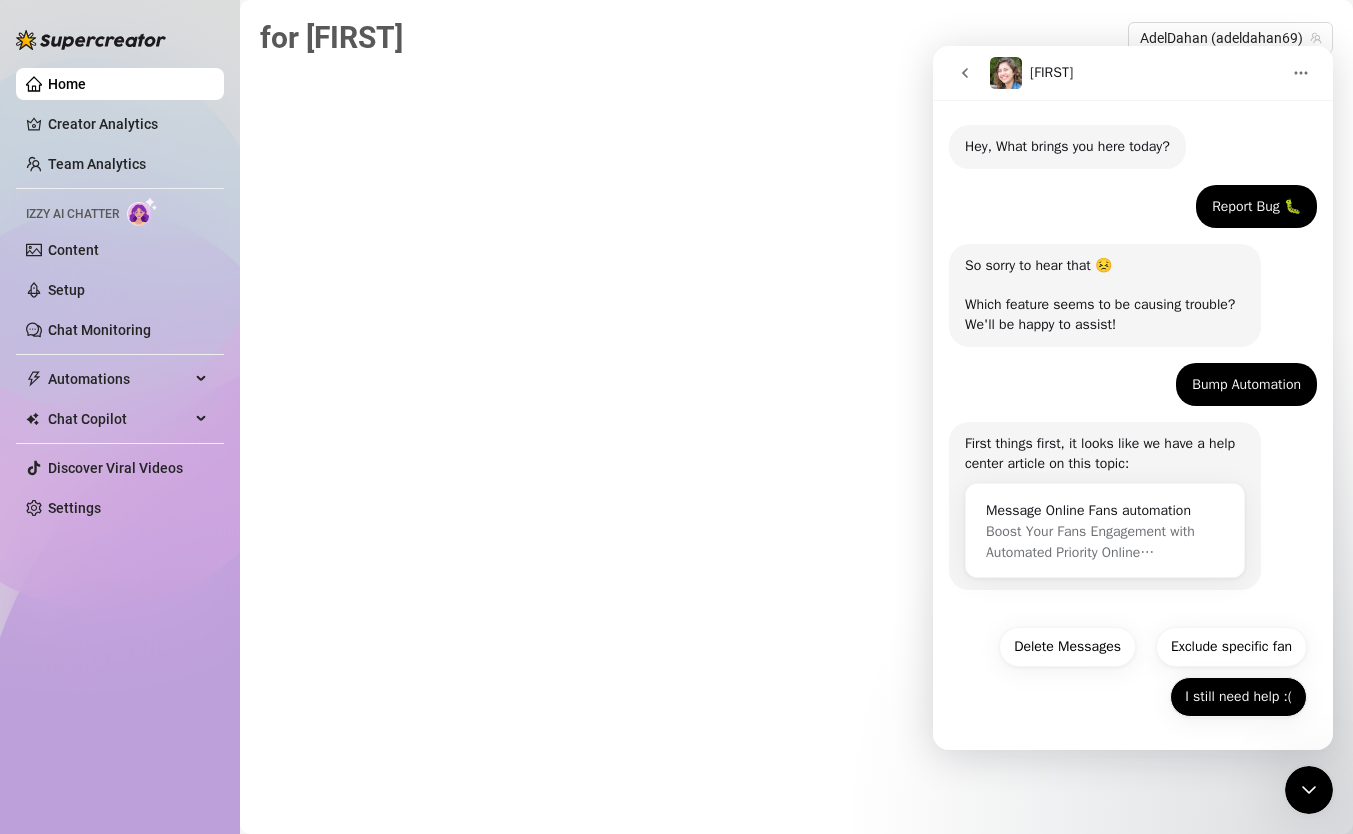 click on "I still need help :(" at bounding box center (1238, 697) 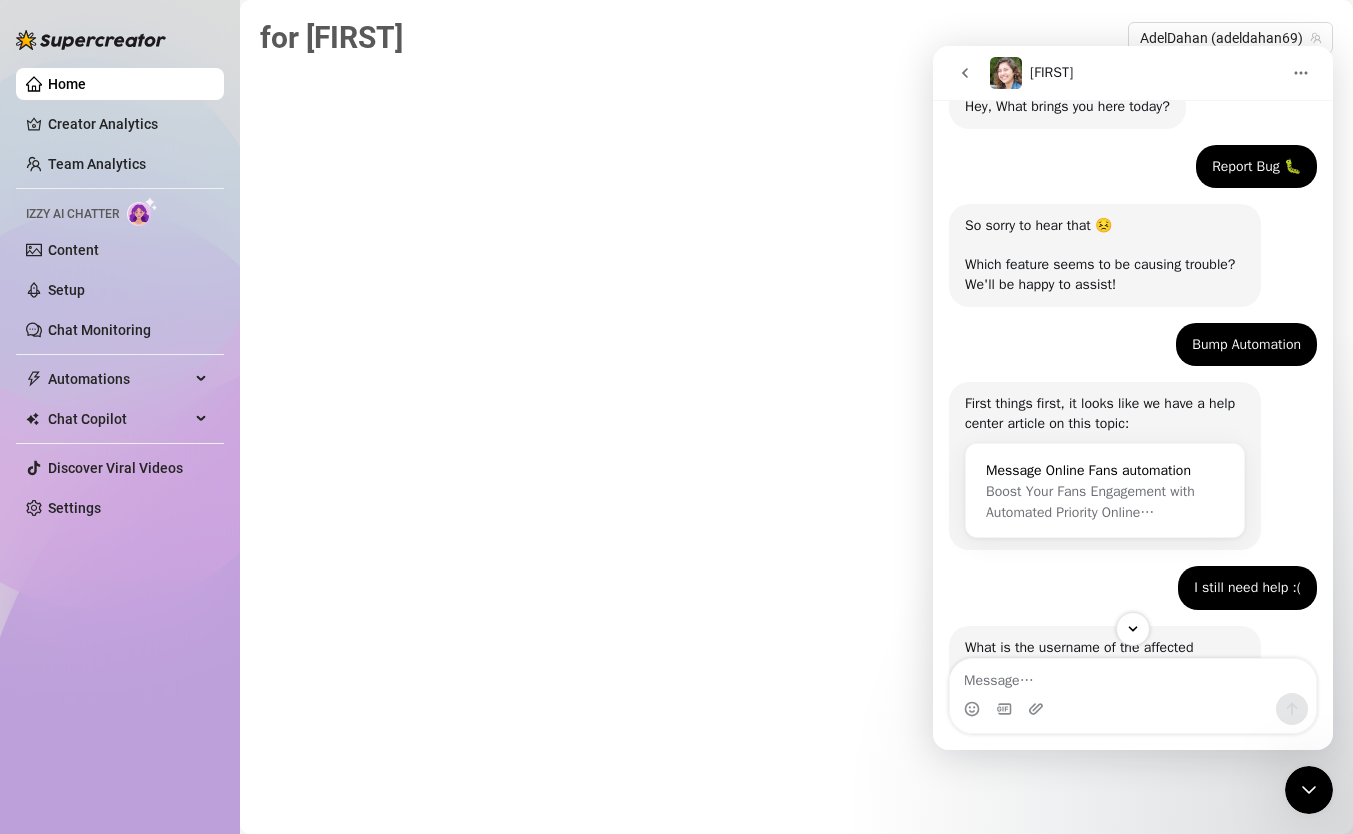 scroll, scrollTop: 148, scrollLeft: 0, axis: vertical 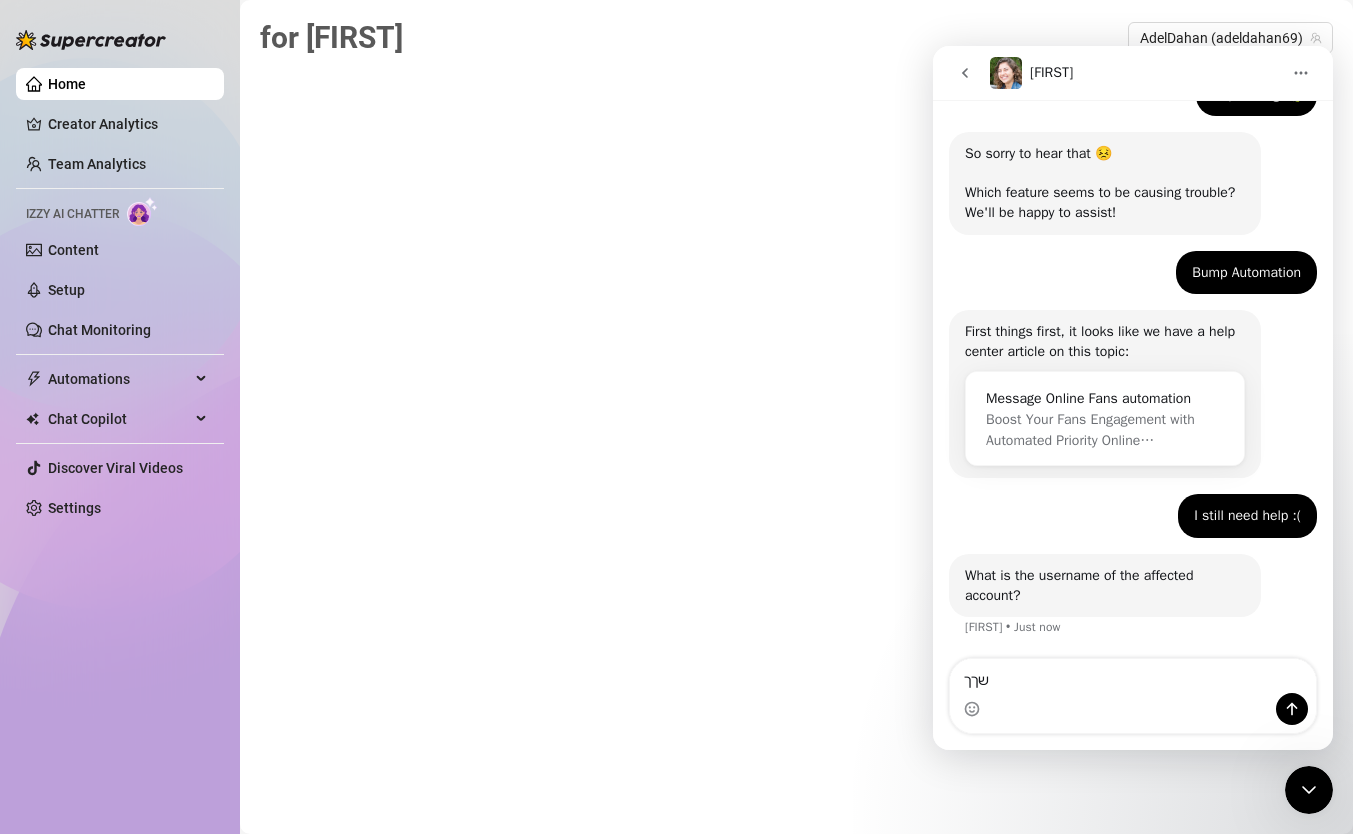 type on "שךך" 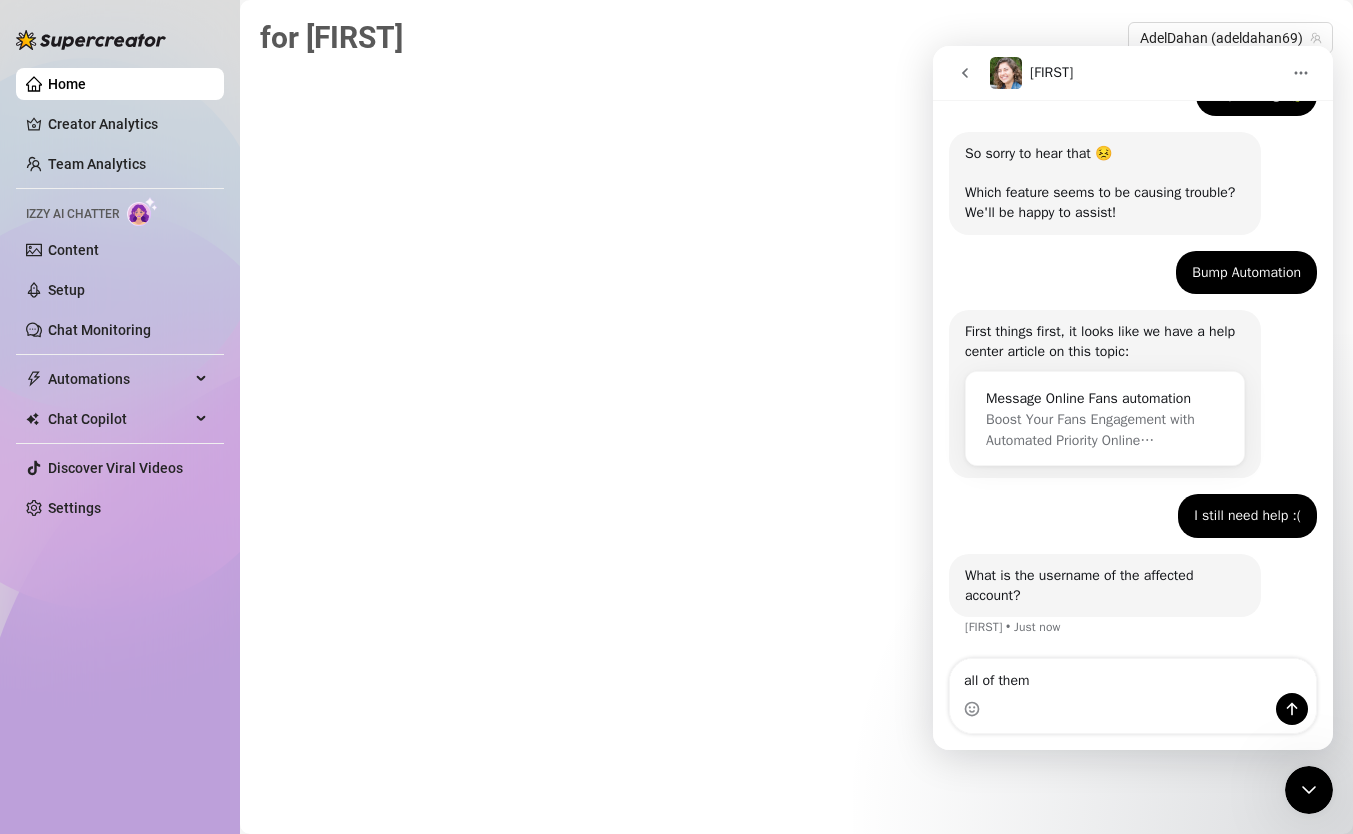 type on "all of them" 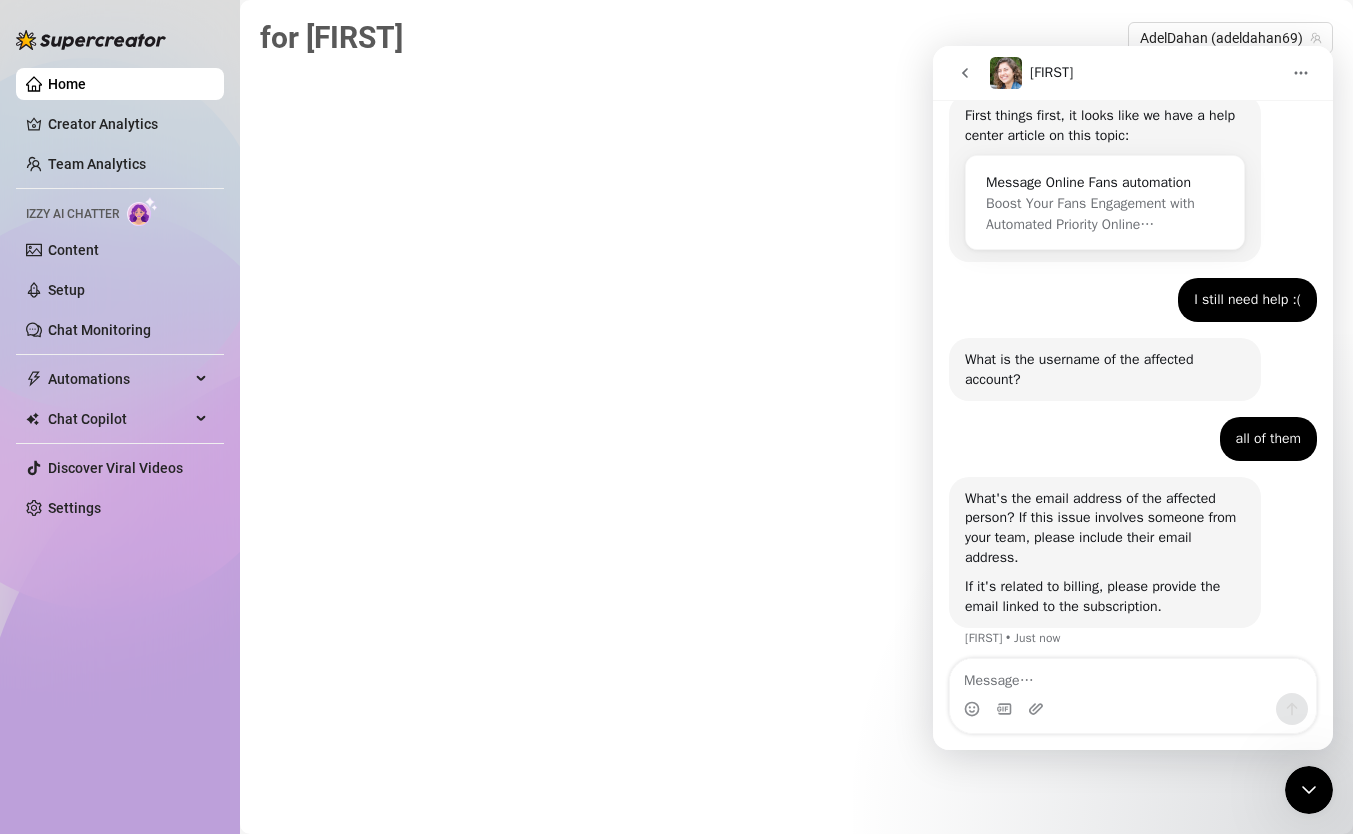 scroll, scrollTop: 375, scrollLeft: 0, axis: vertical 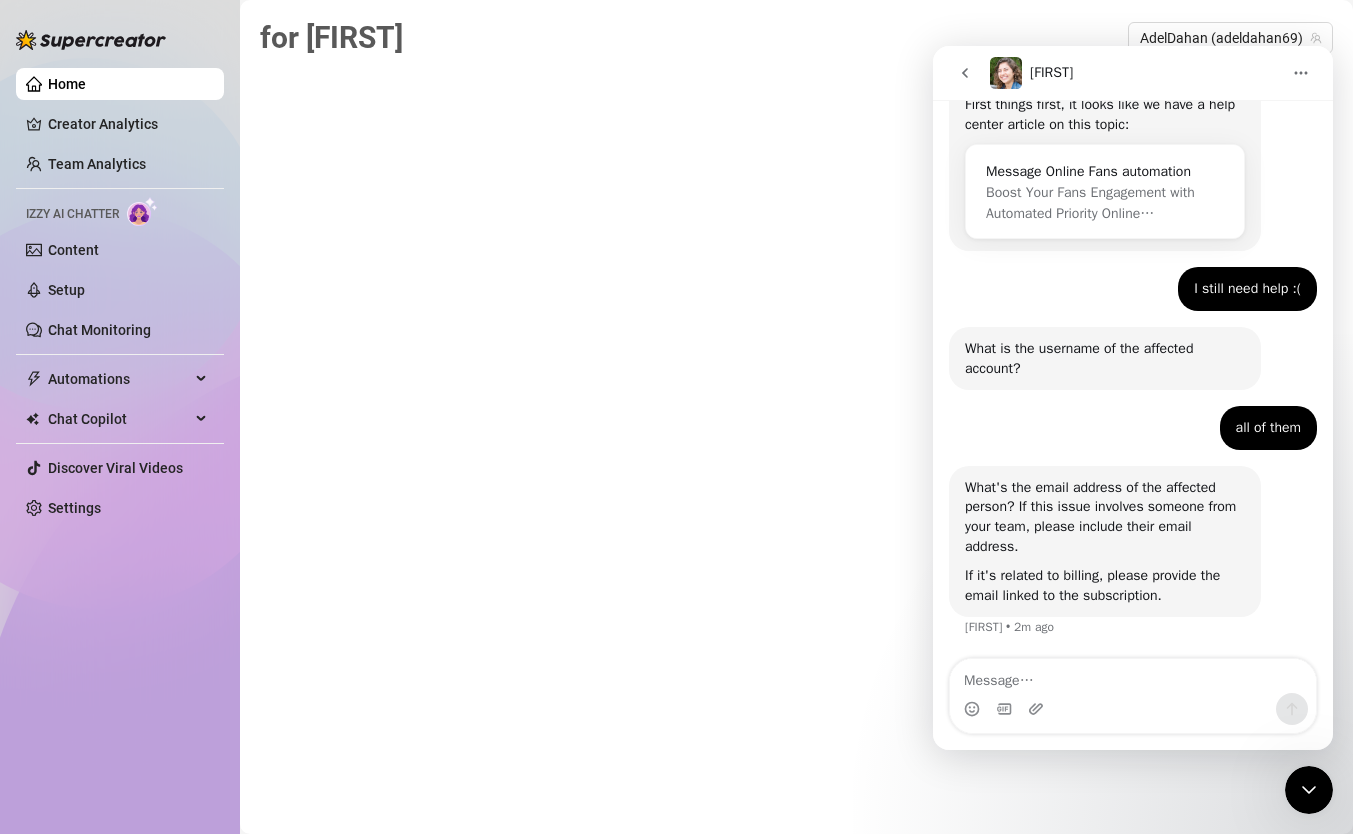 click on "for [FIRST] [FIRST] ([USERNAME])" at bounding box center (796, 394) 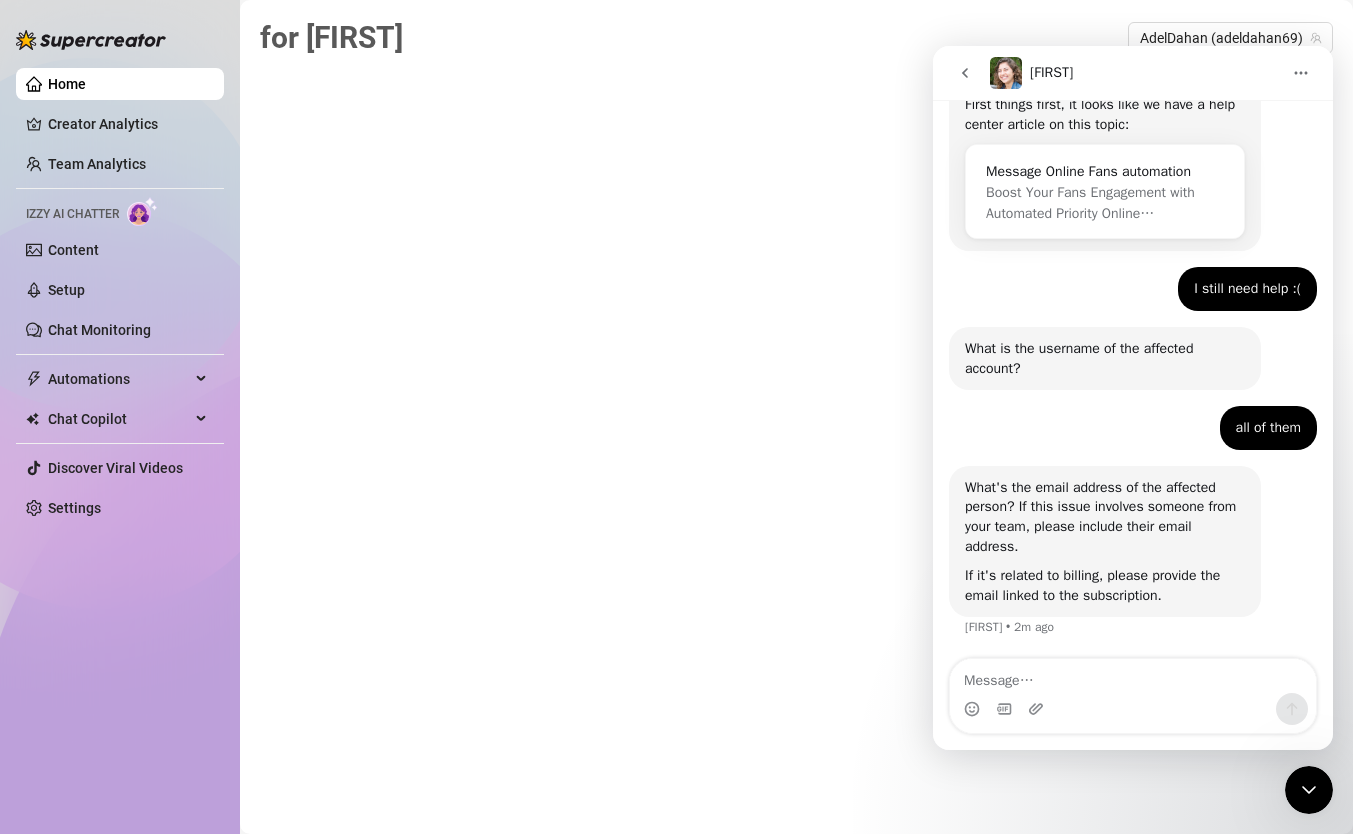 click at bounding box center (965, 73) 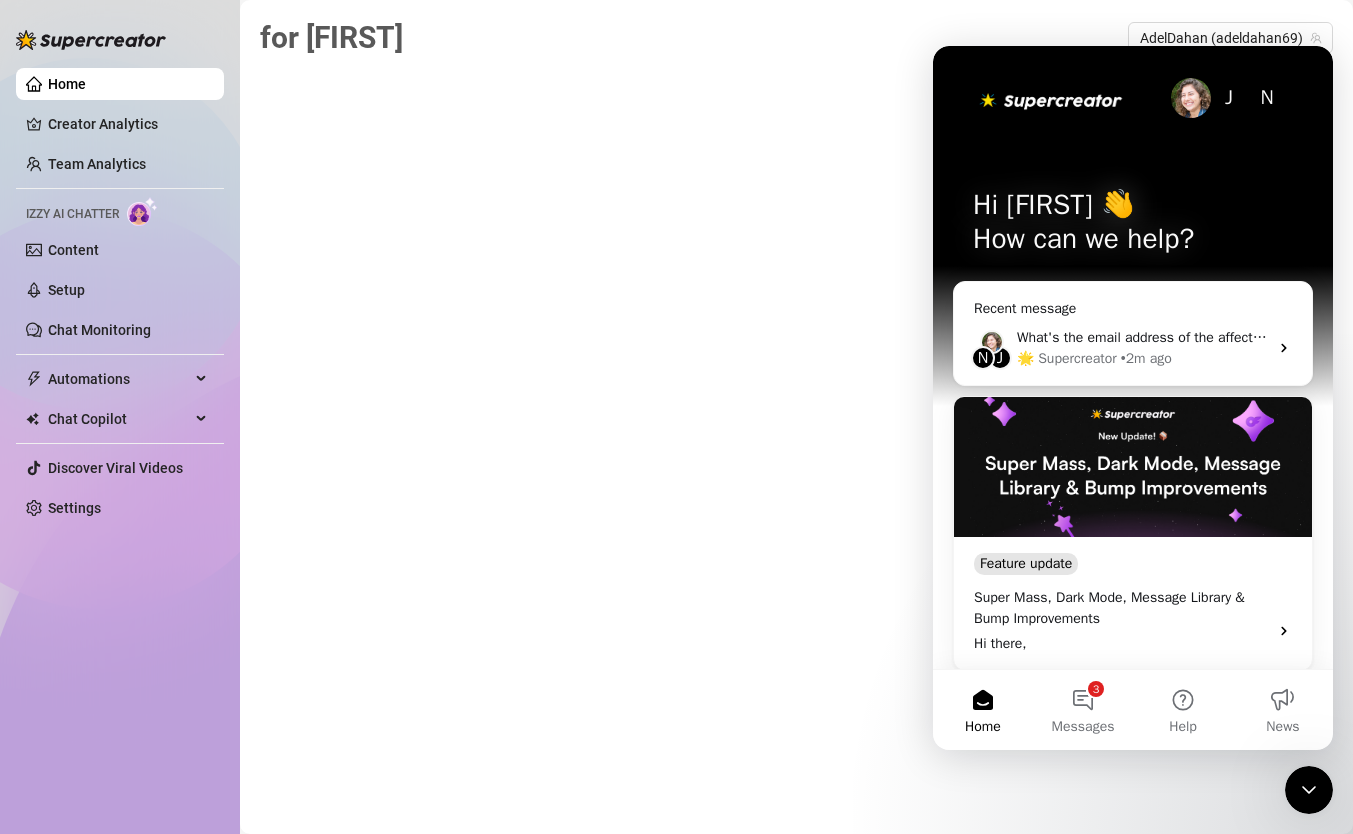 click on "for [FIRST] [FIRST] ([USERNAME])" at bounding box center [796, 394] 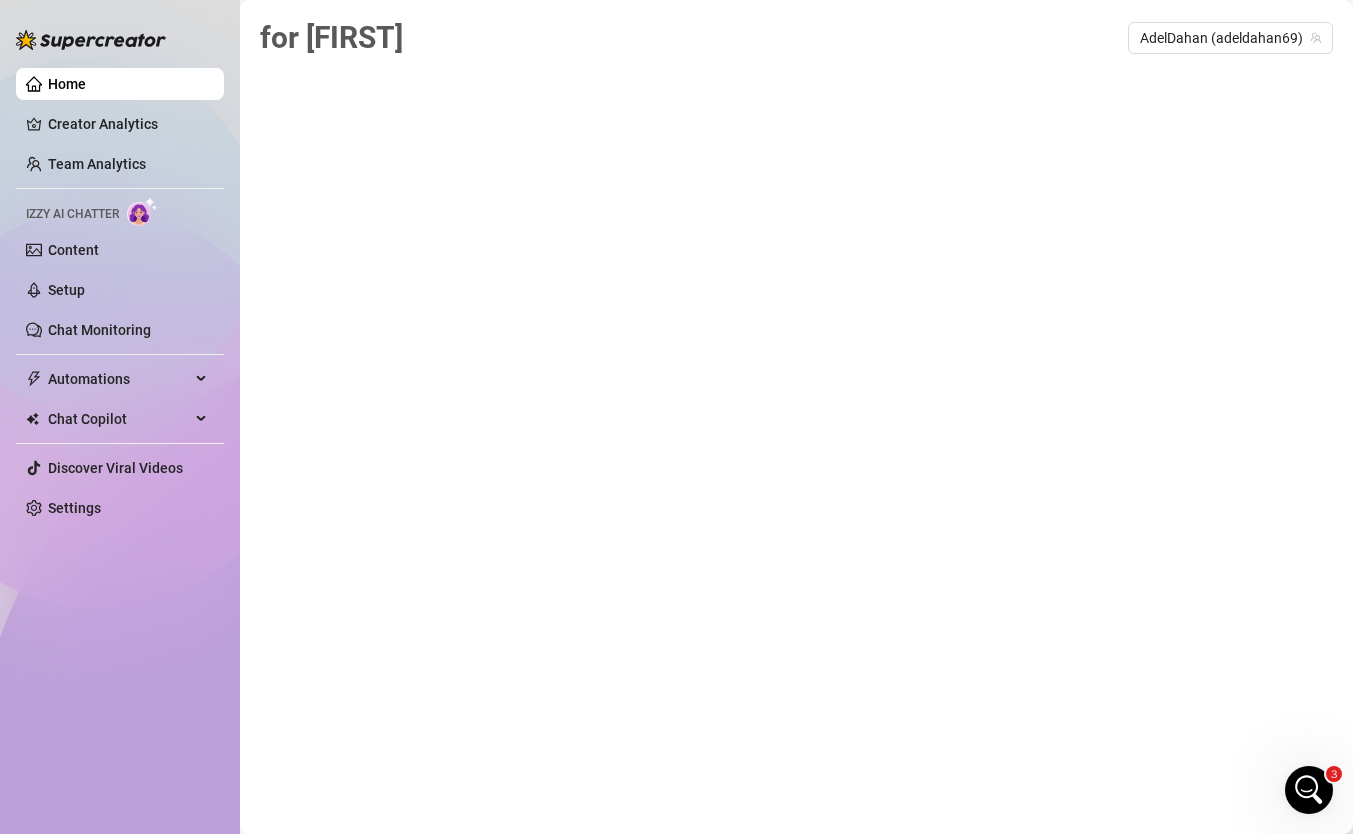 scroll, scrollTop: 0, scrollLeft: 0, axis: both 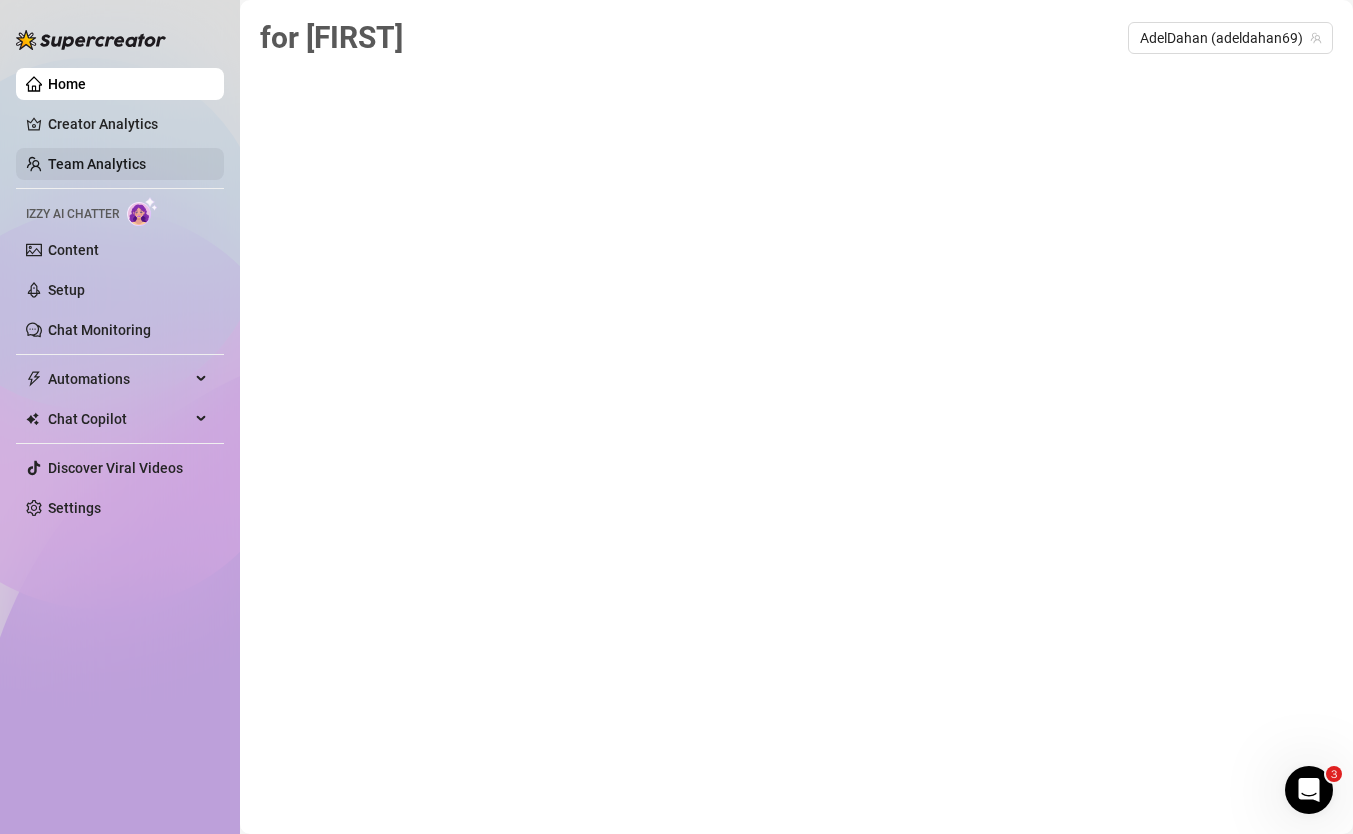 click on "Team Analytics" at bounding box center [97, 164] 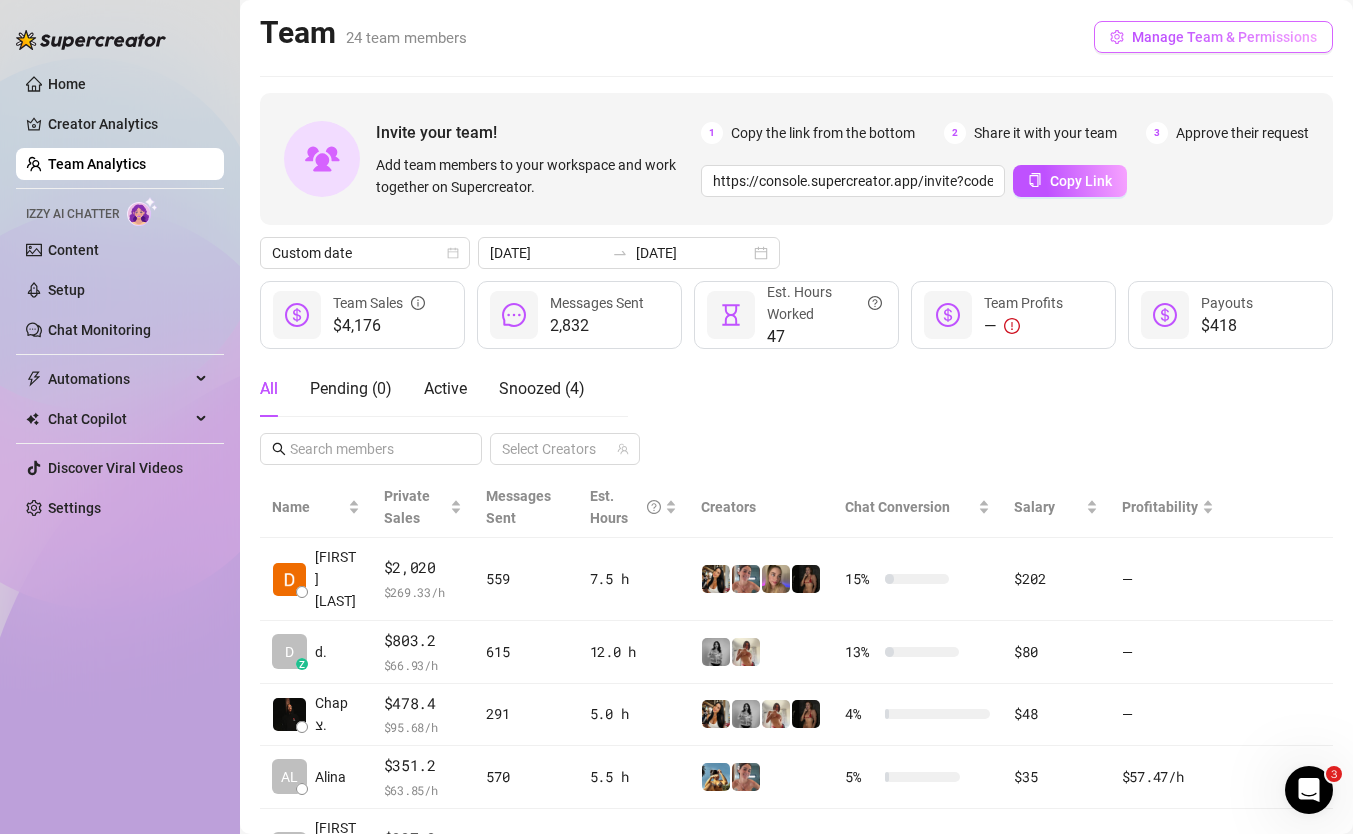 click on "Manage Team & Permissions" at bounding box center (1213, 37) 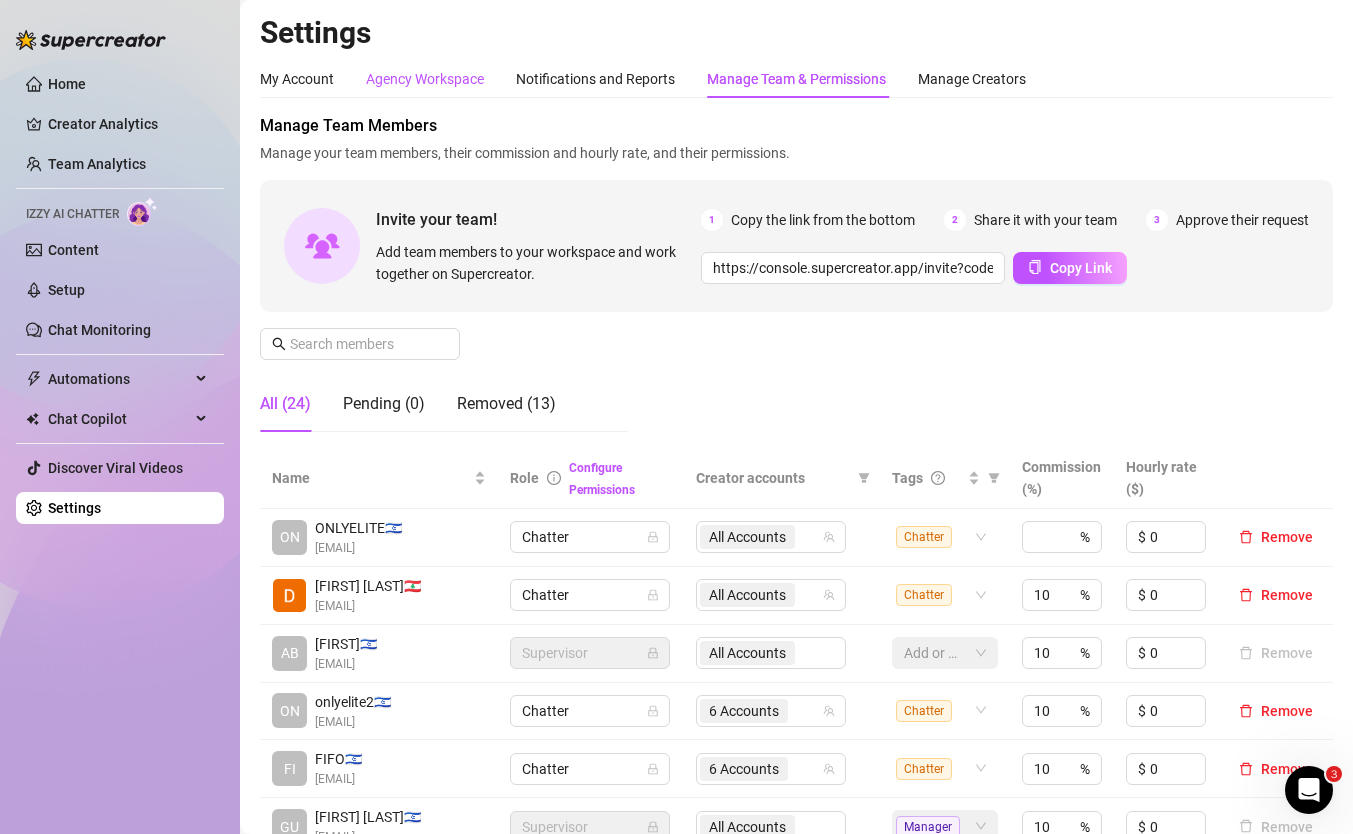 click on "Agency Workspace" at bounding box center [425, 79] 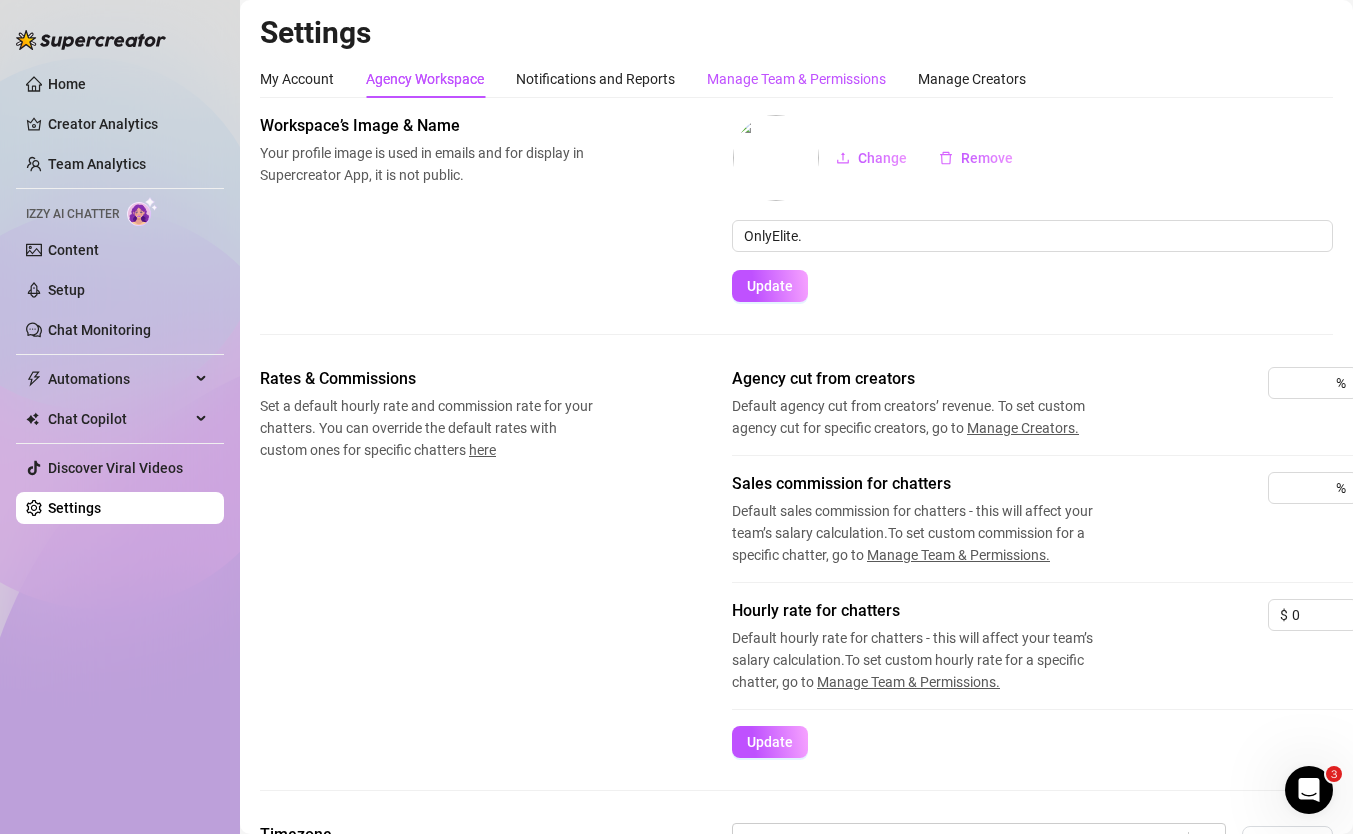 click on "Manage Team & Permissions" at bounding box center [796, 79] 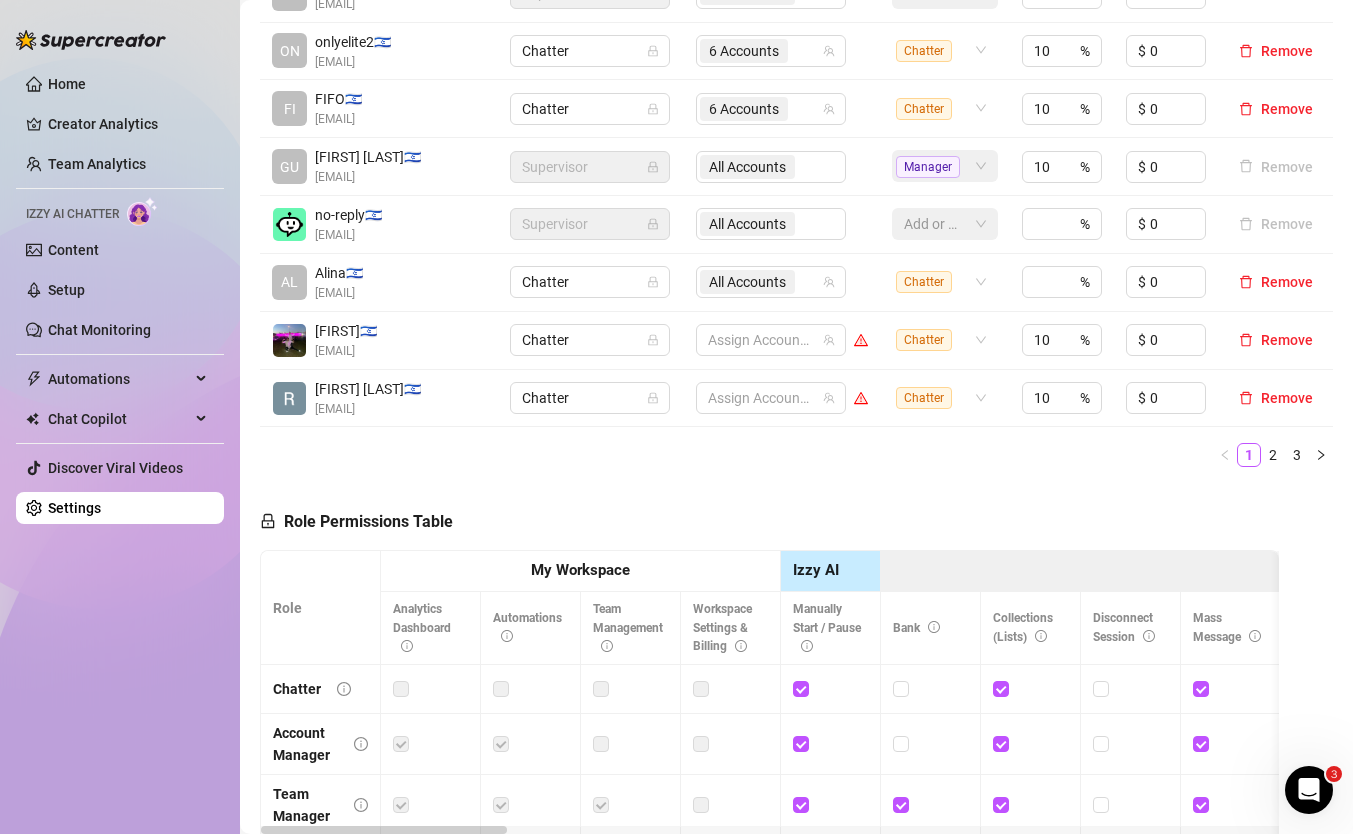 scroll, scrollTop: 762, scrollLeft: 0, axis: vertical 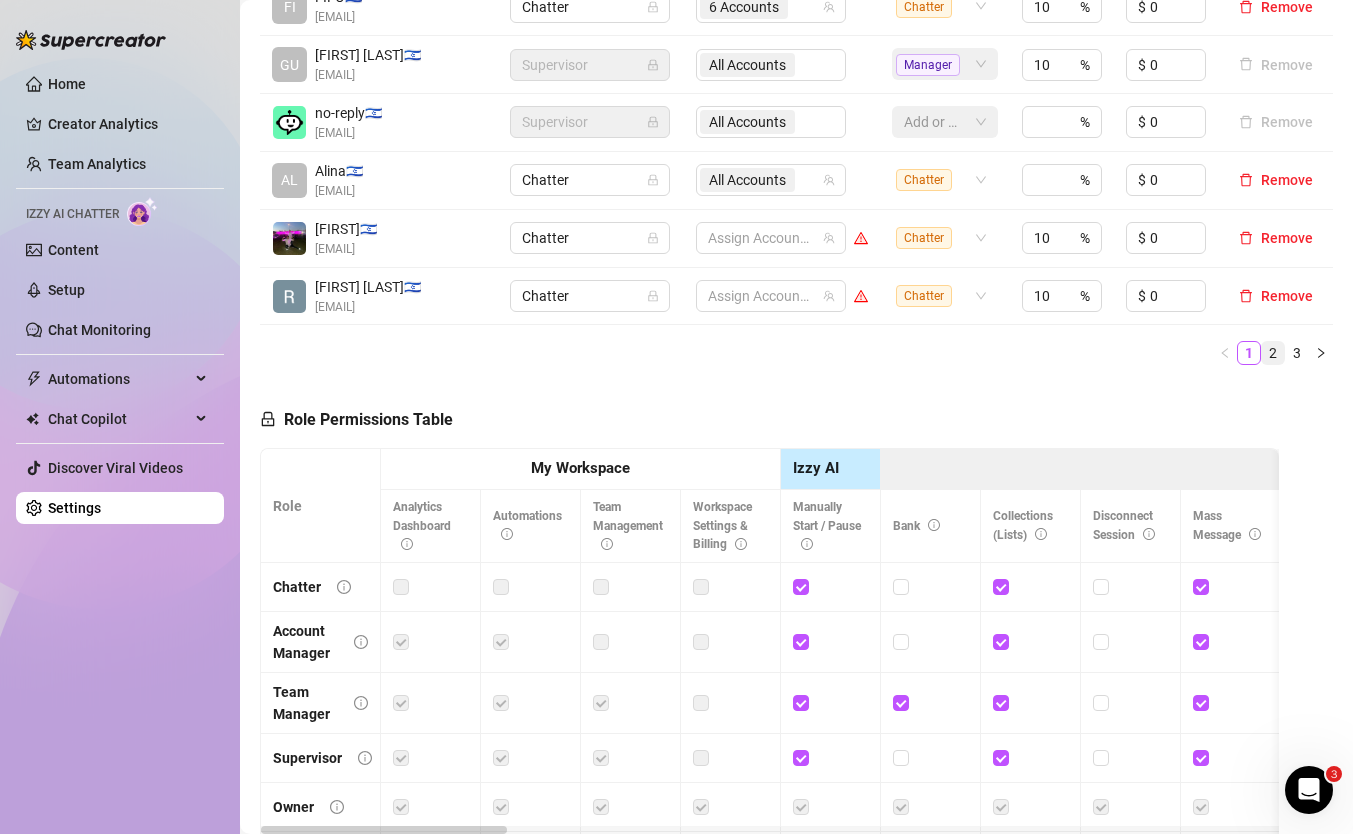 click on "2" at bounding box center (1273, 353) 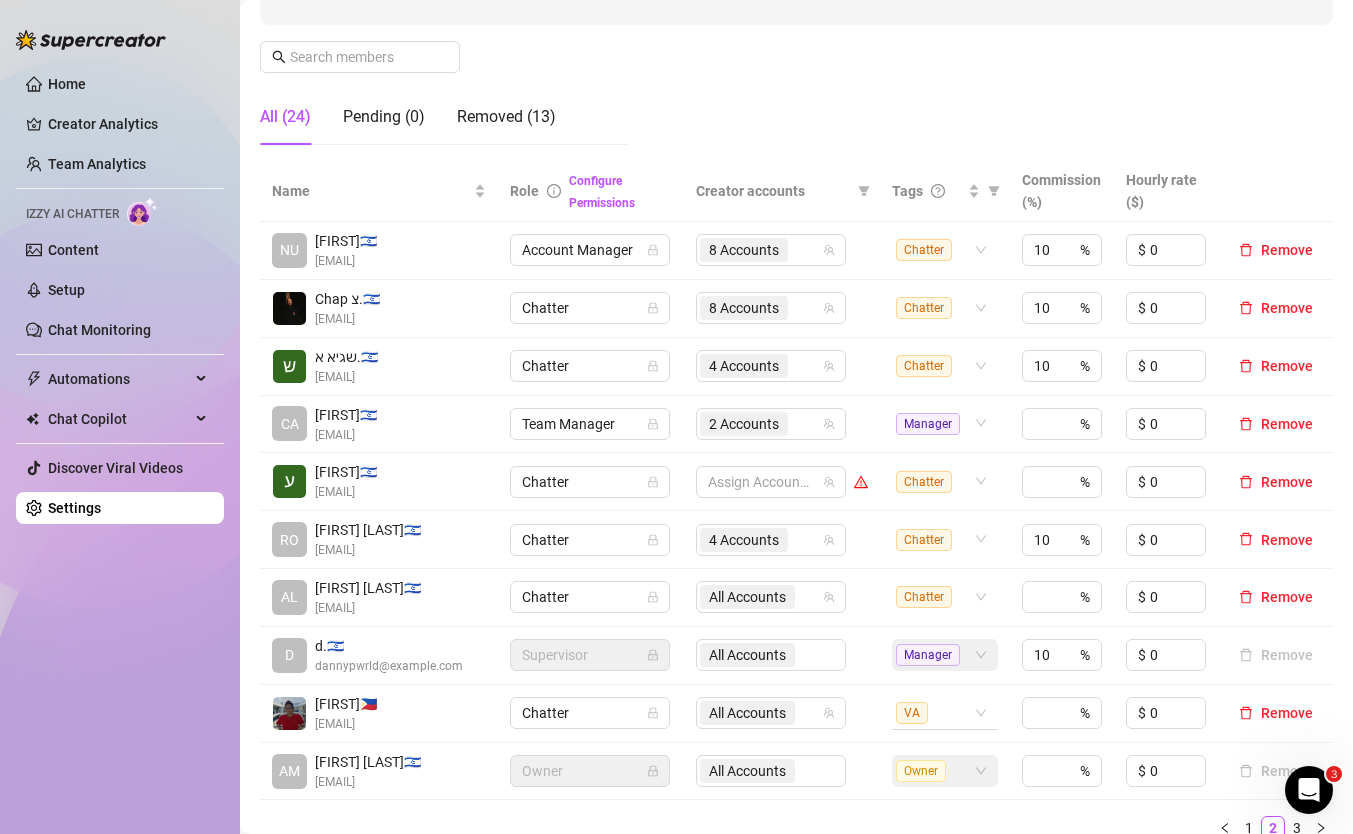 scroll, scrollTop: 282, scrollLeft: 0, axis: vertical 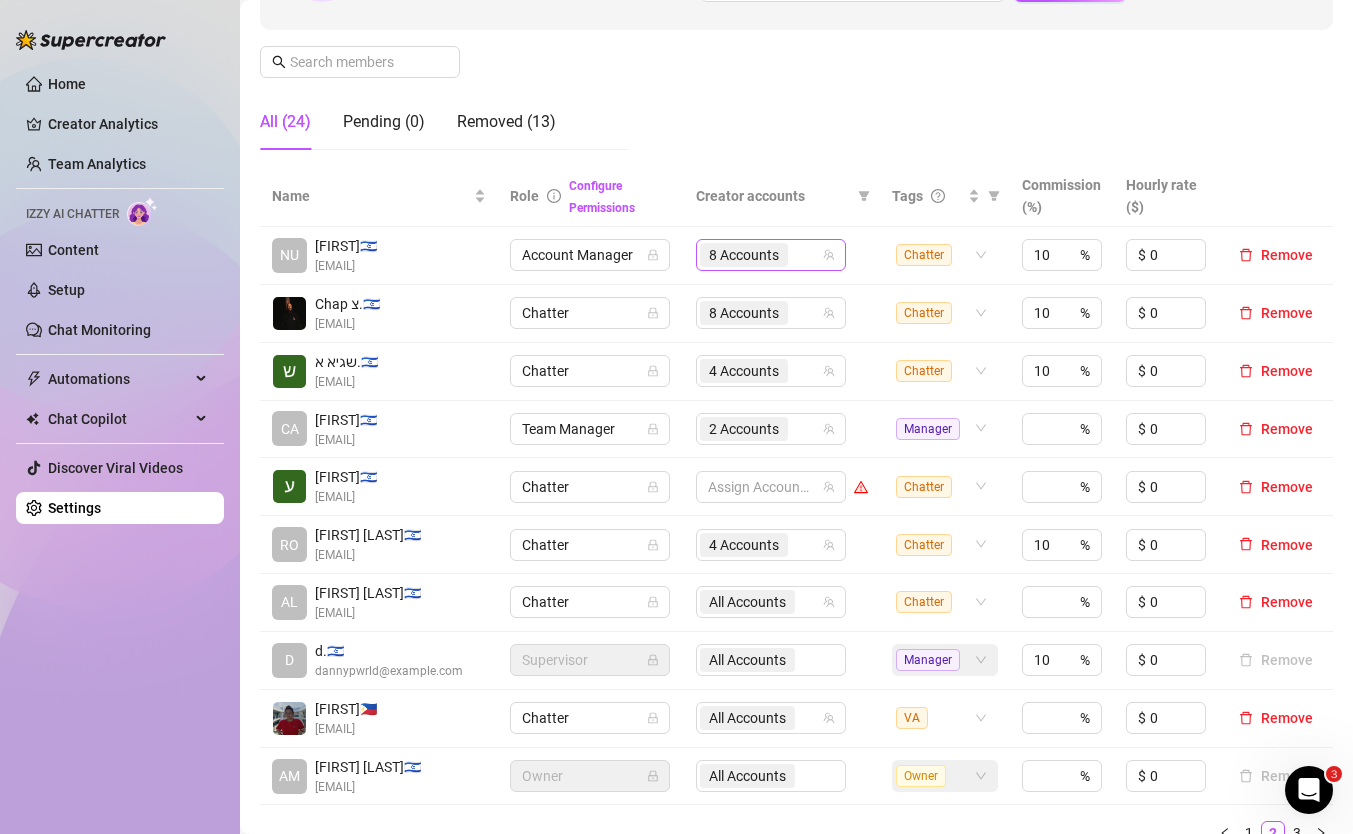 click on "8 Accounts" at bounding box center [744, 255] 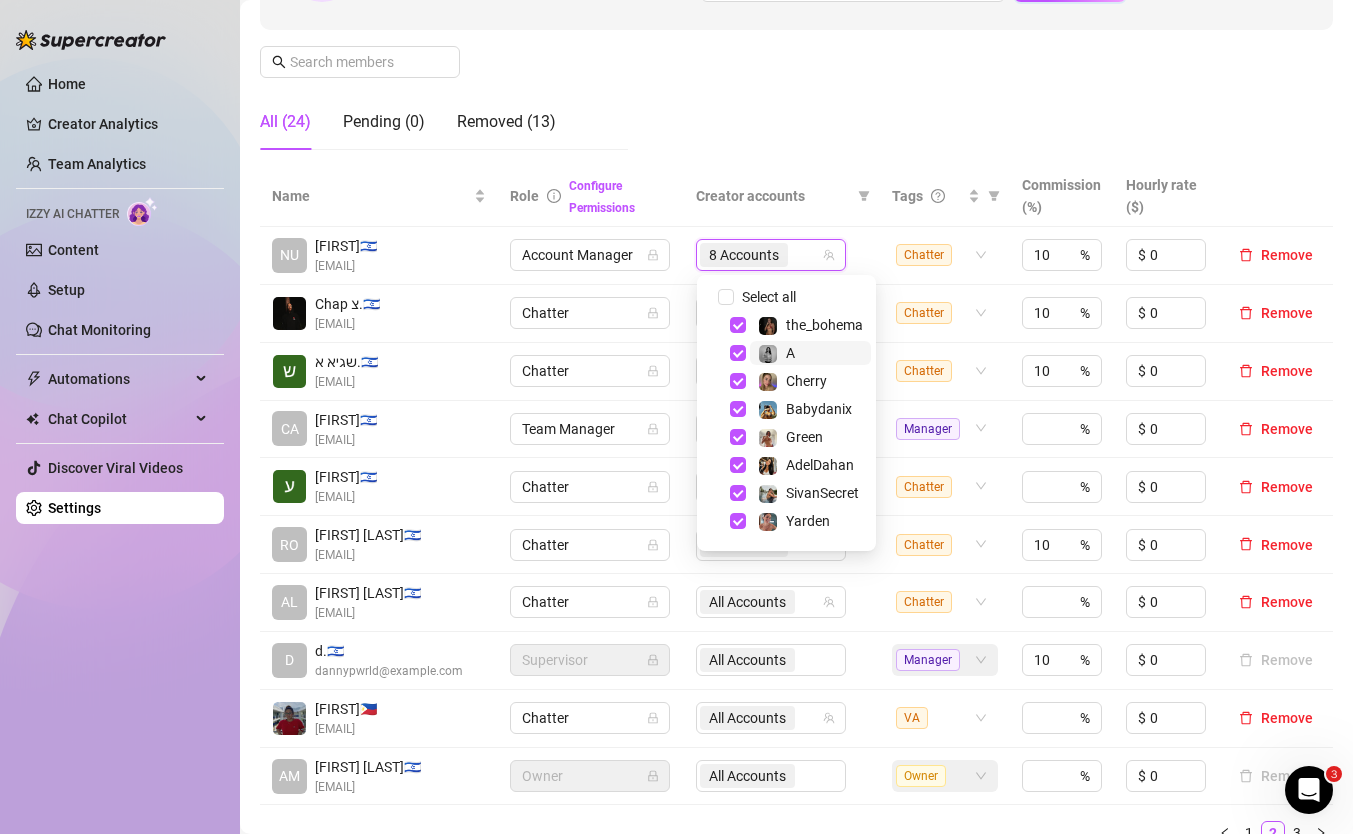 click at bounding box center (768, 354) 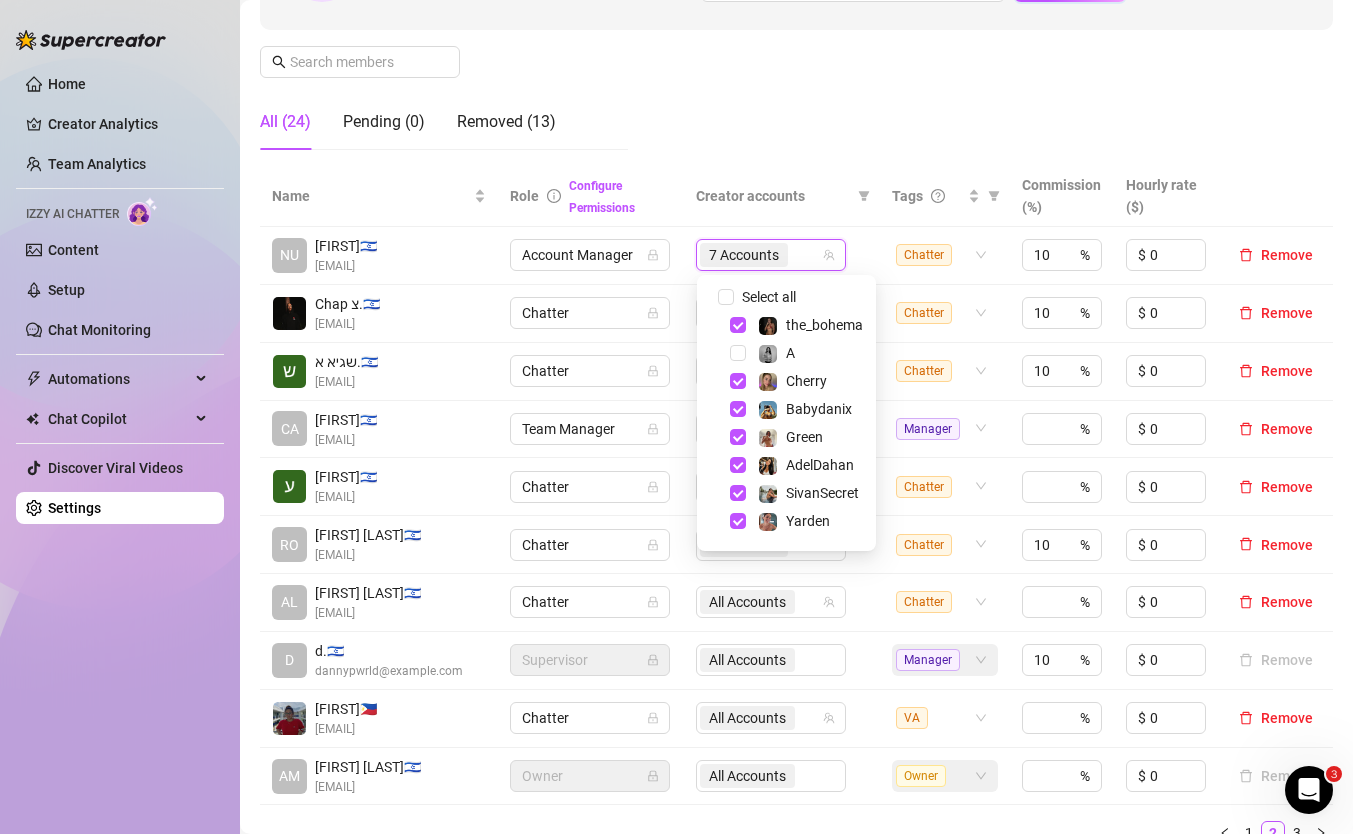 click on "Manage Team Members Manage your team members, their commission and hourly rate, and their permissions. Invite your team! Add team members to your workspace and work together on Supercreator. 1 Copy the link from the bottom 2 Share it with your team 3 Approve their request https://console.supercreator.app/invite?code=BO0Y8eoWDncUNWqJLeyLV7trNxq1&workspace=OnlyElite. Copy Link All (24) Pending (0) Removed (13)" at bounding box center [796, -1] 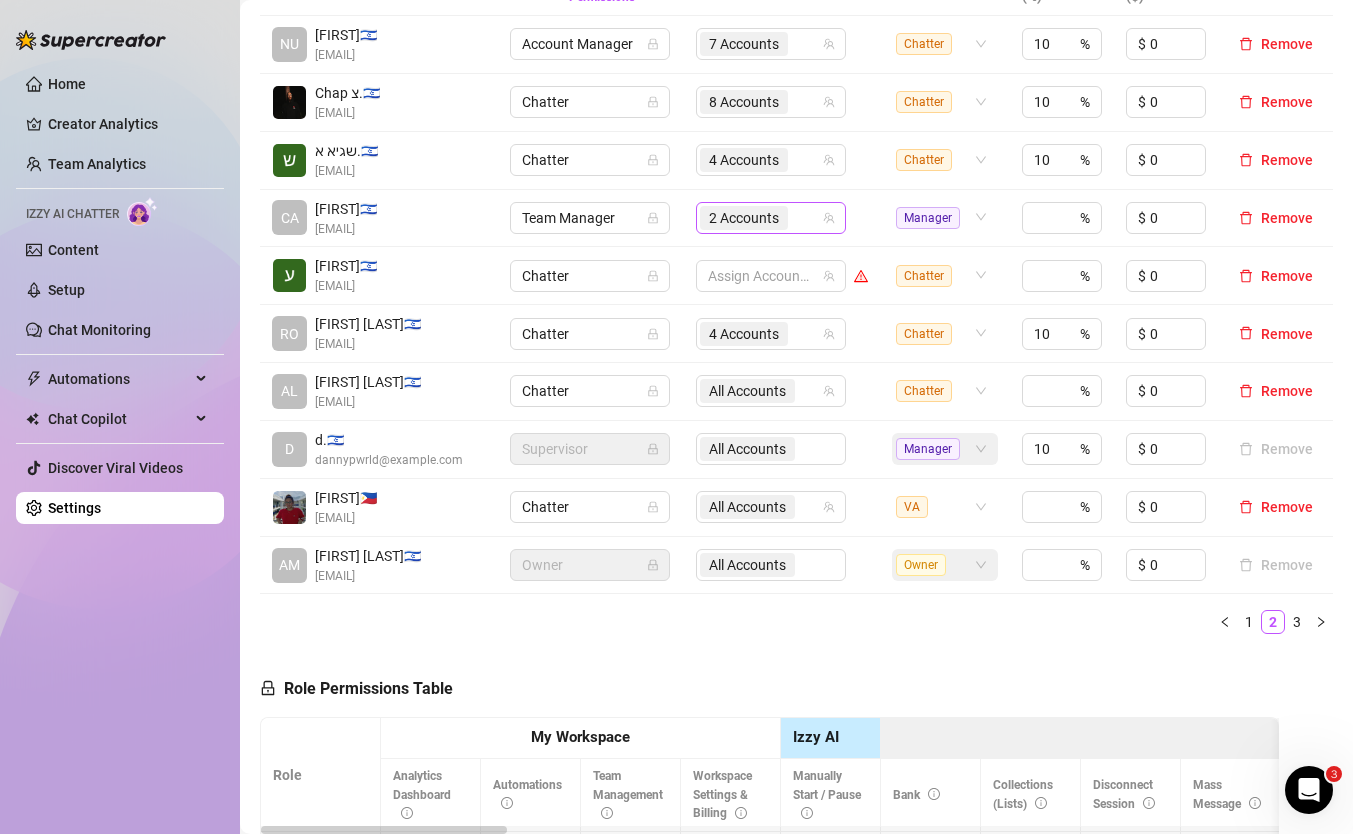 scroll, scrollTop: 496, scrollLeft: 0, axis: vertical 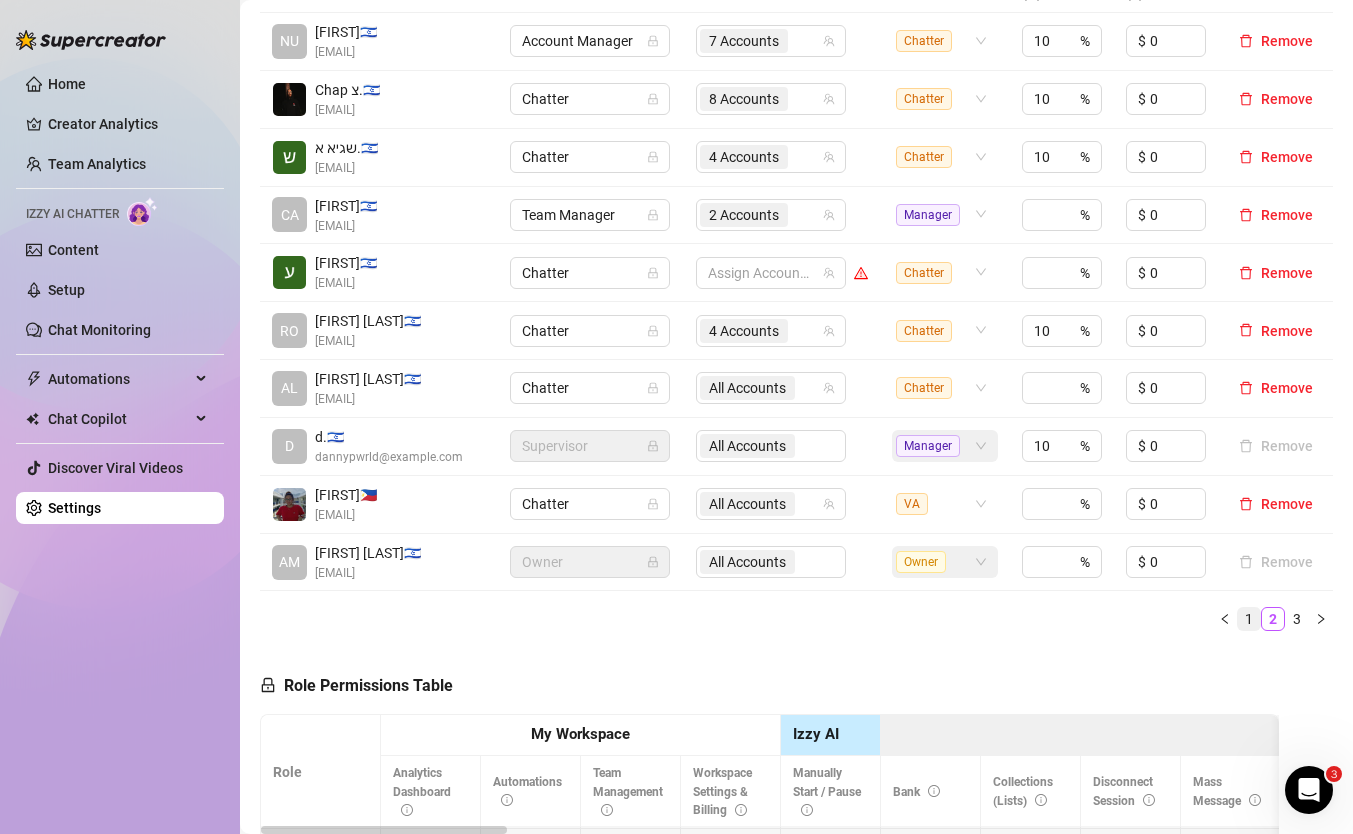 click on "1" at bounding box center (1249, 619) 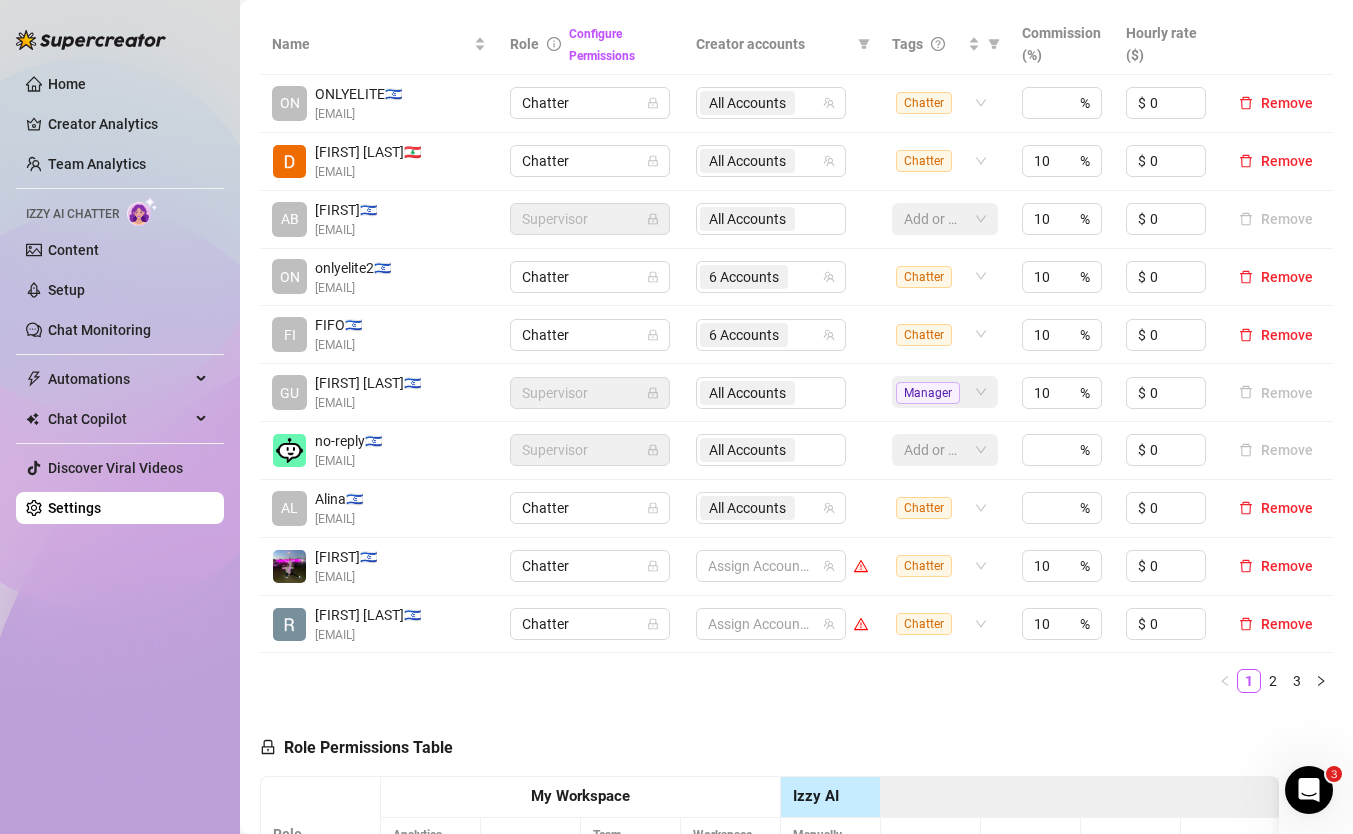 scroll, scrollTop: 393, scrollLeft: 0, axis: vertical 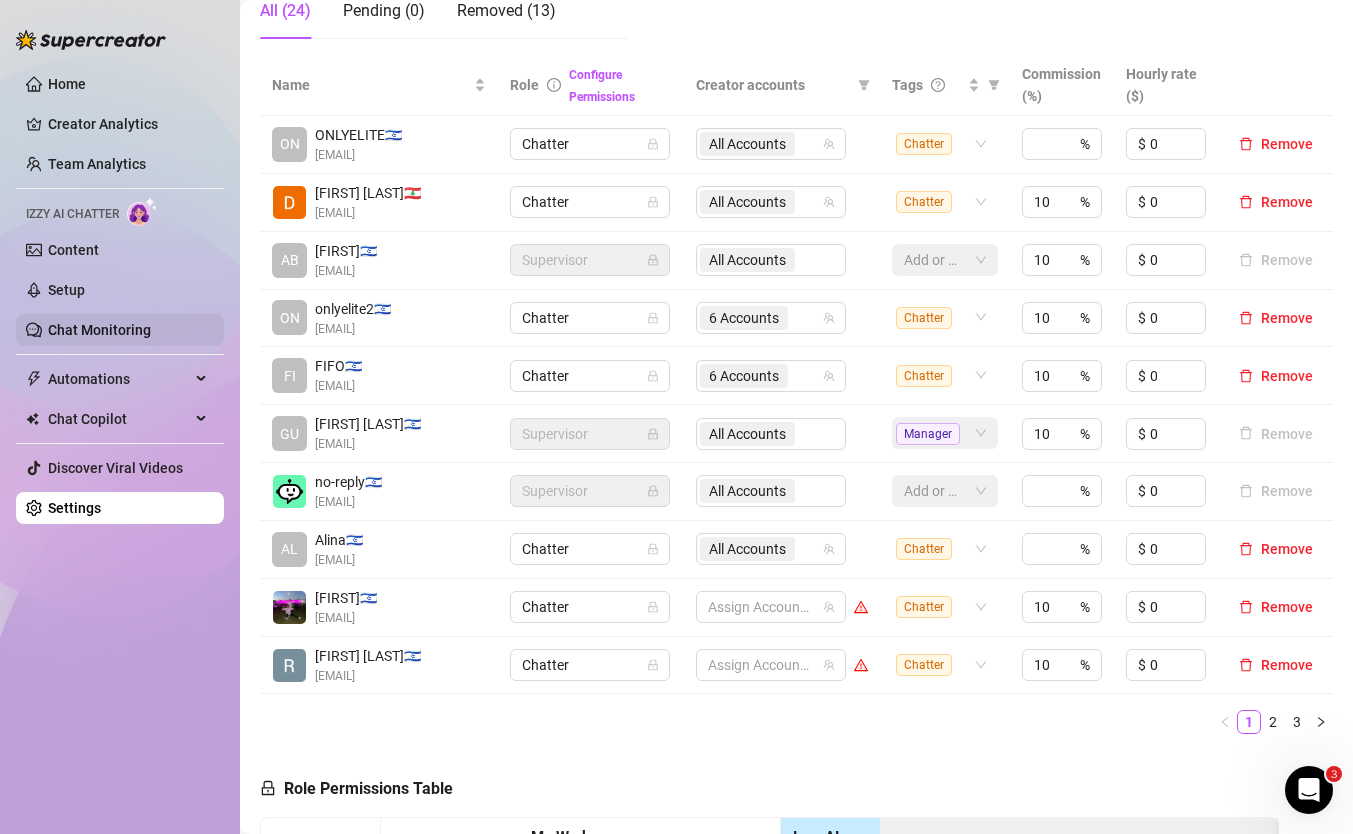 click on "Chat Monitoring" at bounding box center [99, 330] 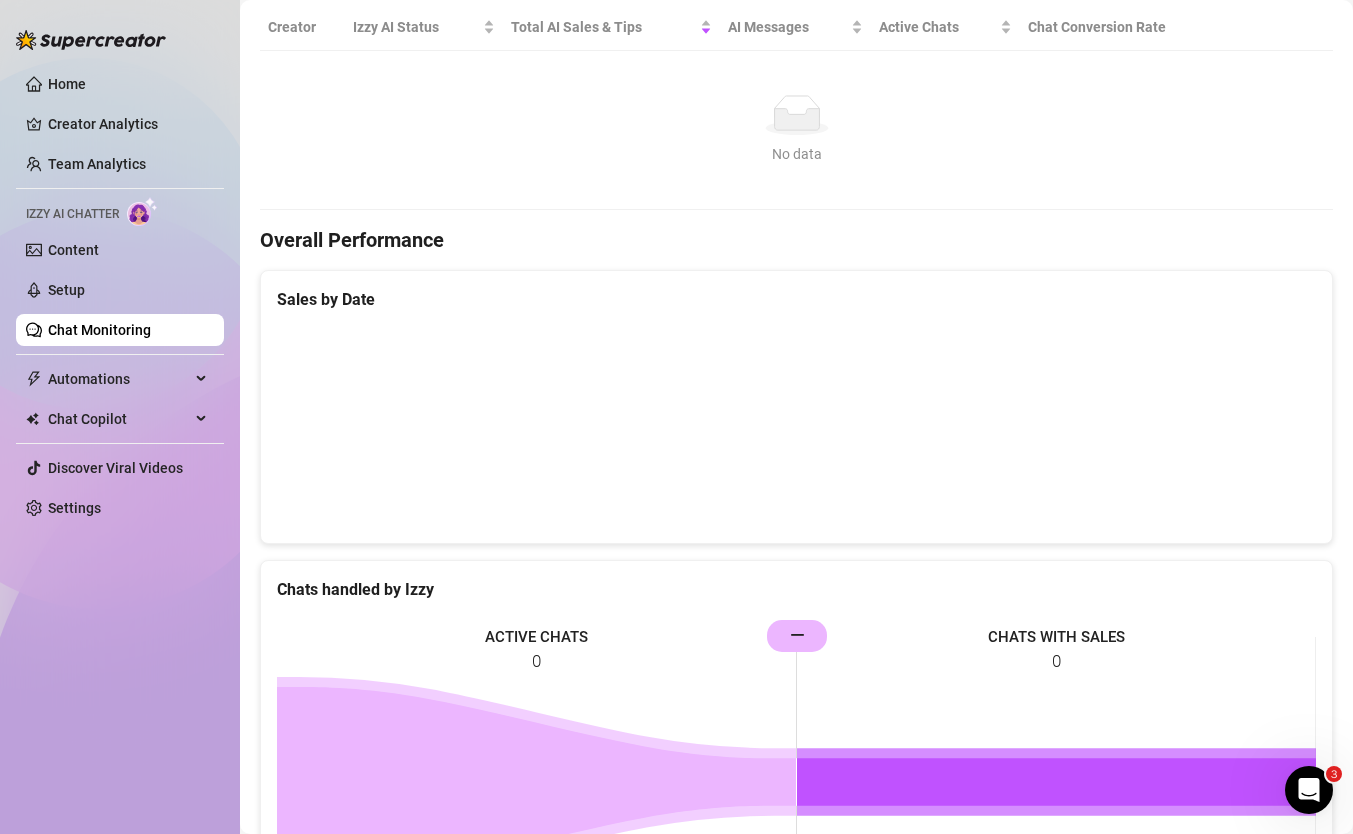 click on "Home Creator Analytics   Team Analytics Izzy AI Chatter Content Setup Chat Monitoring Automations Chat Copilot Discover Viral Videos Settings" at bounding box center [120, 296] 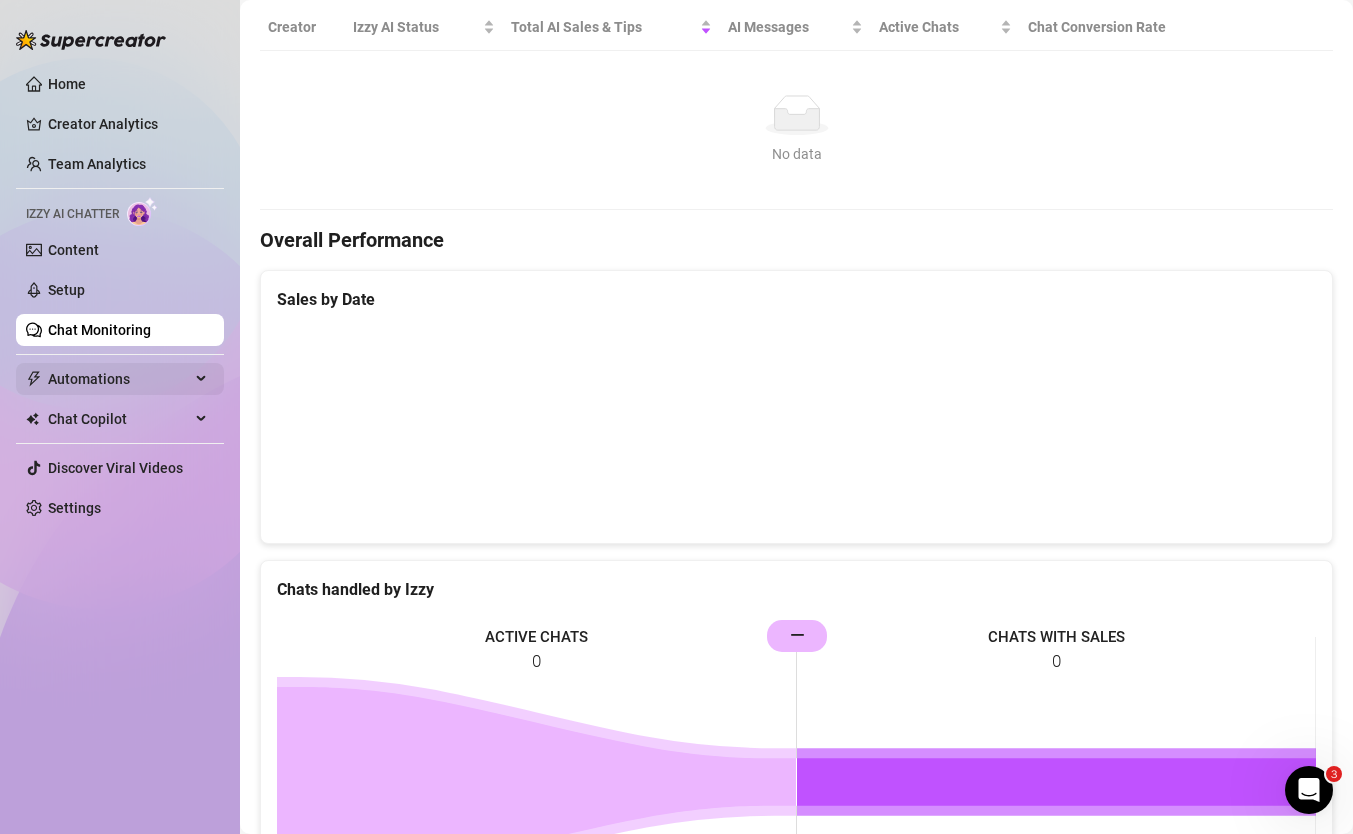 click on "Automations" at bounding box center [119, 379] 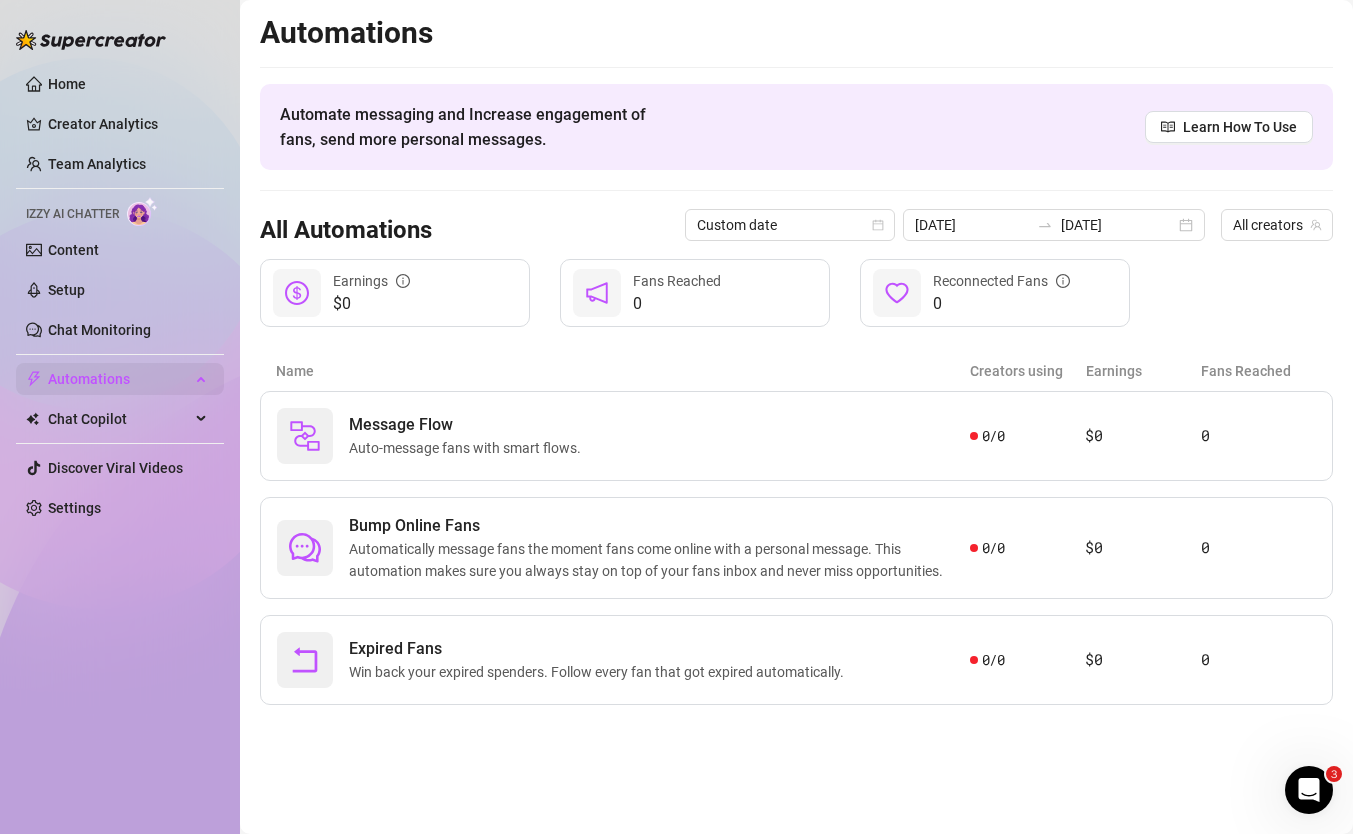 scroll, scrollTop: 0, scrollLeft: 0, axis: both 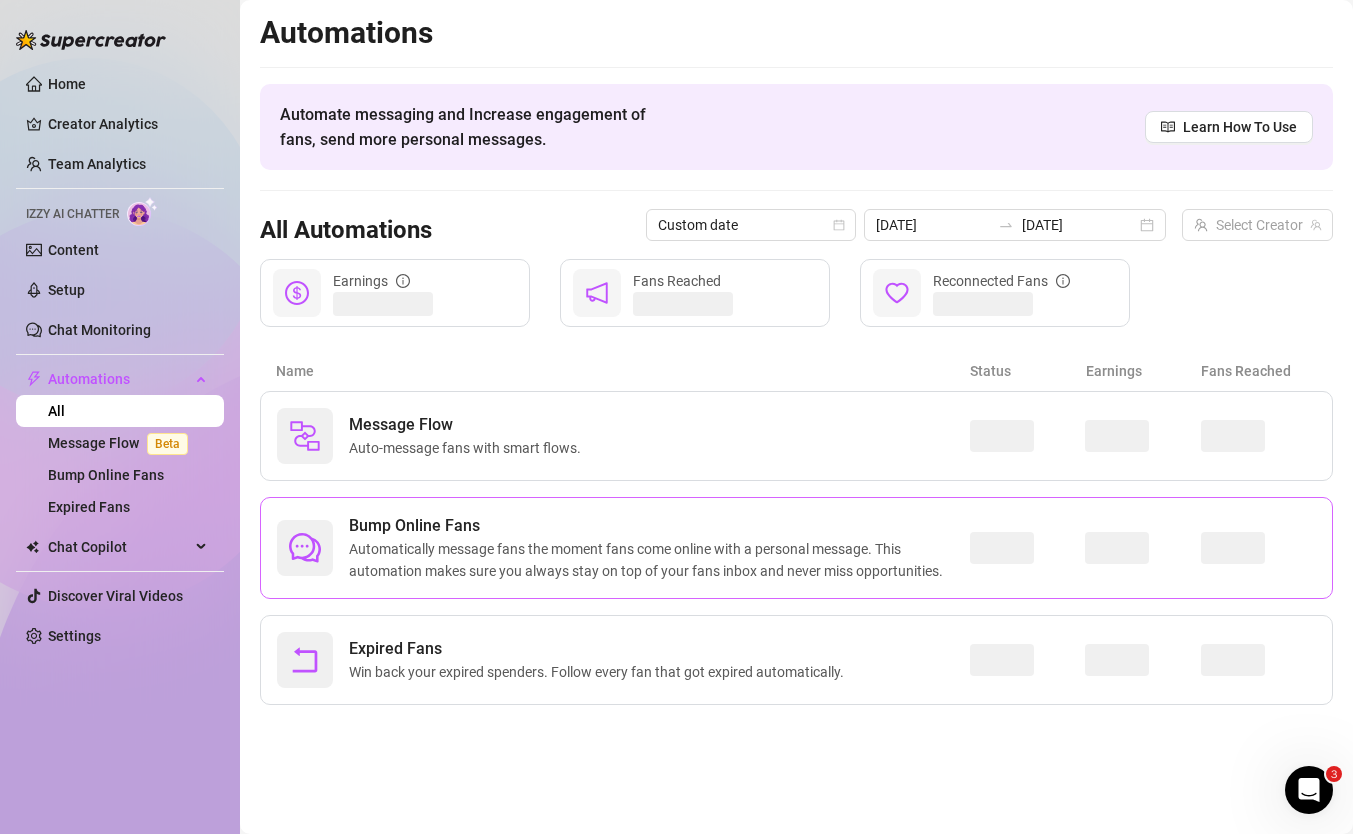 click on "Bump Online Fans Automatically message fans the moment fans come online with a personal message. This automation makes sure you always stay on top of your fans inbox and never miss opportunities." at bounding box center (623, 548) 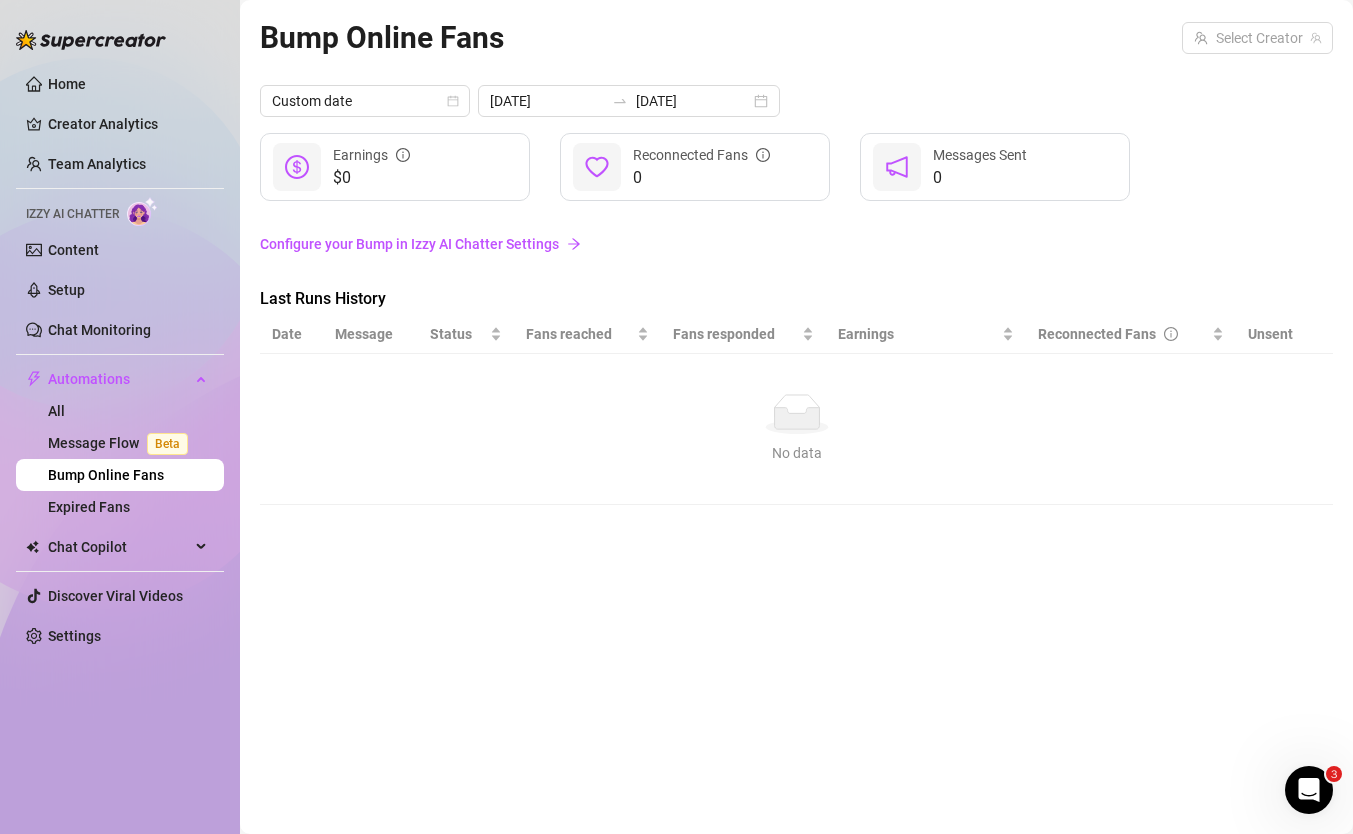 click on "Configure your Bump in Izzy AI Chatter Settings" at bounding box center [796, 244] 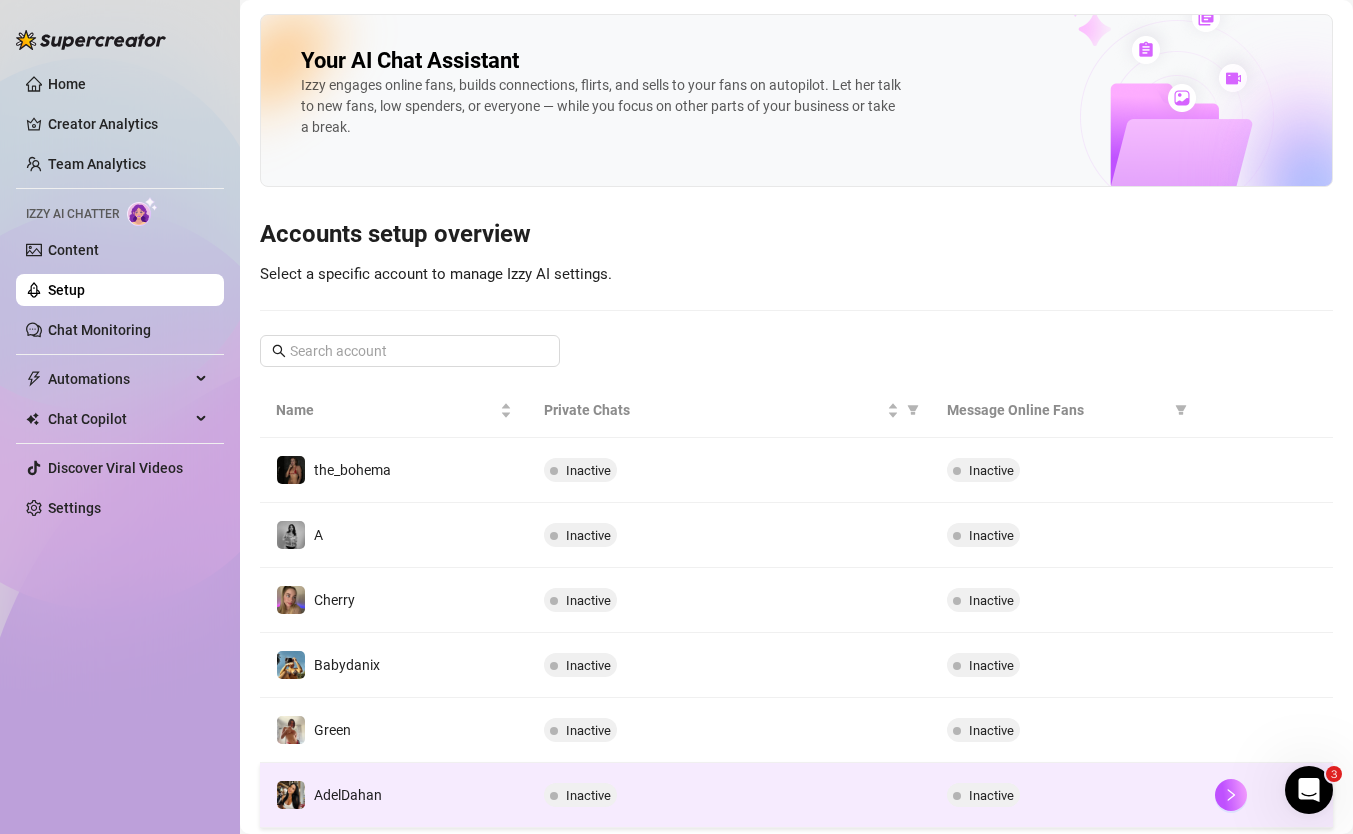 click on "AdelDahan" at bounding box center [394, 795] 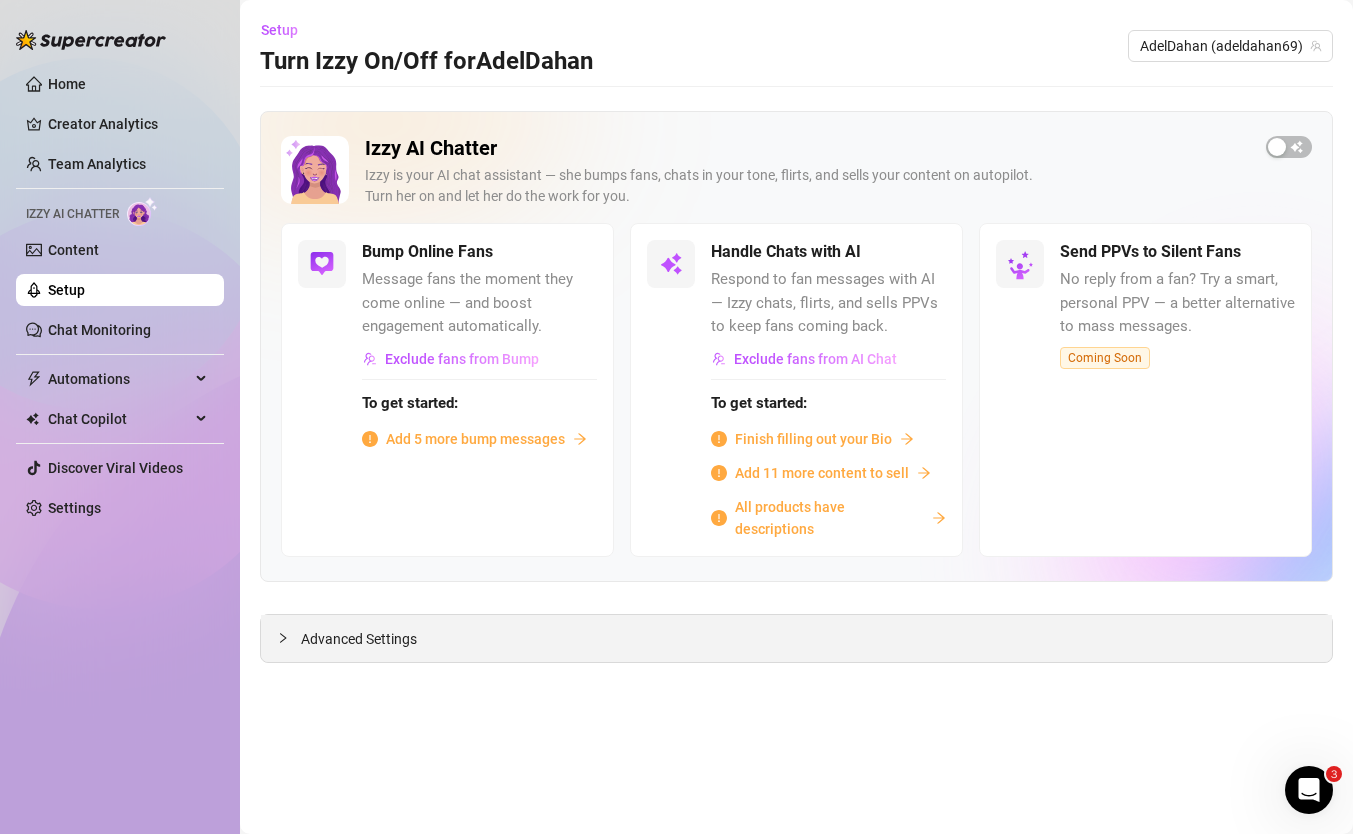 click on "Advanced Settings" at bounding box center (796, 638) 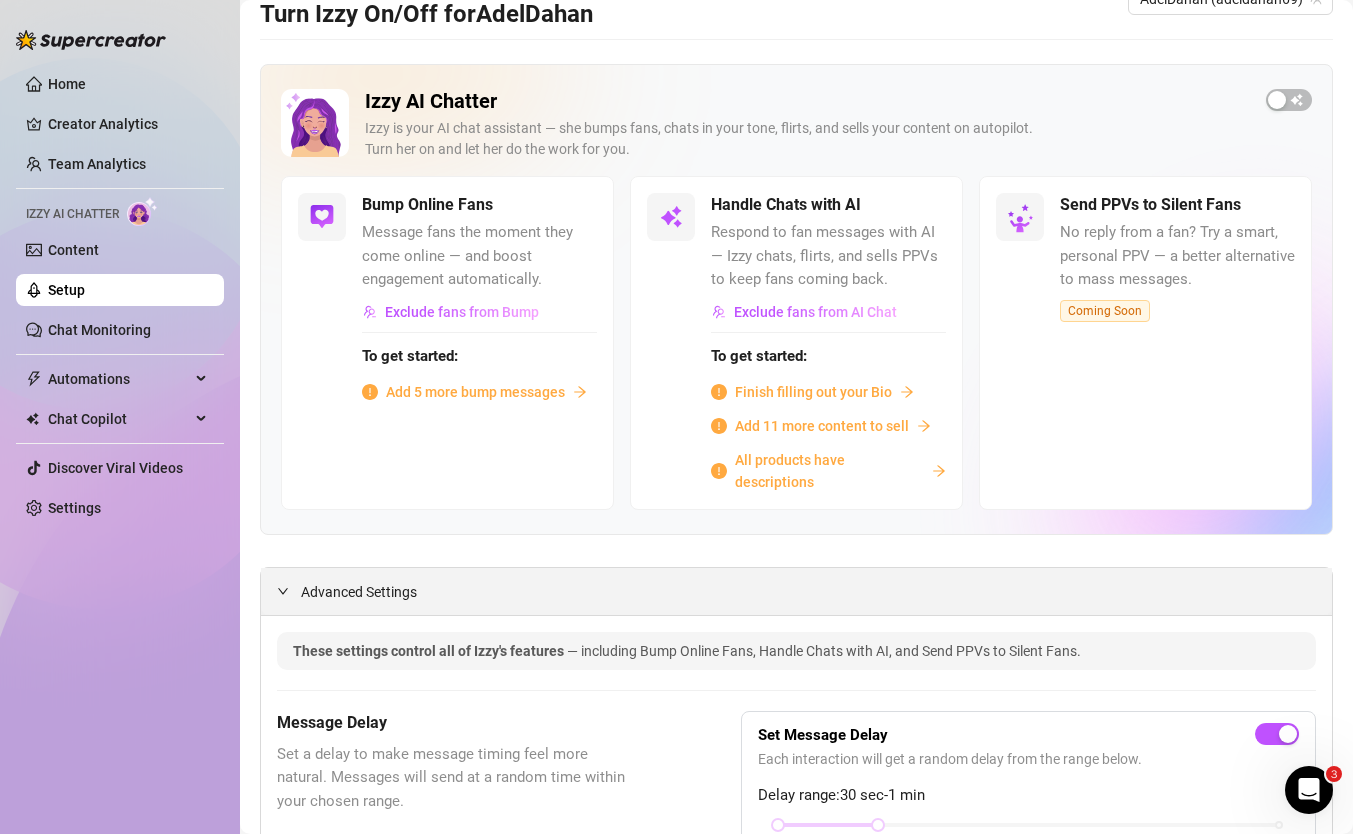 scroll, scrollTop: 0, scrollLeft: 0, axis: both 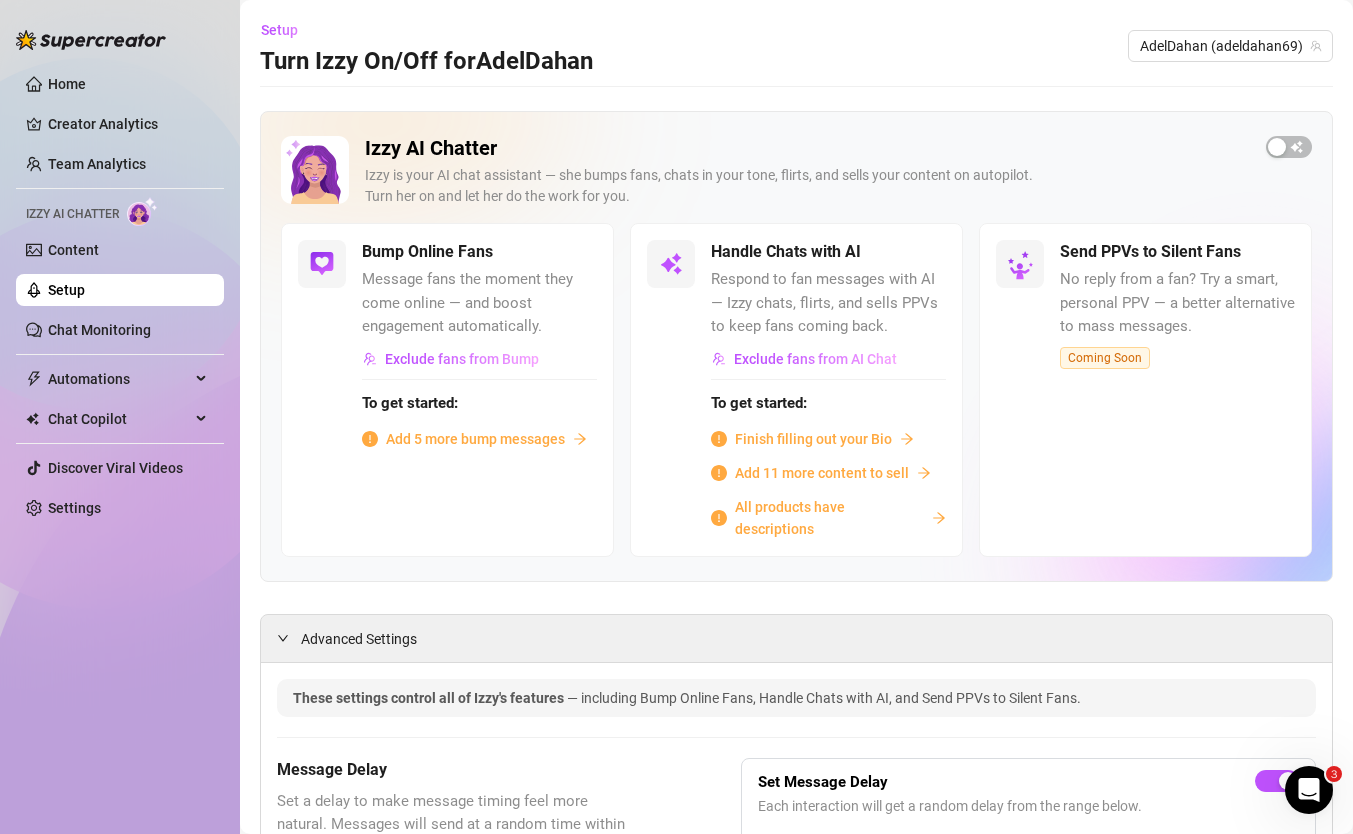 click on "Message fans the moment they come online — and boost engagement automatically." at bounding box center (479, 303) 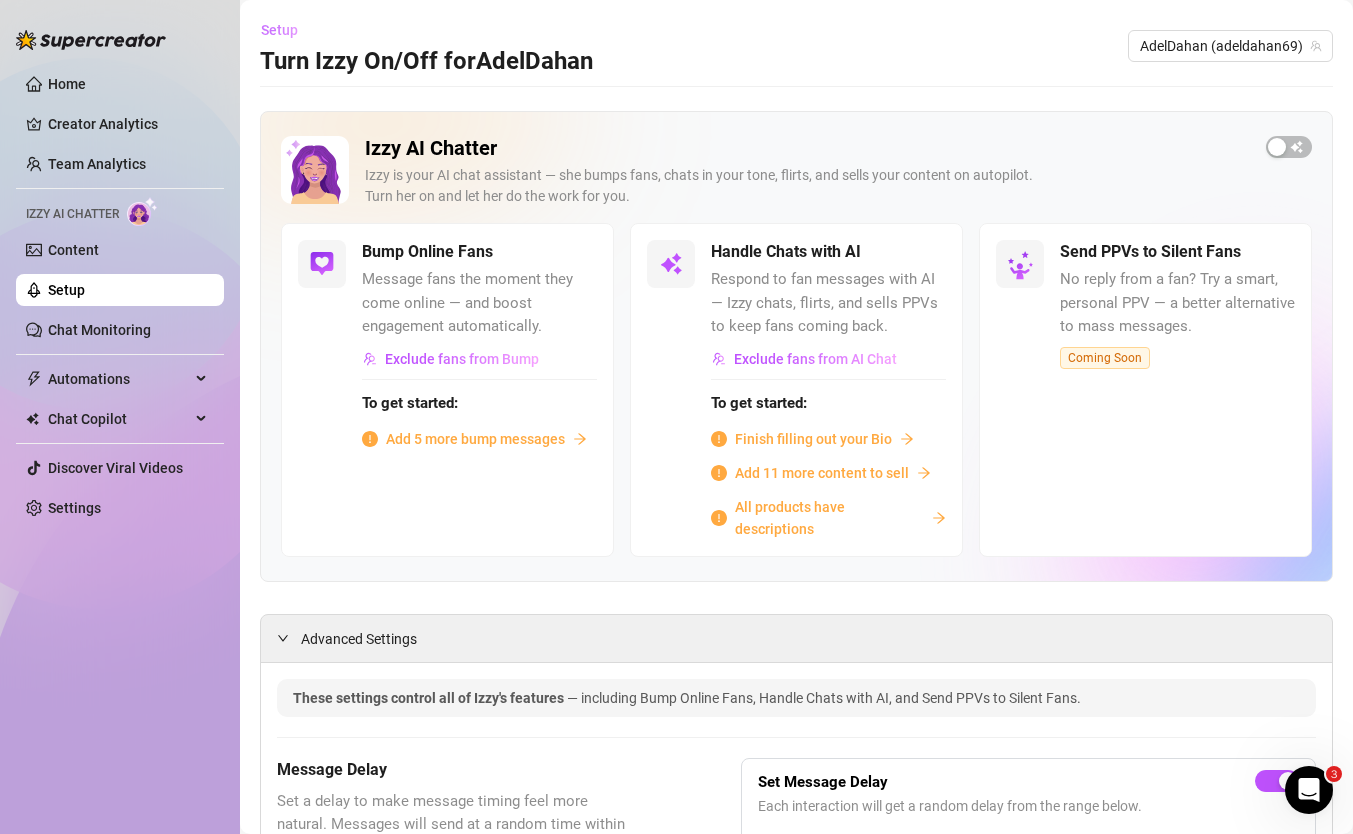 click on "Setup" at bounding box center (287, 30) 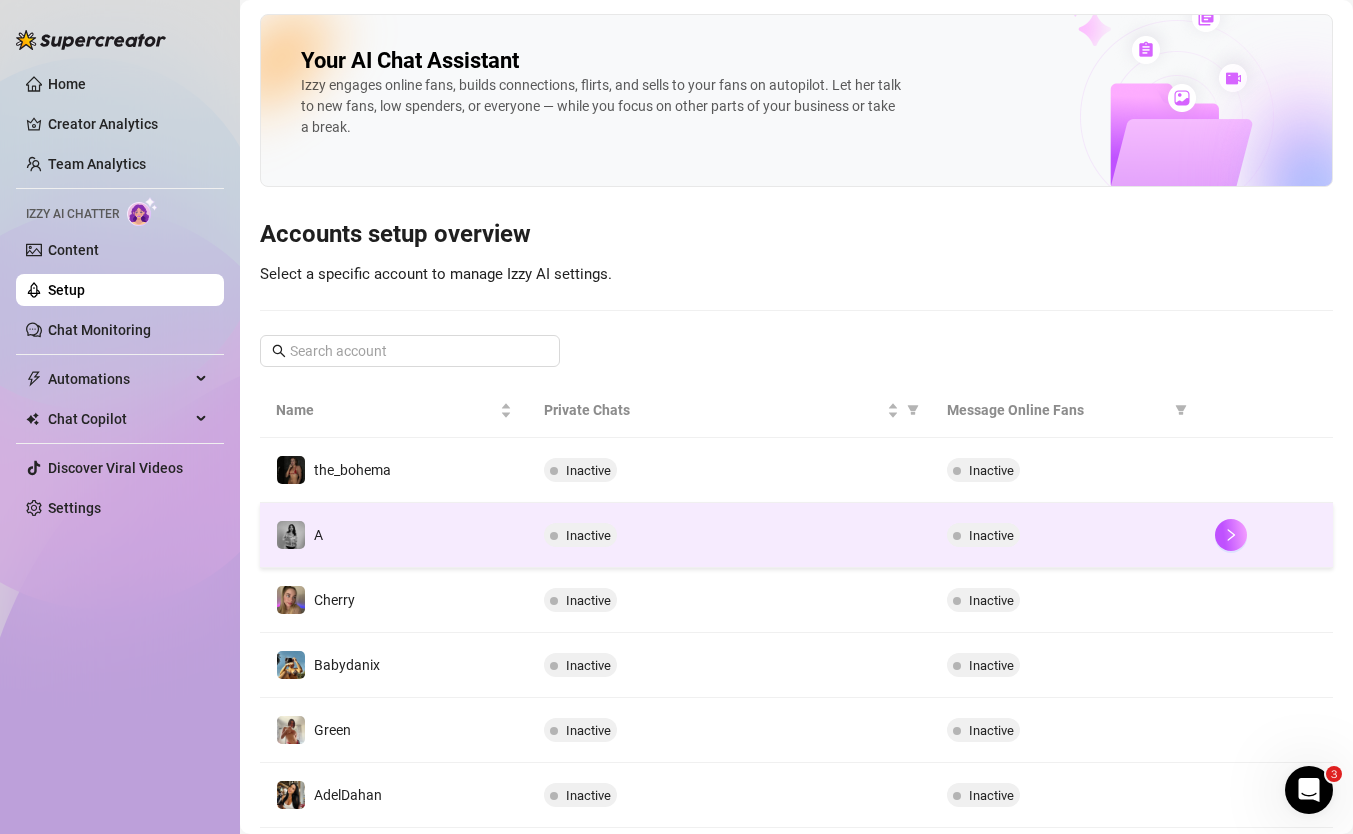 click on "A" at bounding box center (394, 535) 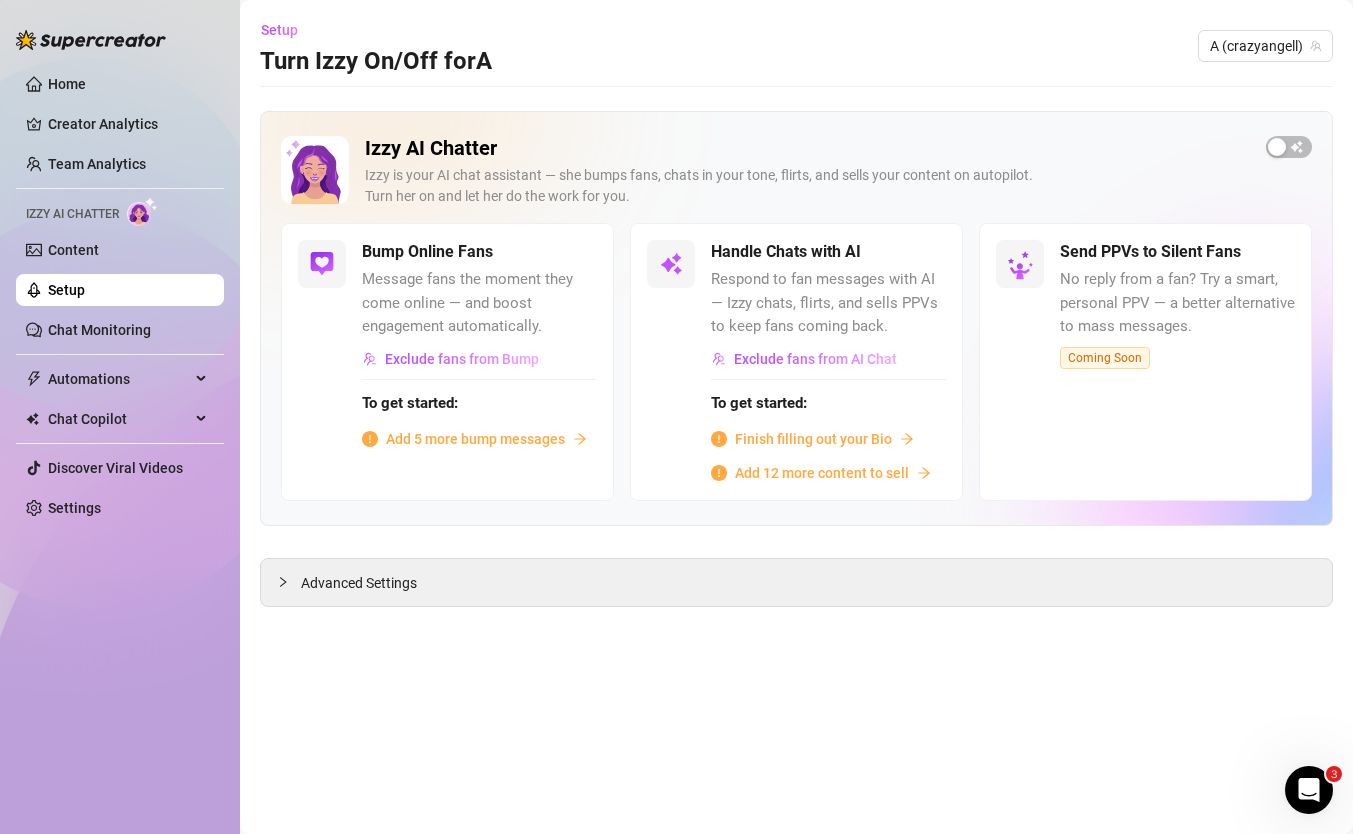 click on "Message fans the moment they come online — and boost engagement automatically." at bounding box center (479, 303) 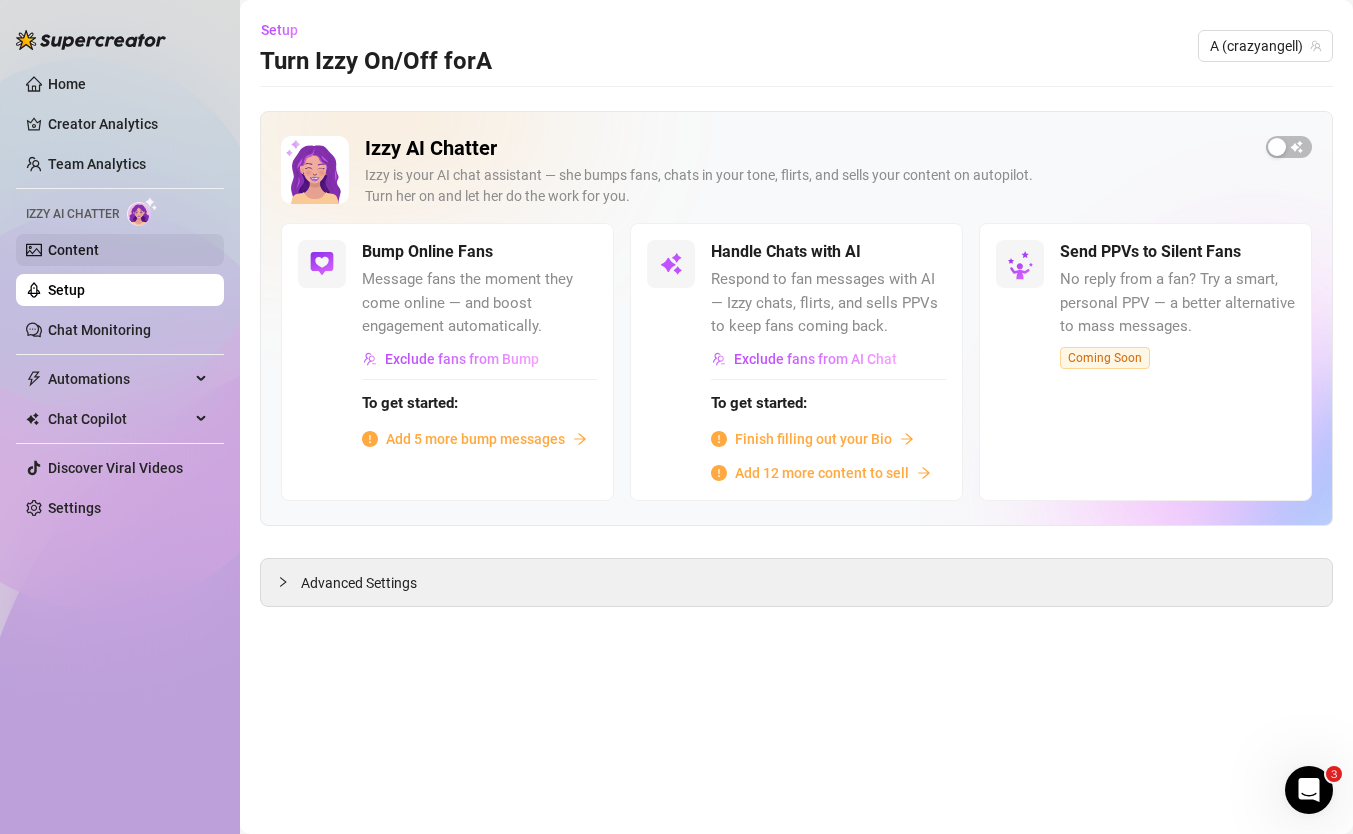 click on "Content" at bounding box center (73, 250) 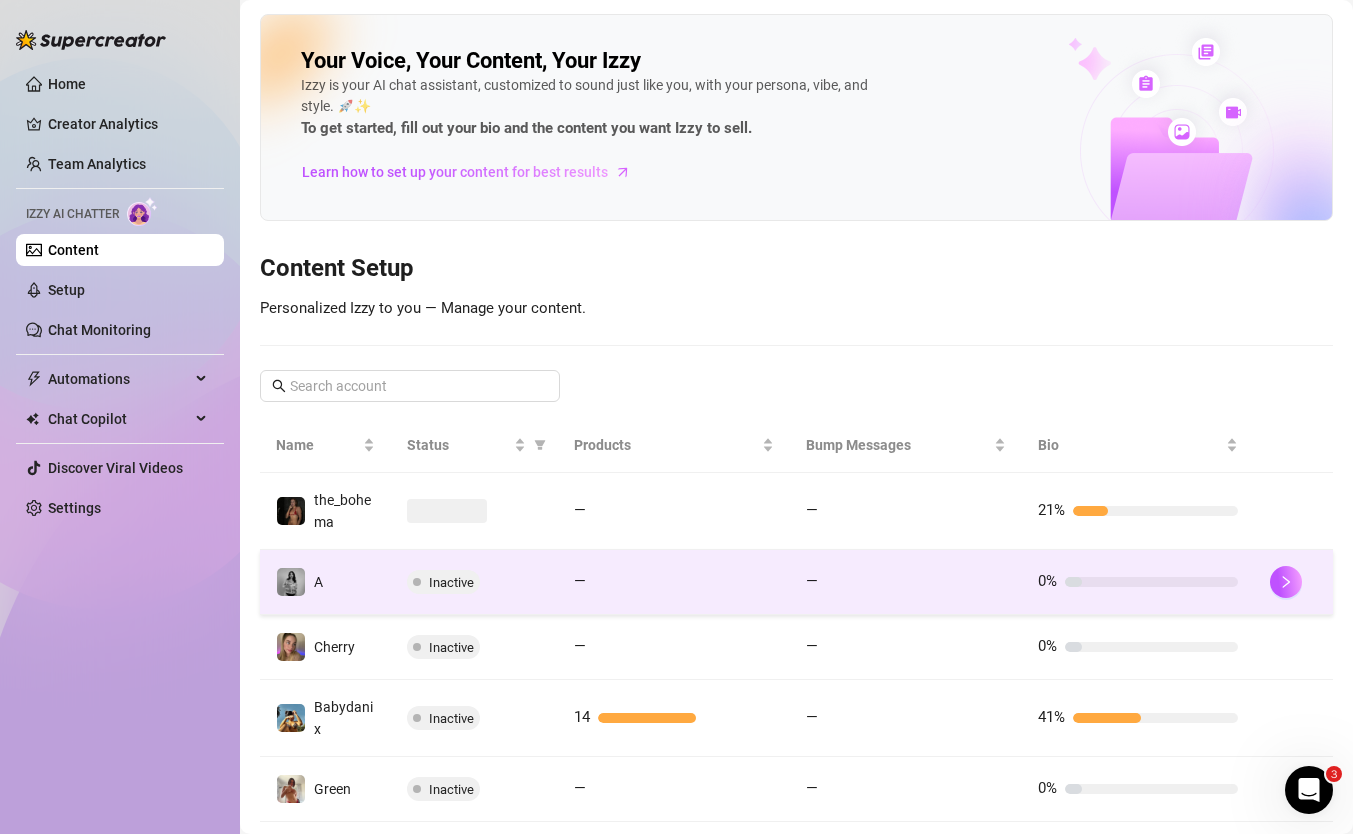 click on "A" at bounding box center [325, 582] 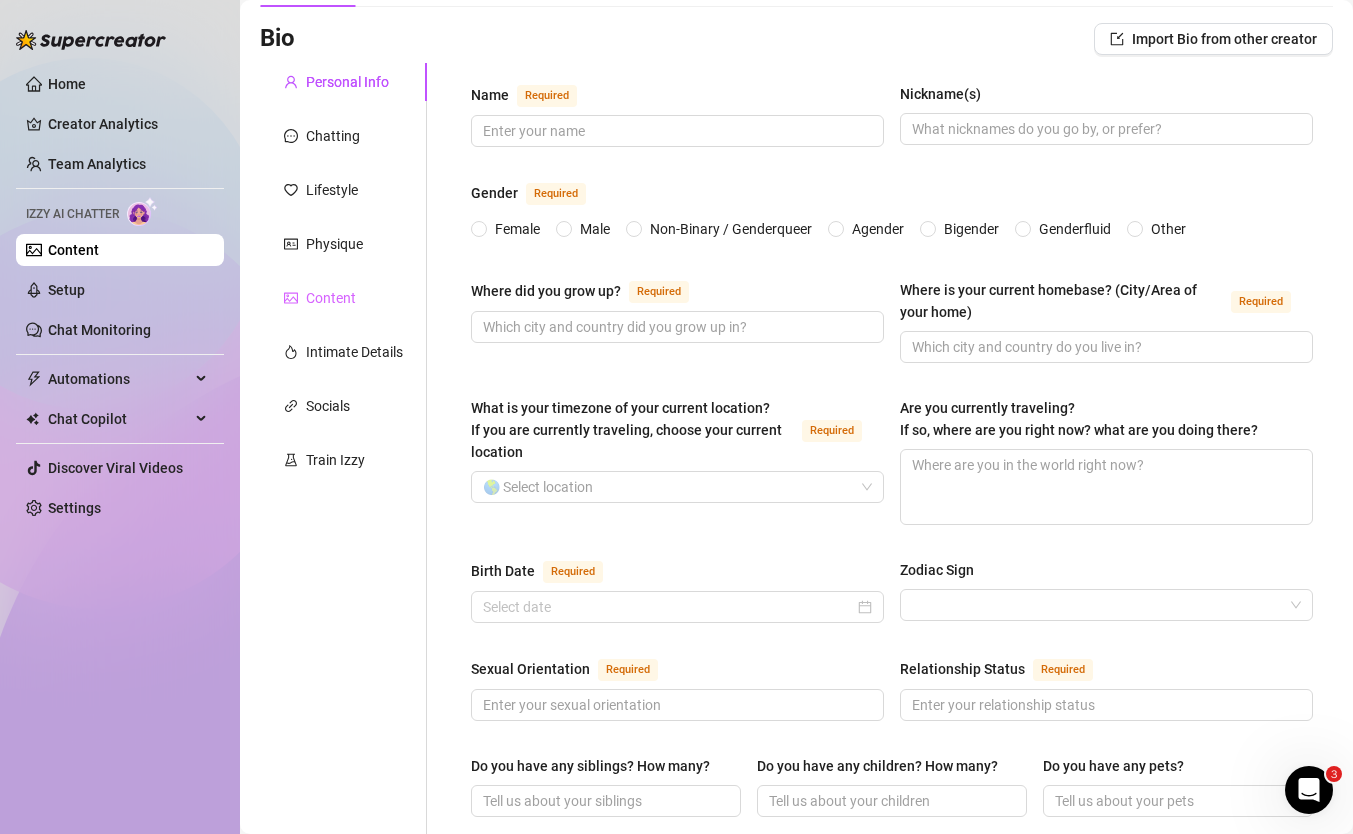 scroll, scrollTop: 53, scrollLeft: 0, axis: vertical 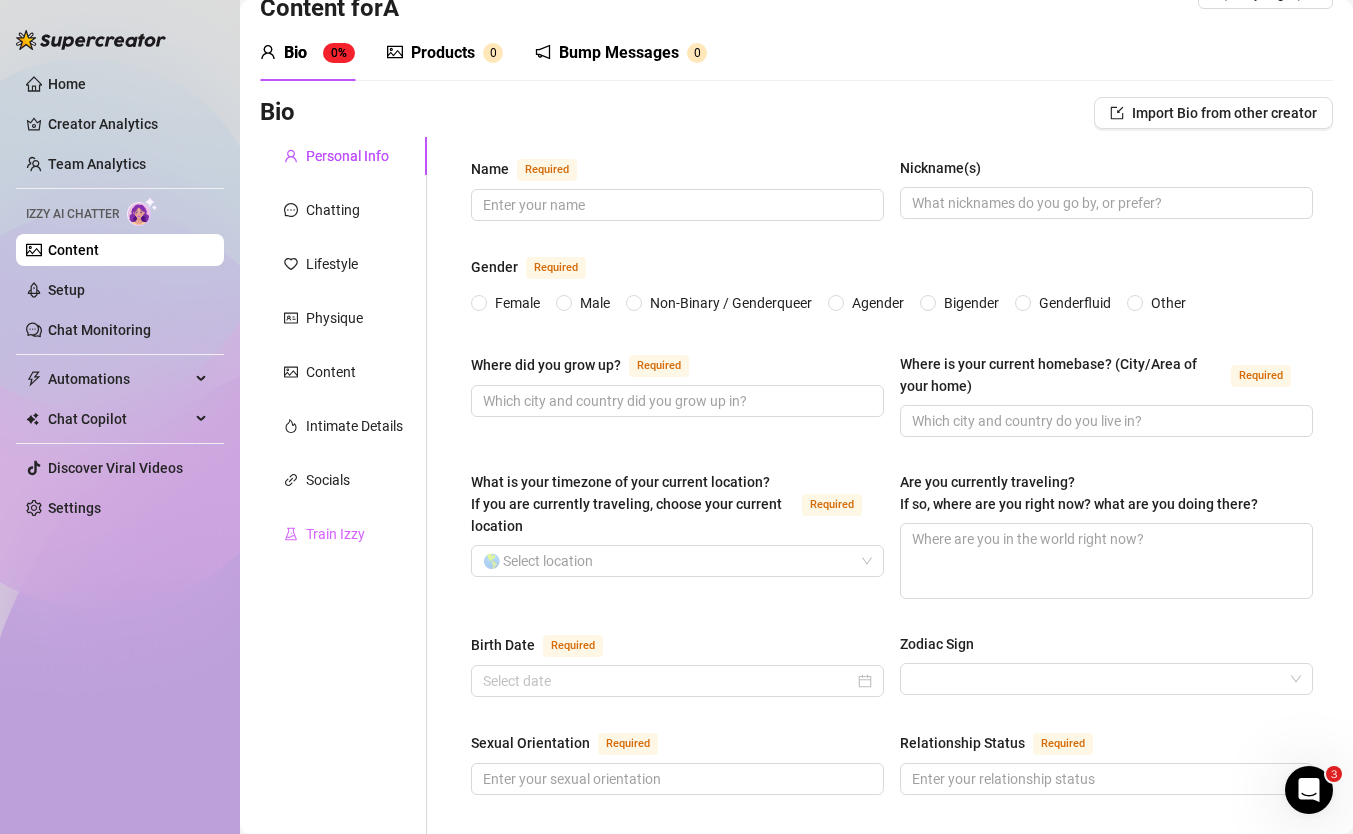 click on "Train Izzy" at bounding box center [343, 534] 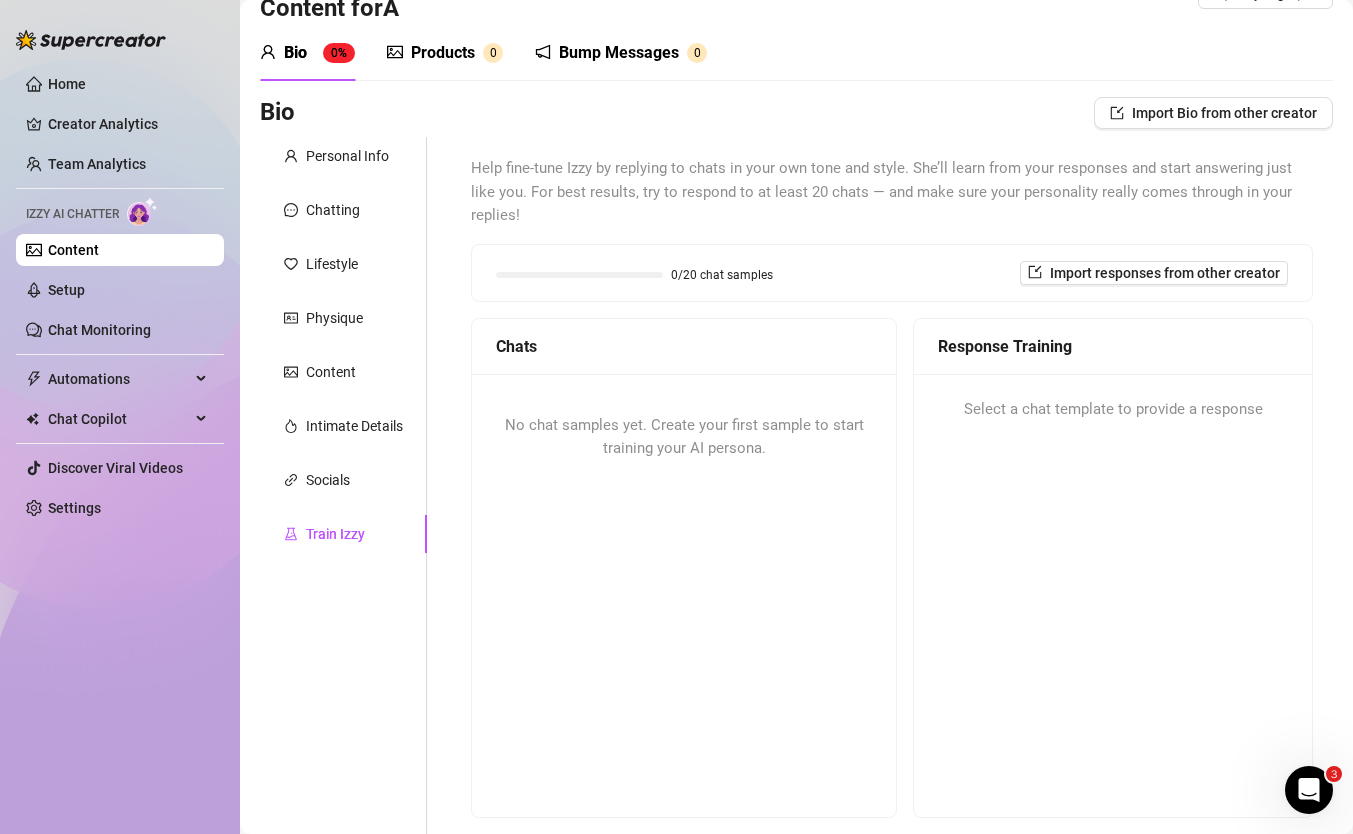 click on "No chat samples yet. Create your first sample to start training your AI persona." at bounding box center (684, 437) 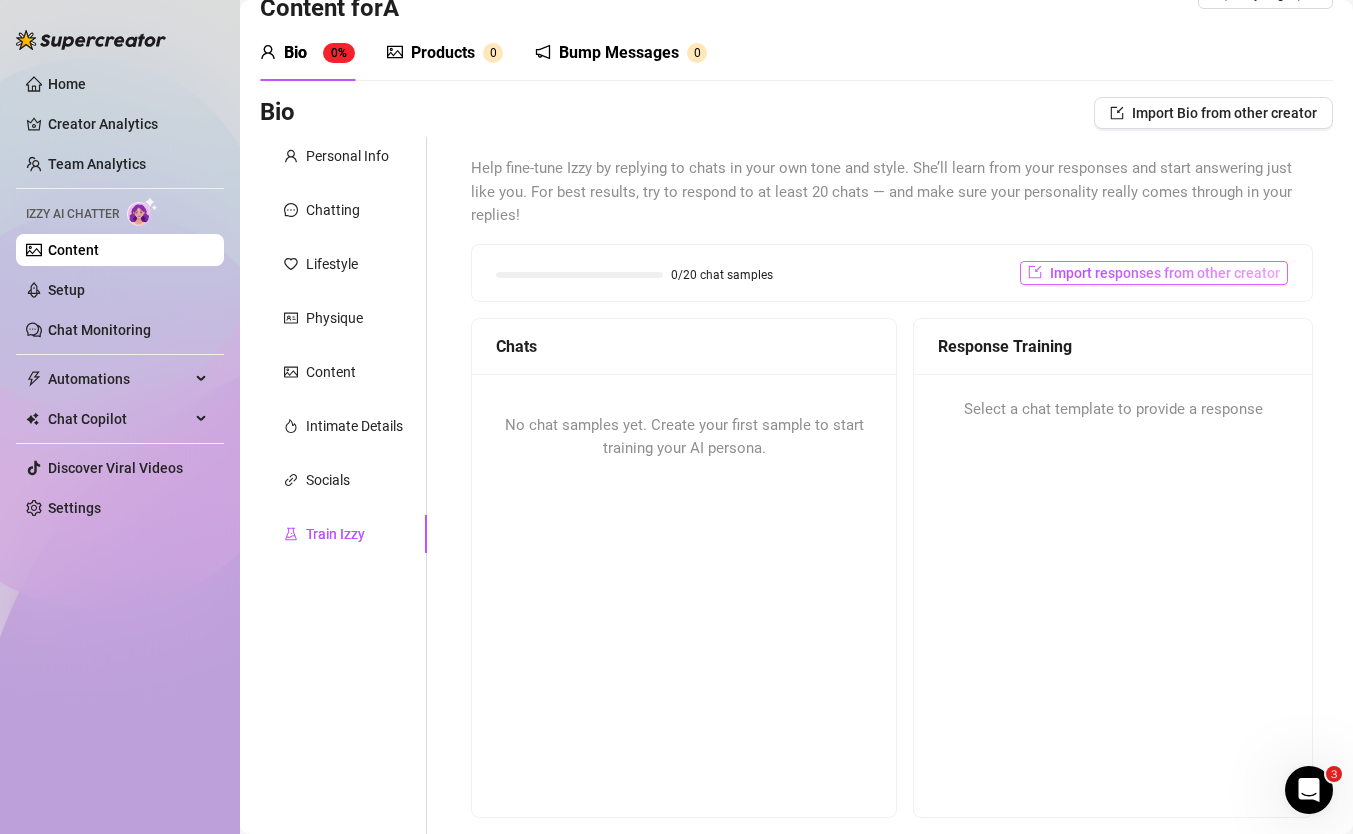 click on "Import responses from other creator" at bounding box center [1165, 273] 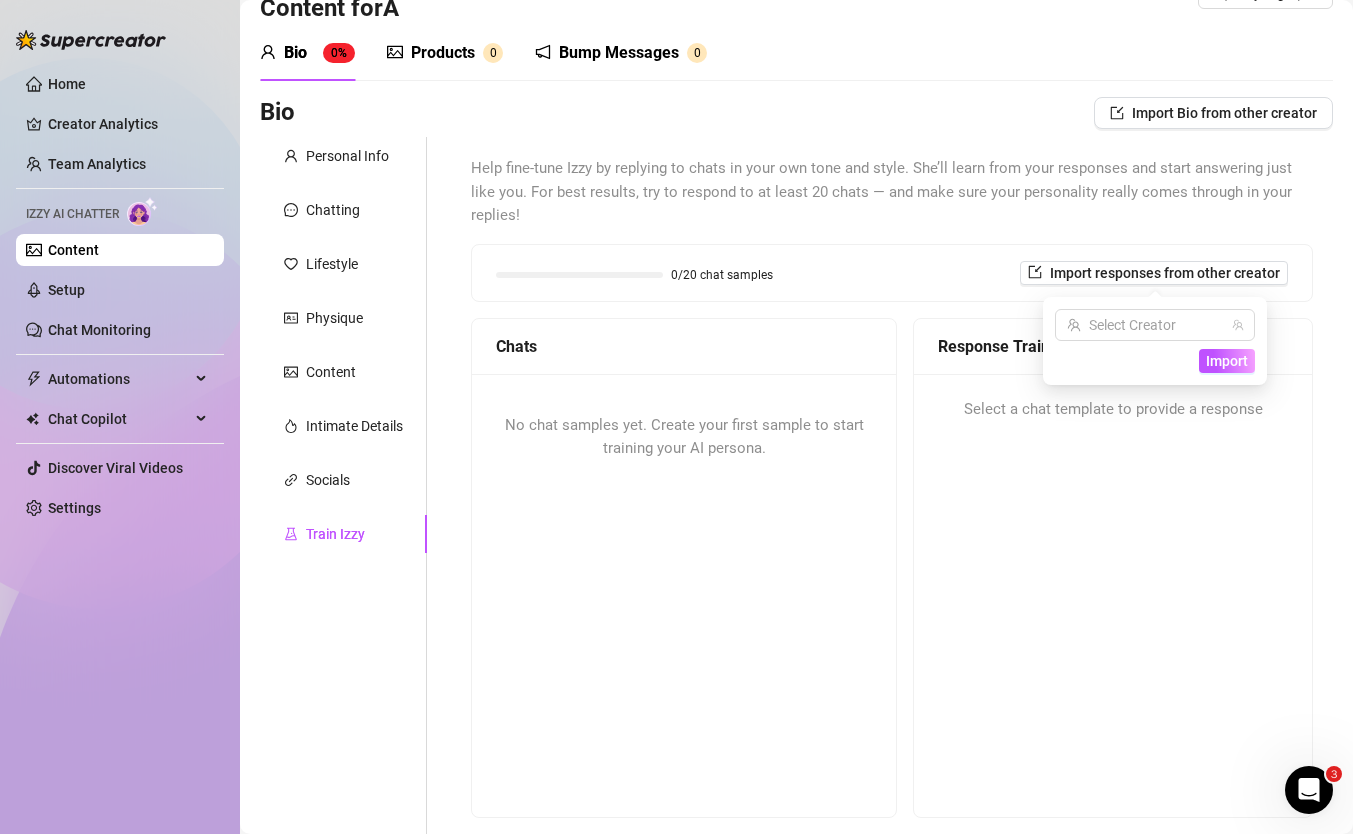 click on "Select Creator Import" at bounding box center [1155, 341] 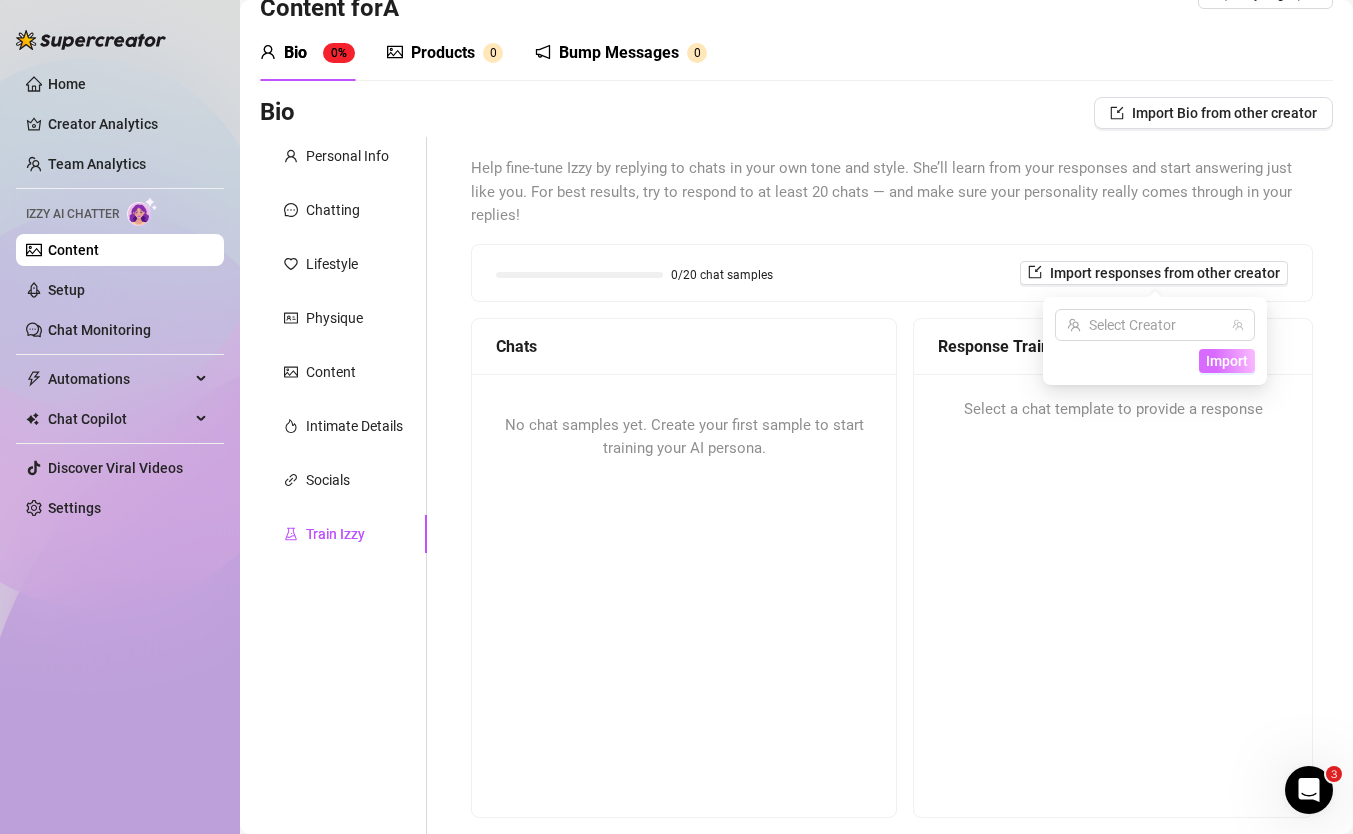 click on "Import" at bounding box center [1227, 361] 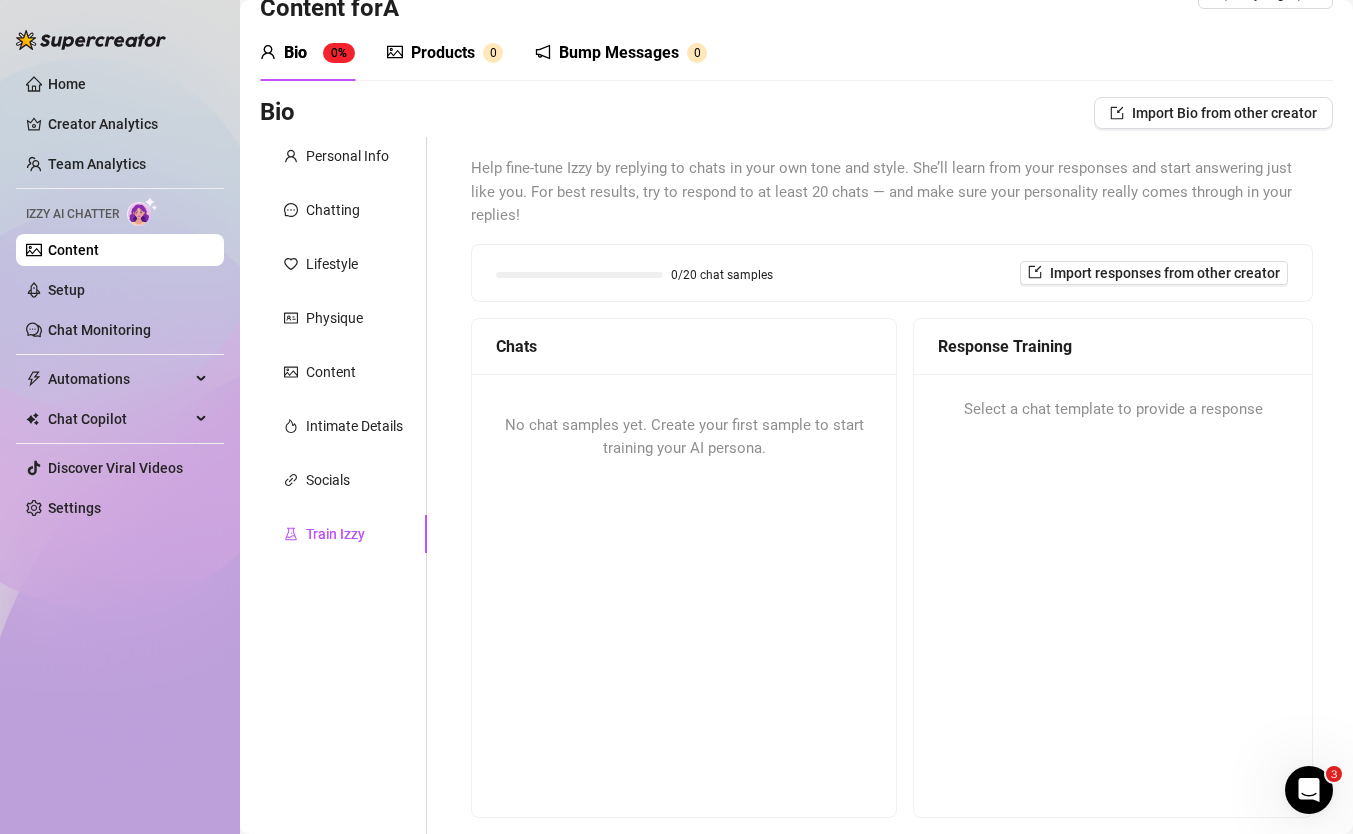 click on "No chat samples yet. Create your first sample to start training your AI persona." at bounding box center [684, 437] 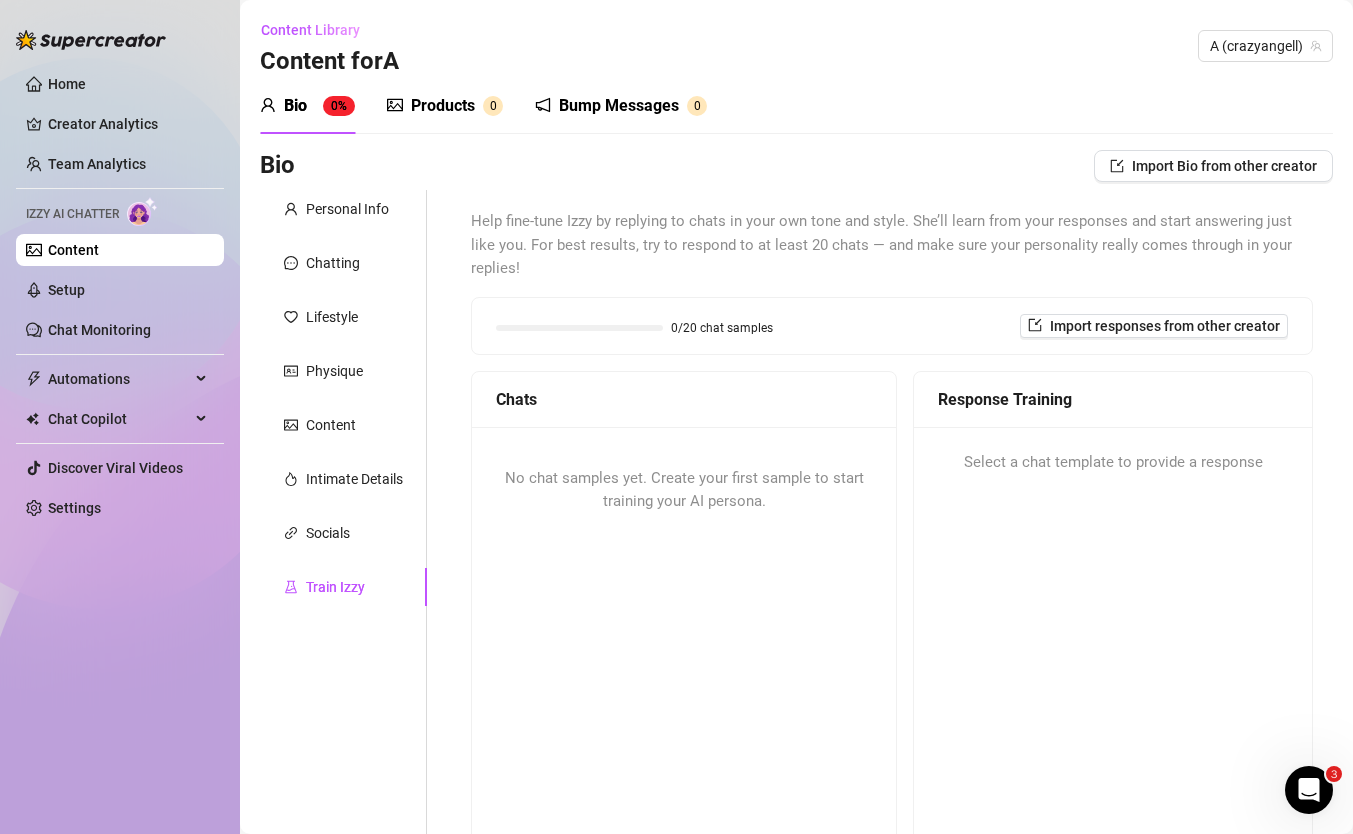 scroll, scrollTop: 0, scrollLeft: 0, axis: both 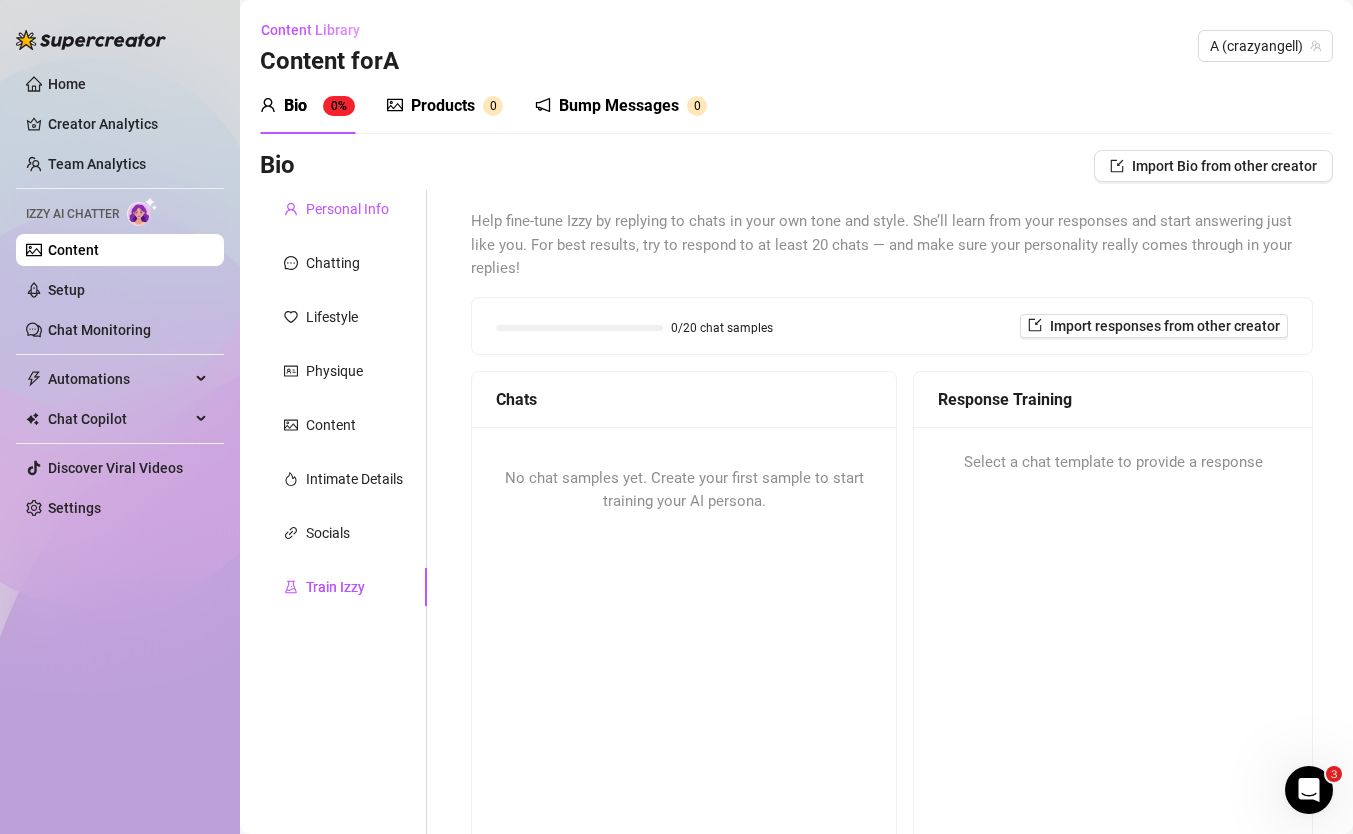 click on "Personal Info" at bounding box center [347, 209] 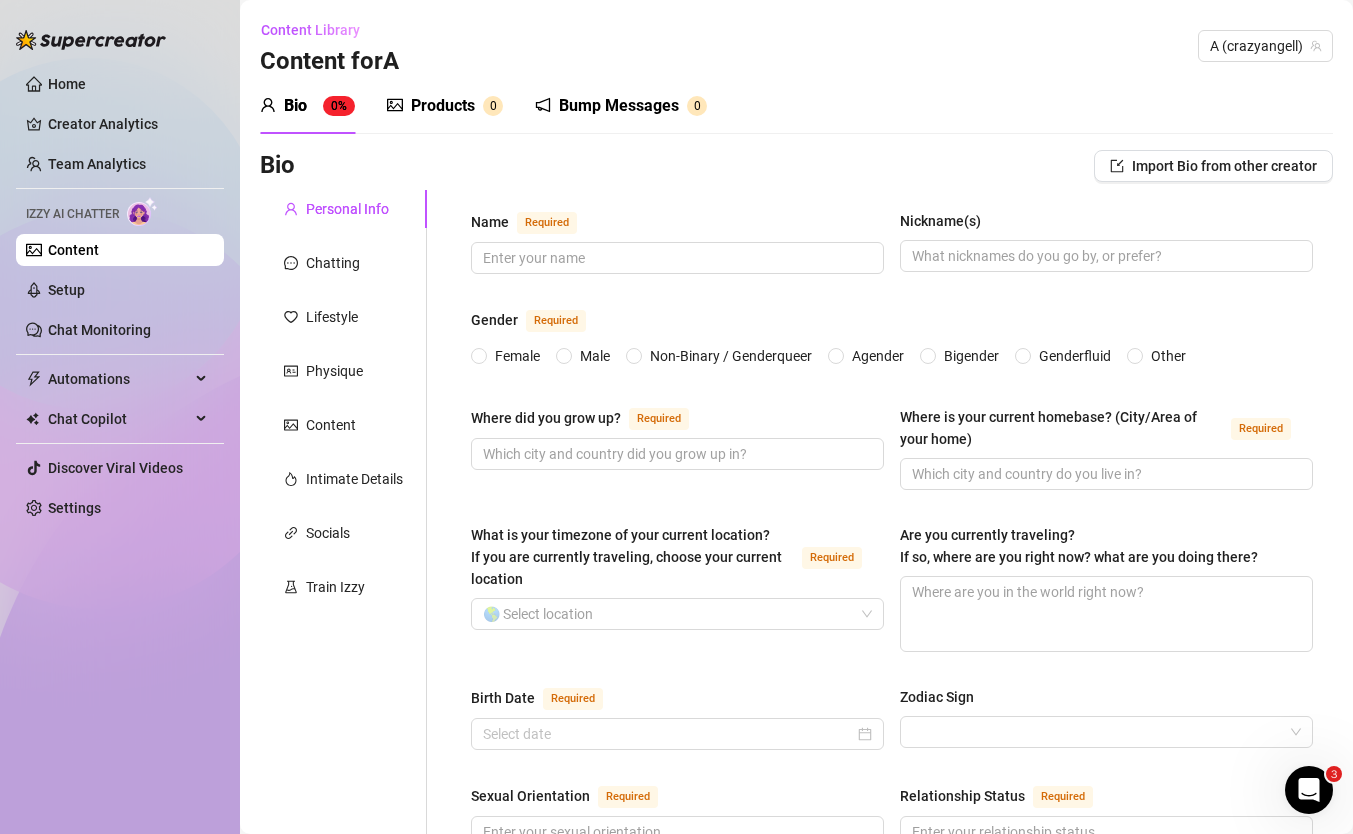 click on "Personal Info Chatting Lifestyle Physique Content Intimate Details Socials Train Izzy" at bounding box center (343, 1011) 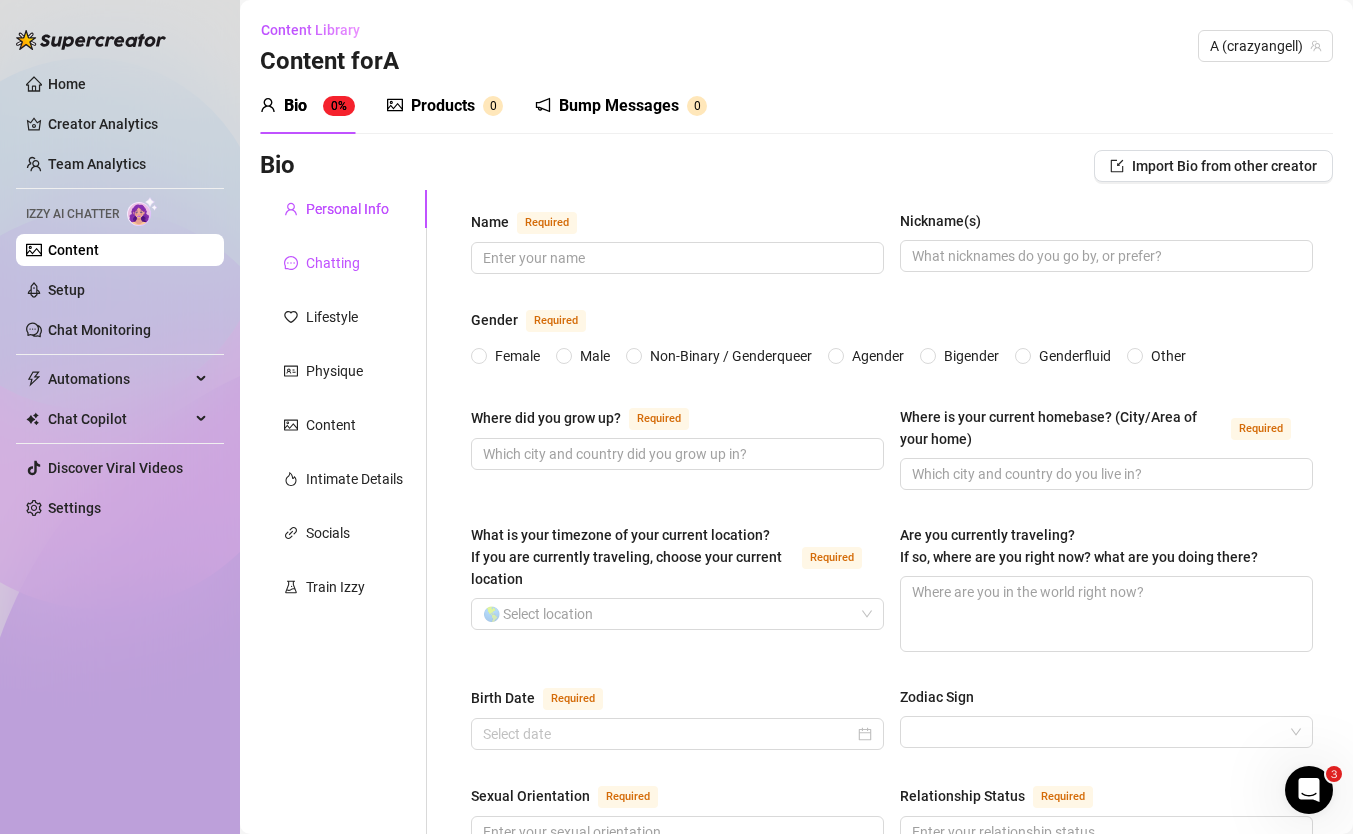 click on "Chatting" at bounding box center [333, 263] 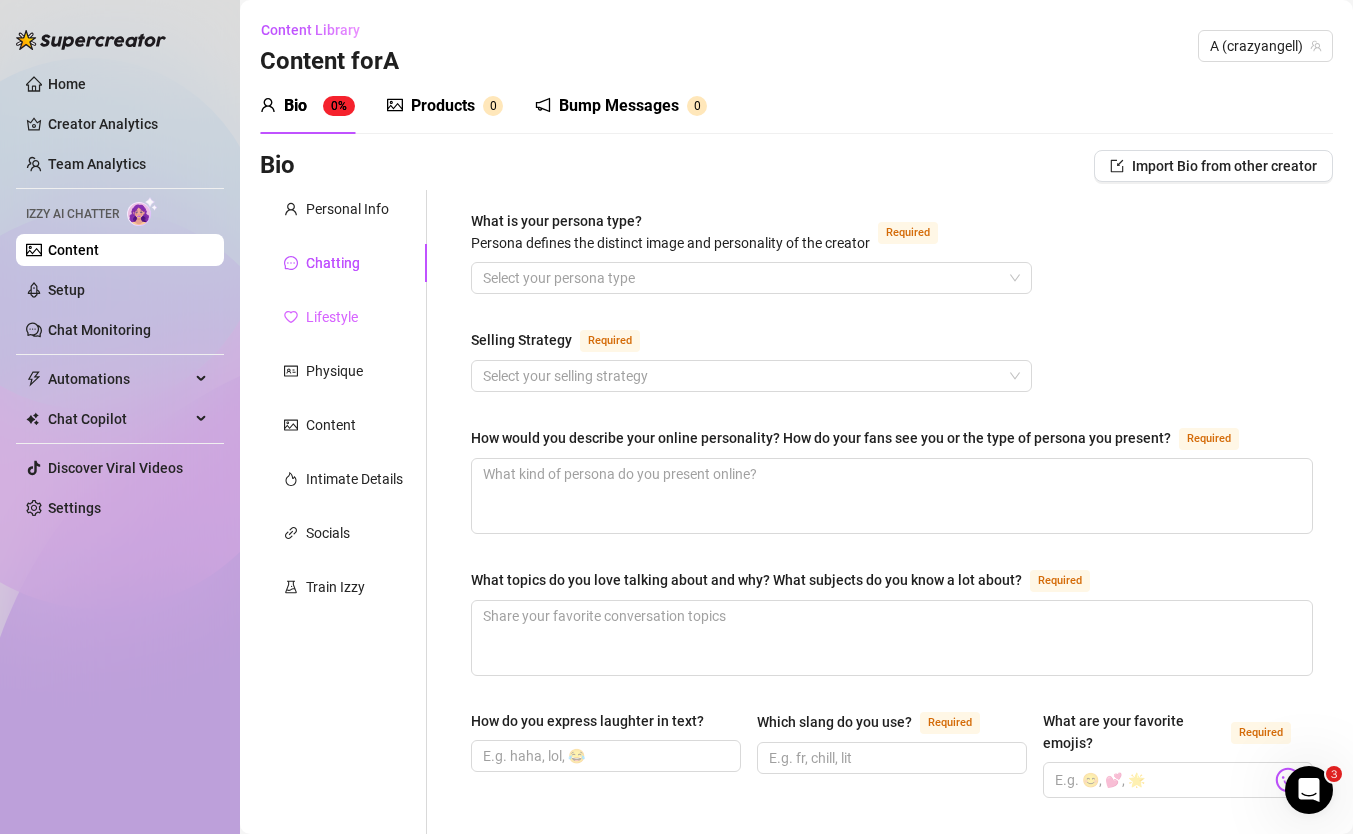 click on "Lifestyle" at bounding box center (343, 317) 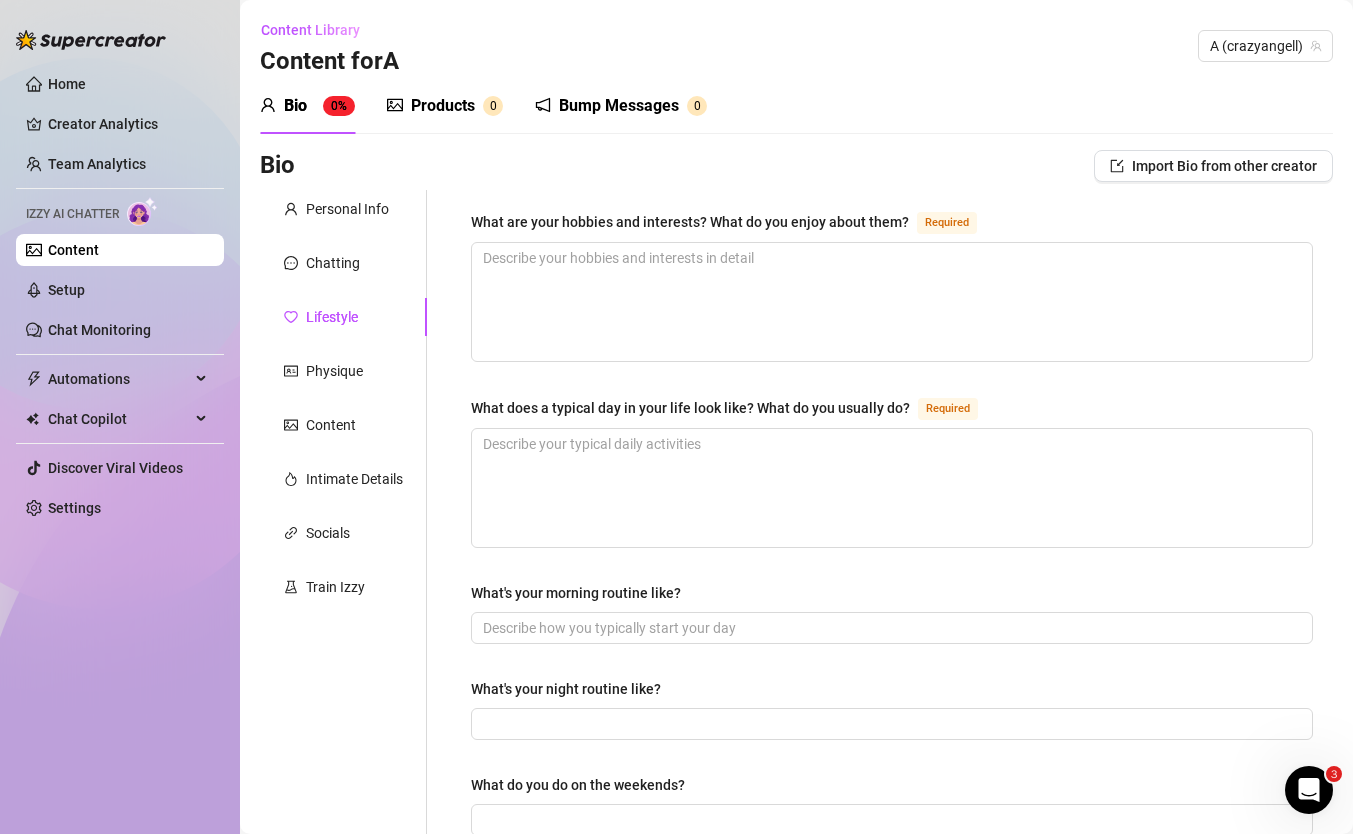 click on "Personal Info Chatting Lifestyle Physique Content Intimate Details Socials Train Izzy" at bounding box center (343, 864) 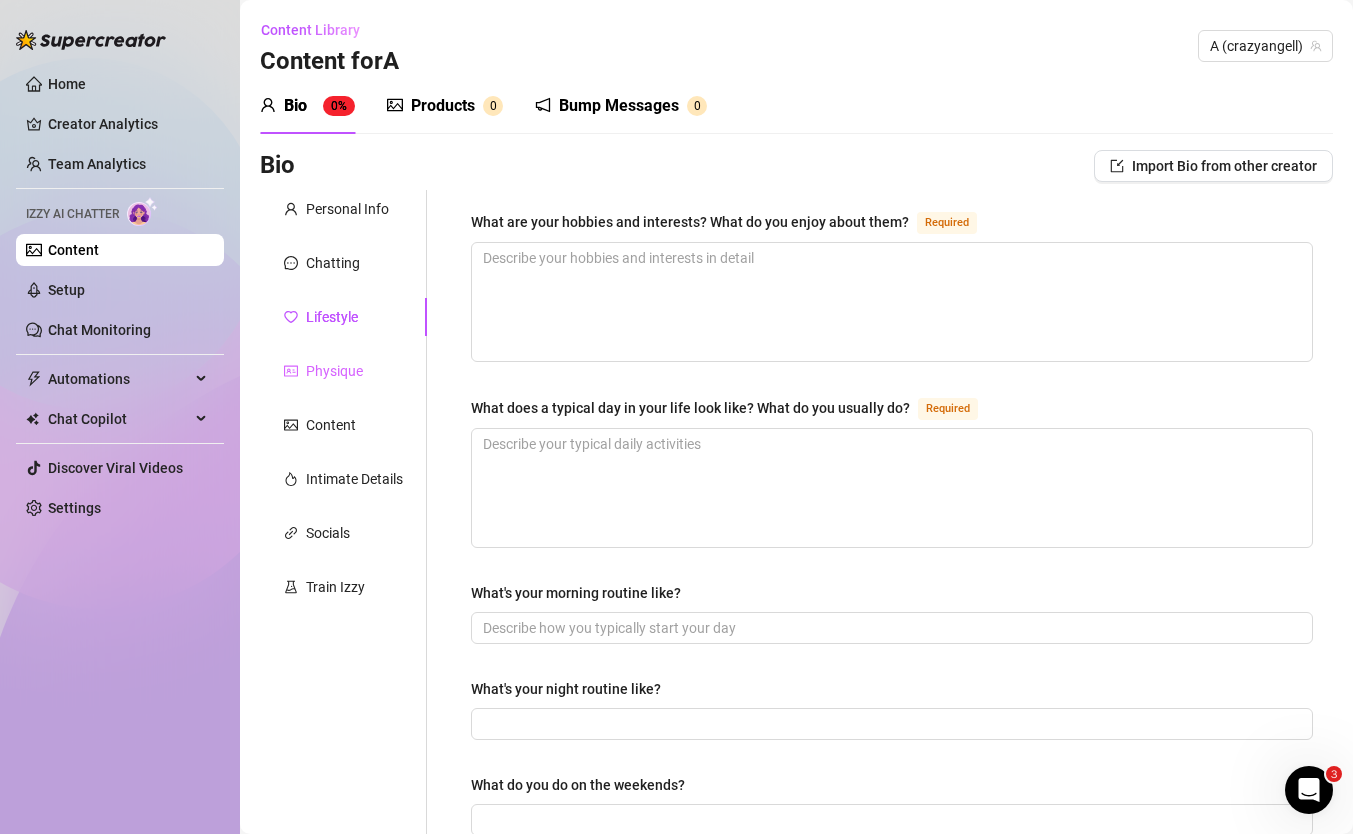 click on "Physique" at bounding box center [343, 371] 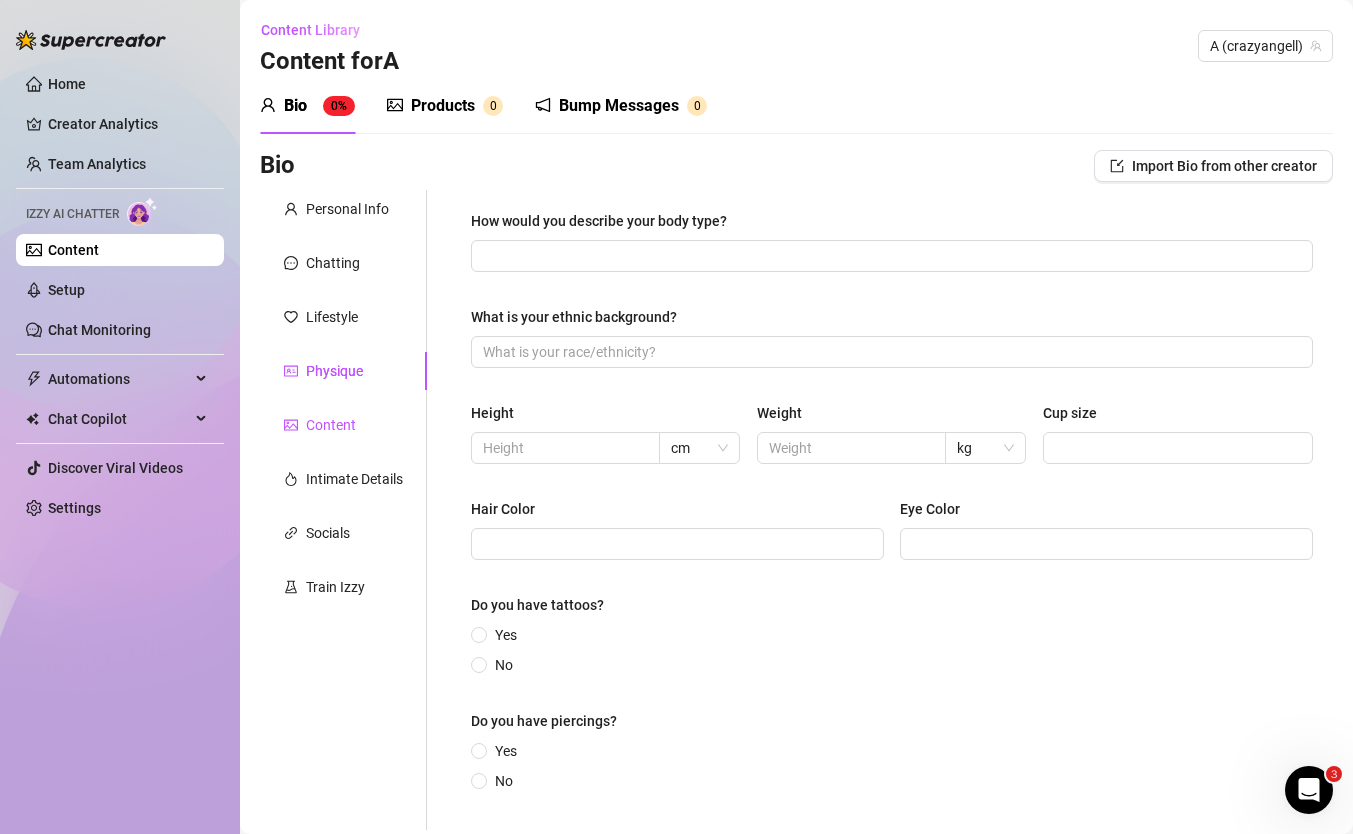 click on "Content" at bounding box center [331, 425] 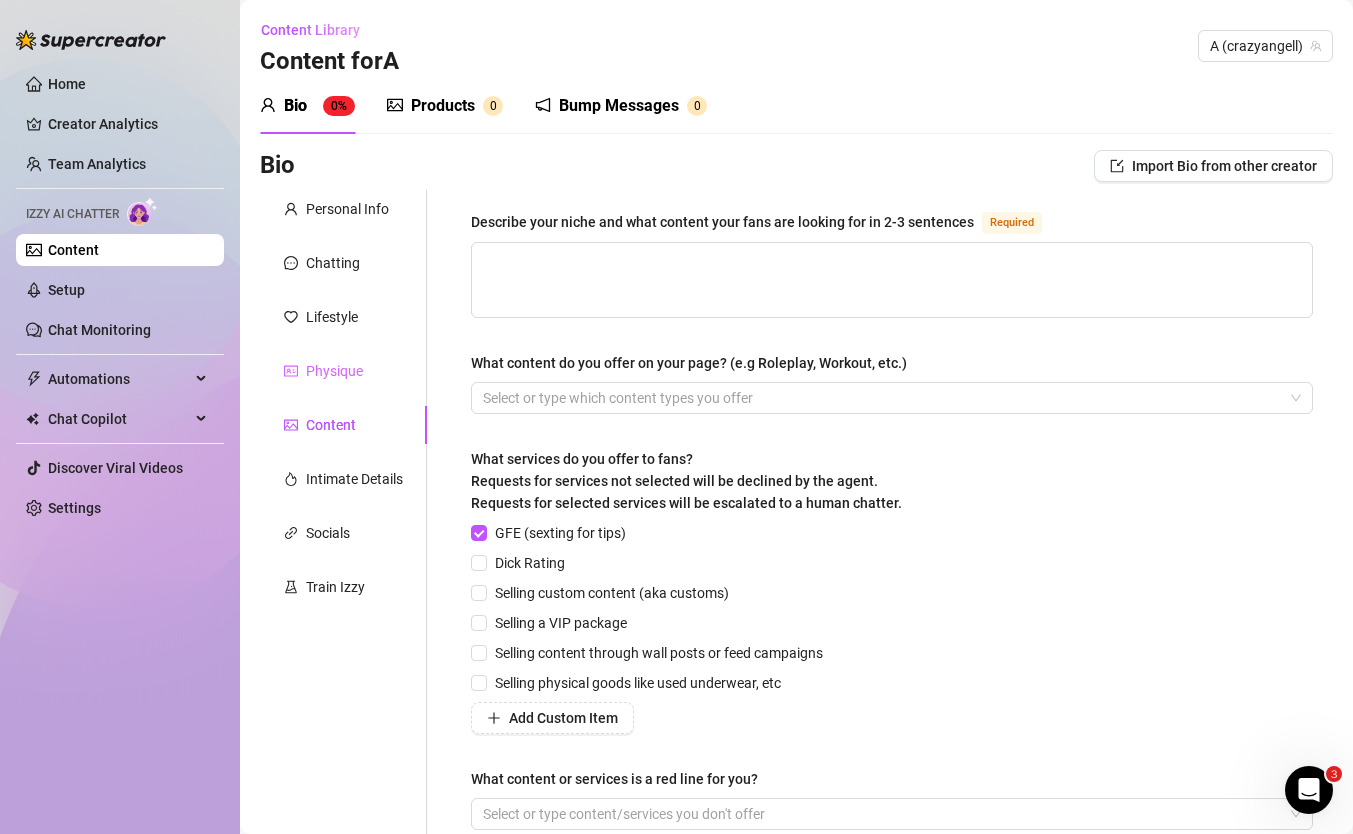 click on "Physique" at bounding box center (343, 371) 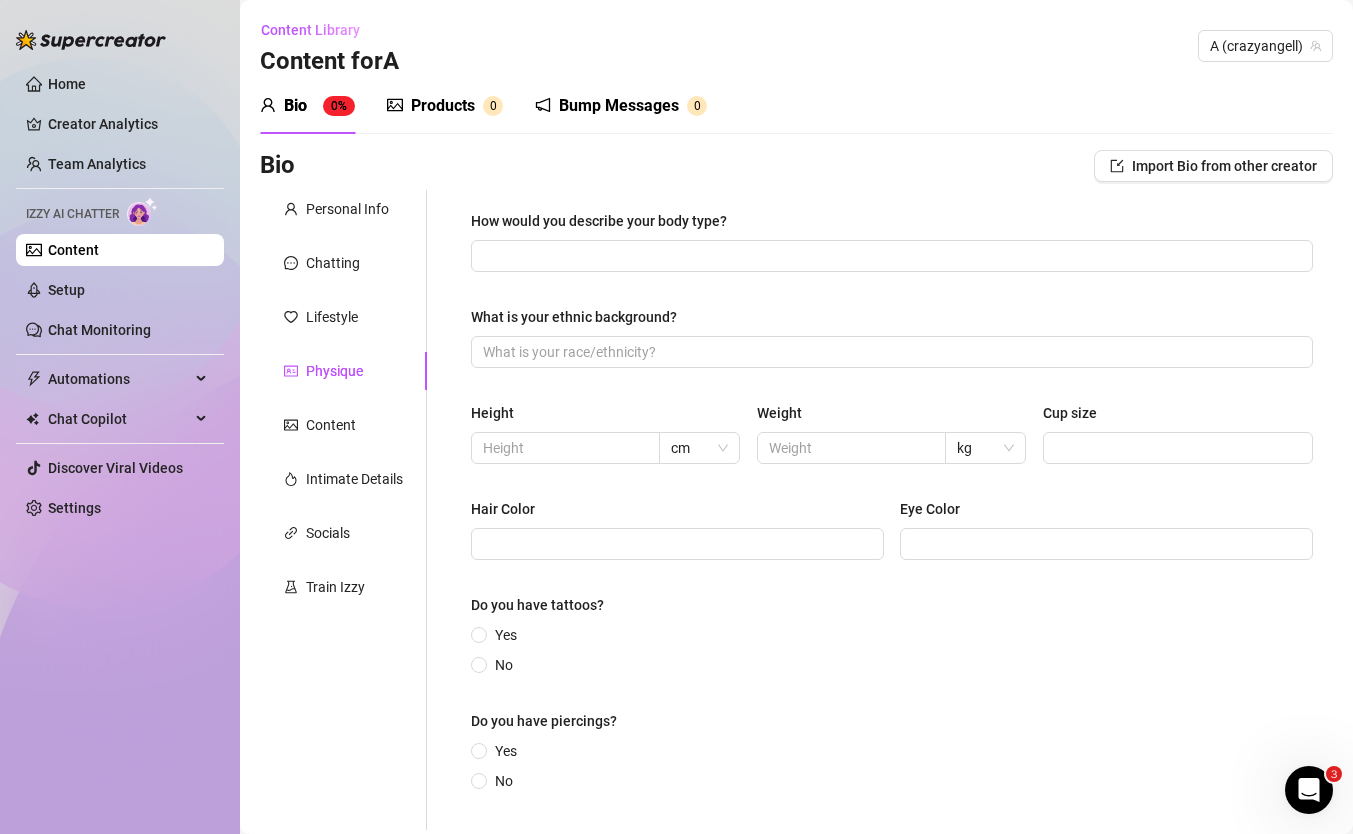 click on "Personal Info Chatting Lifestyle Physique Content Intimate Details Socials Train Izzy" at bounding box center [343, 510] 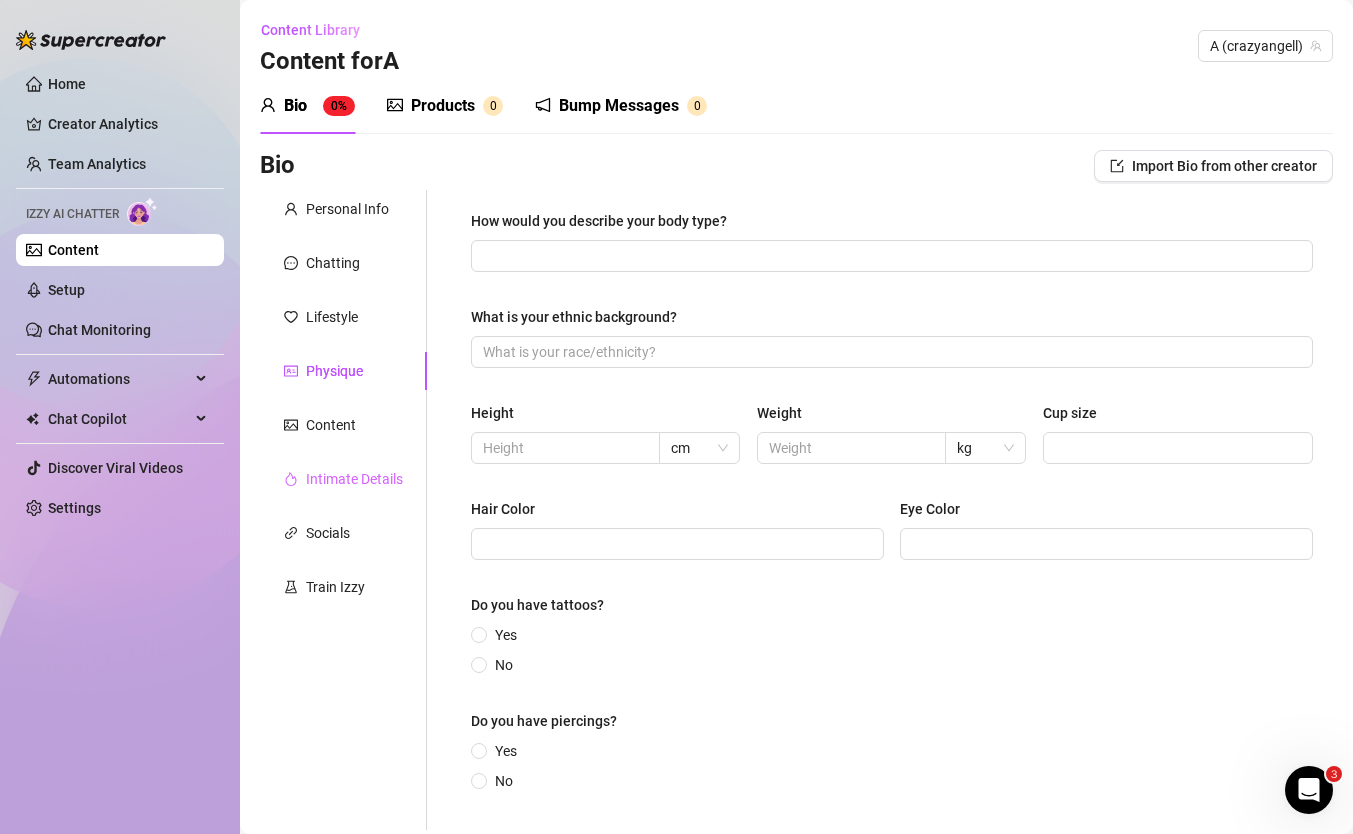 click on "Intimate Details" at bounding box center (343, 479) 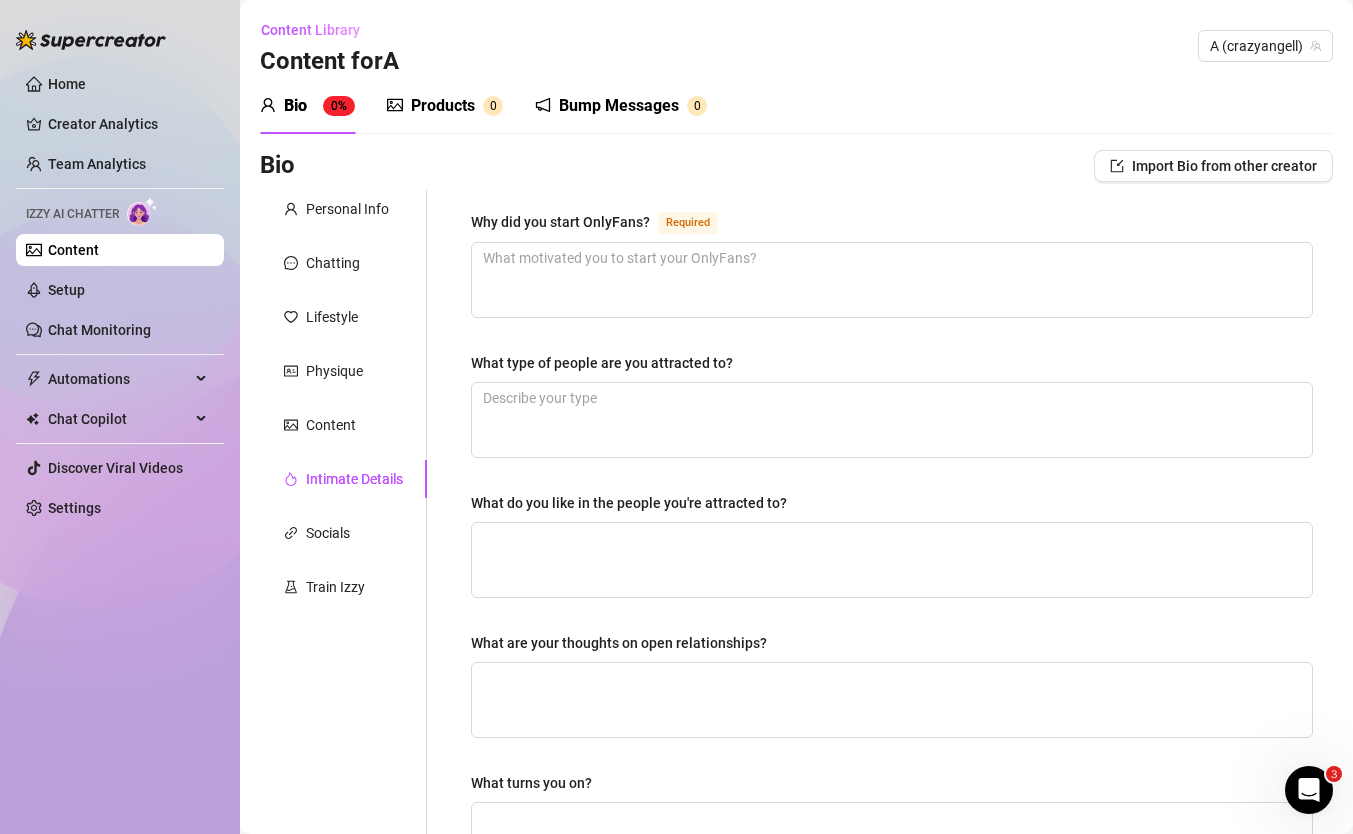 click on "Intimate Details" at bounding box center [343, 479] 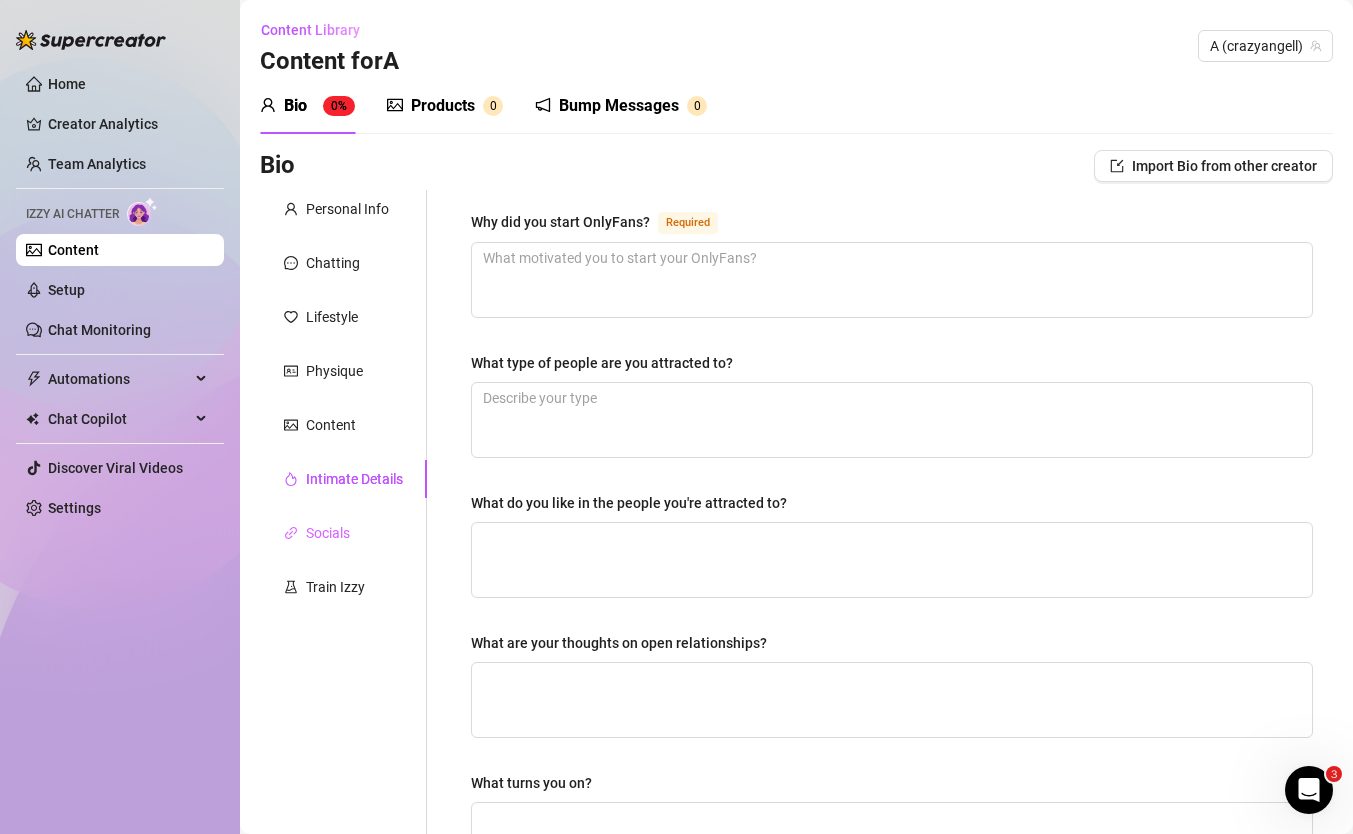 click on "Socials" at bounding box center (343, 533) 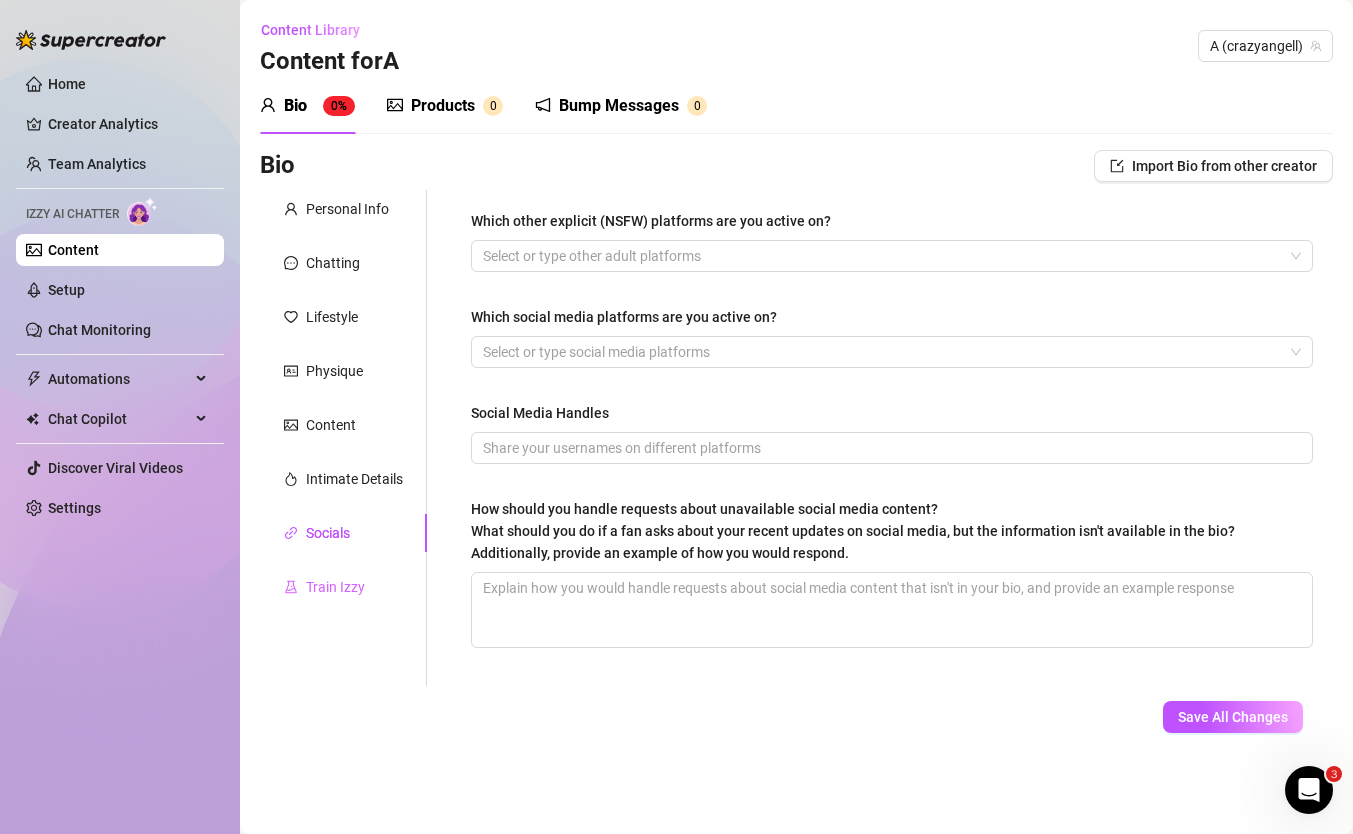 click on "Train Izzy" at bounding box center (343, 587) 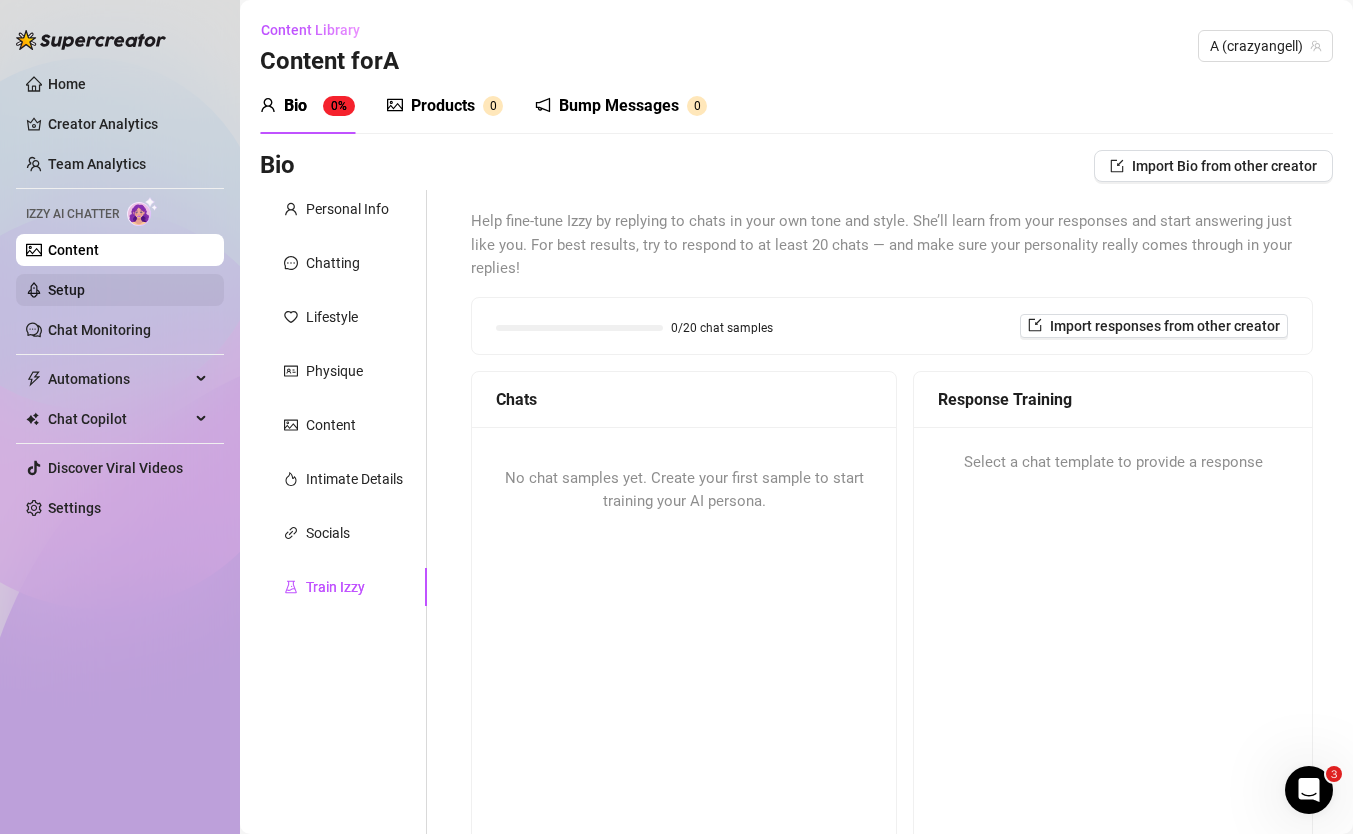 click on "Setup" at bounding box center (66, 290) 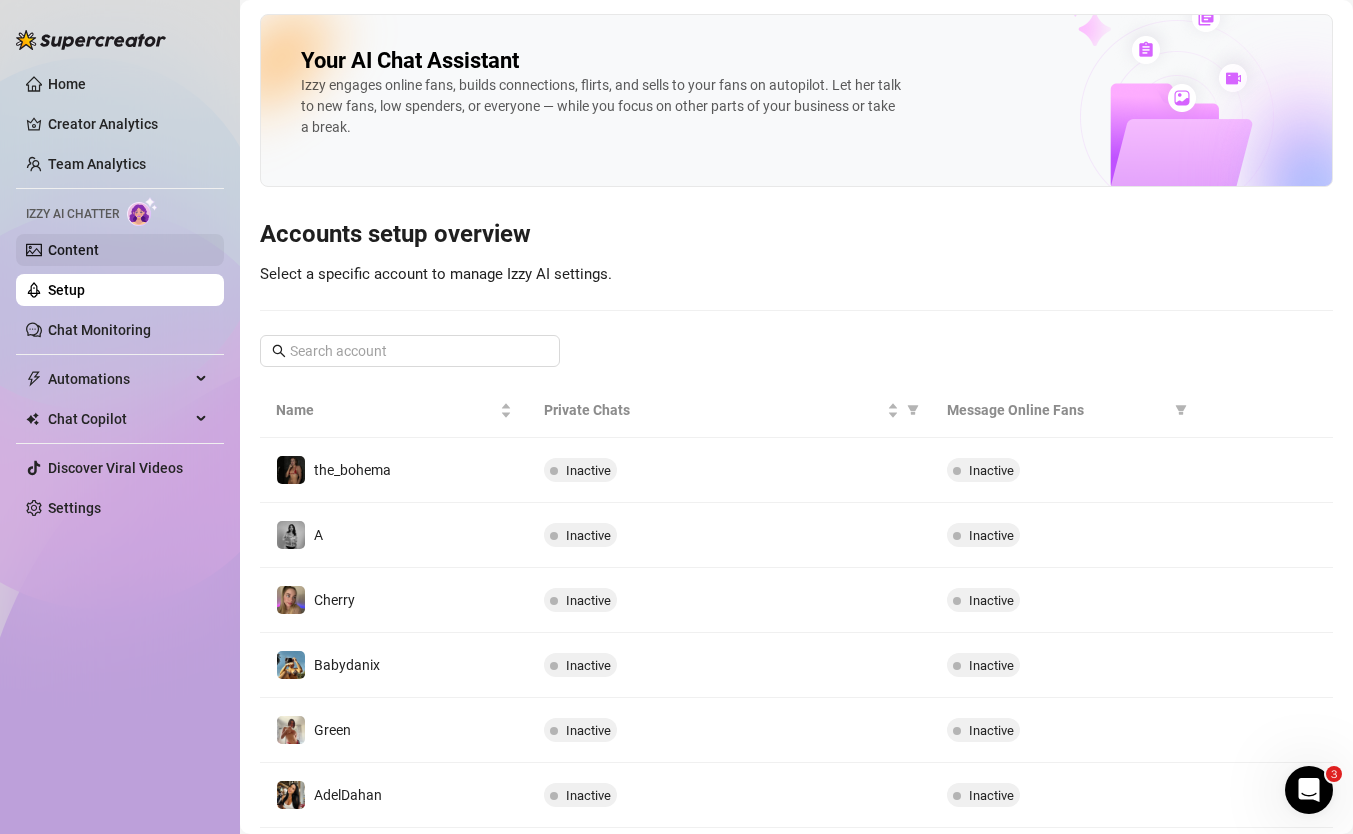 click on "Content" at bounding box center (73, 250) 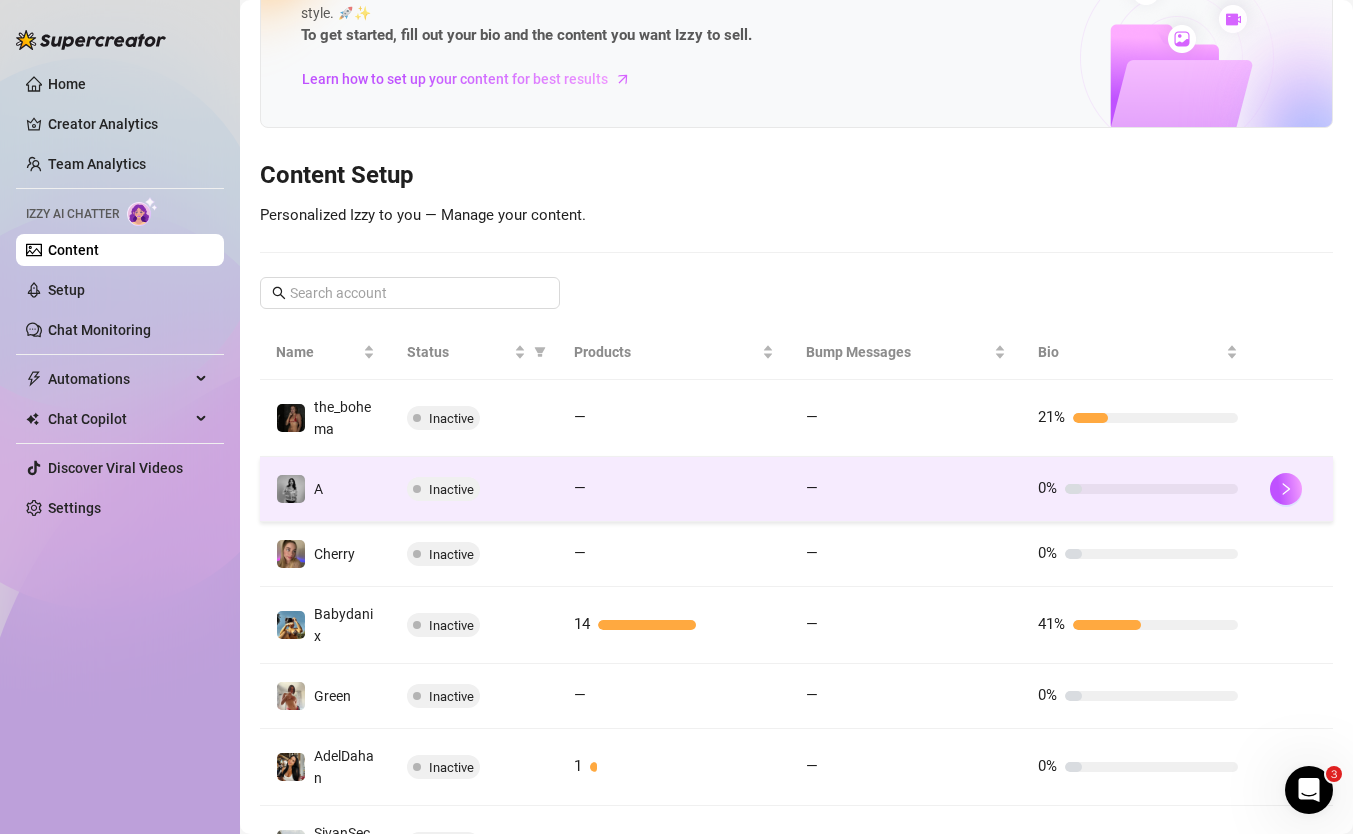 scroll, scrollTop: 126, scrollLeft: 0, axis: vertical 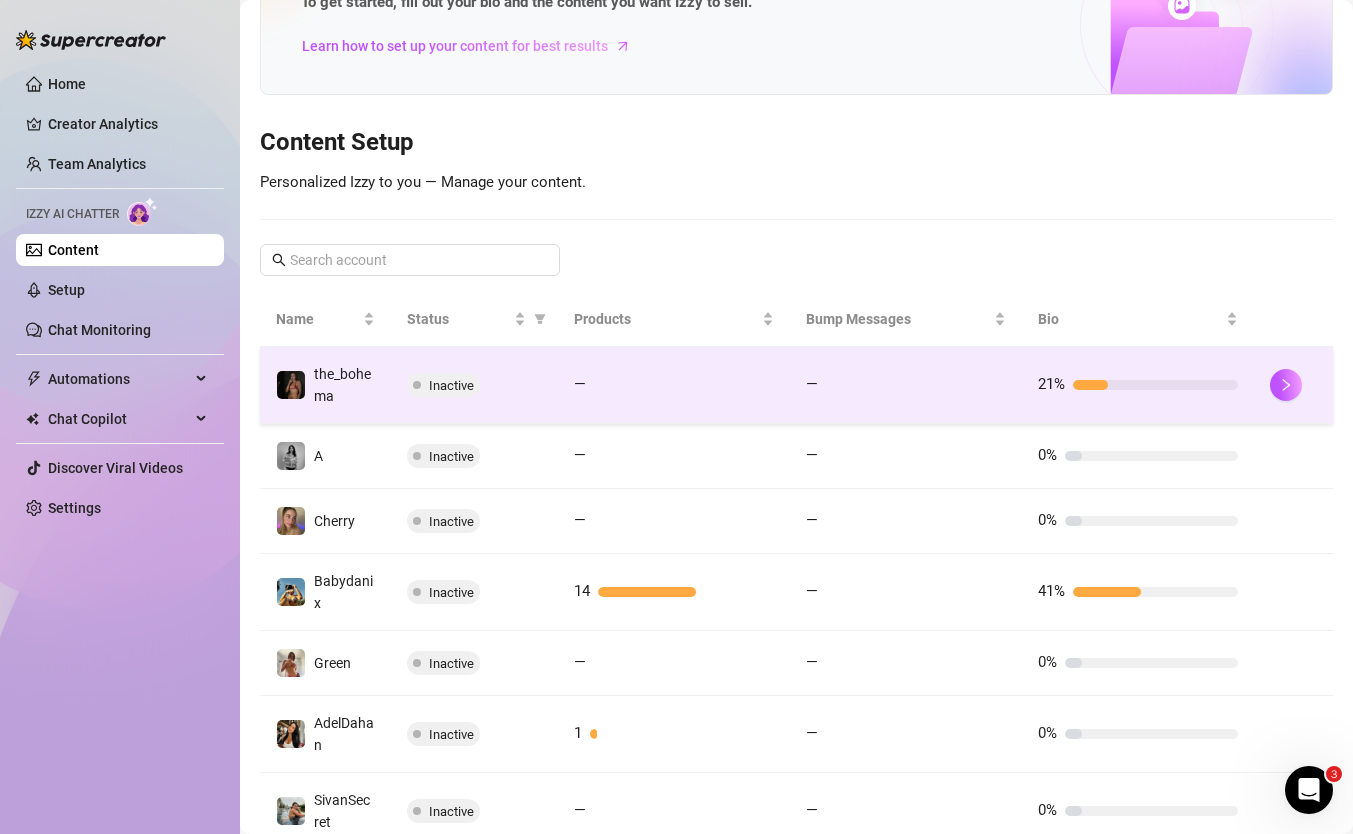 click on "Inactive" at bounding box center (474, 385) 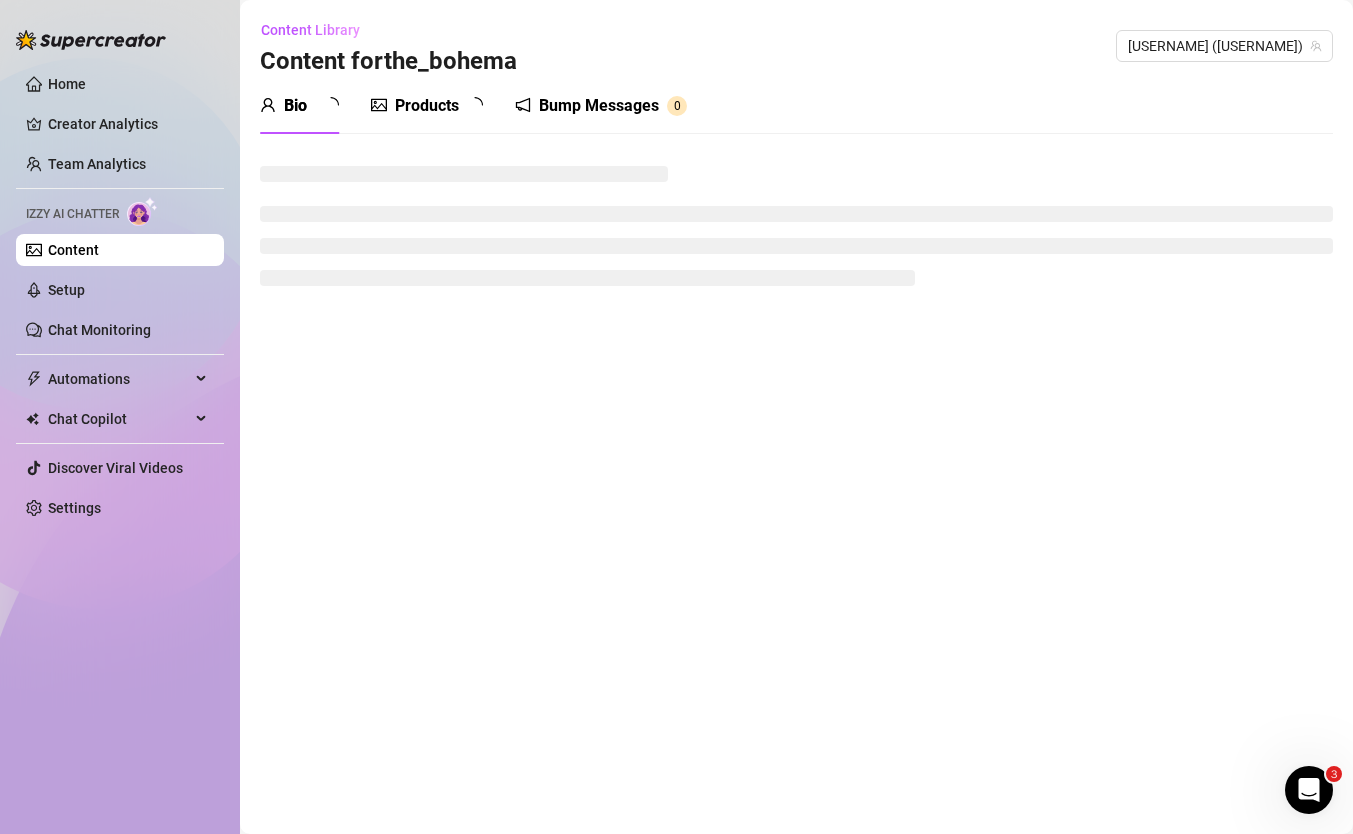 scroll, scrollTop: 0, scrollLeft: 0, axis: both 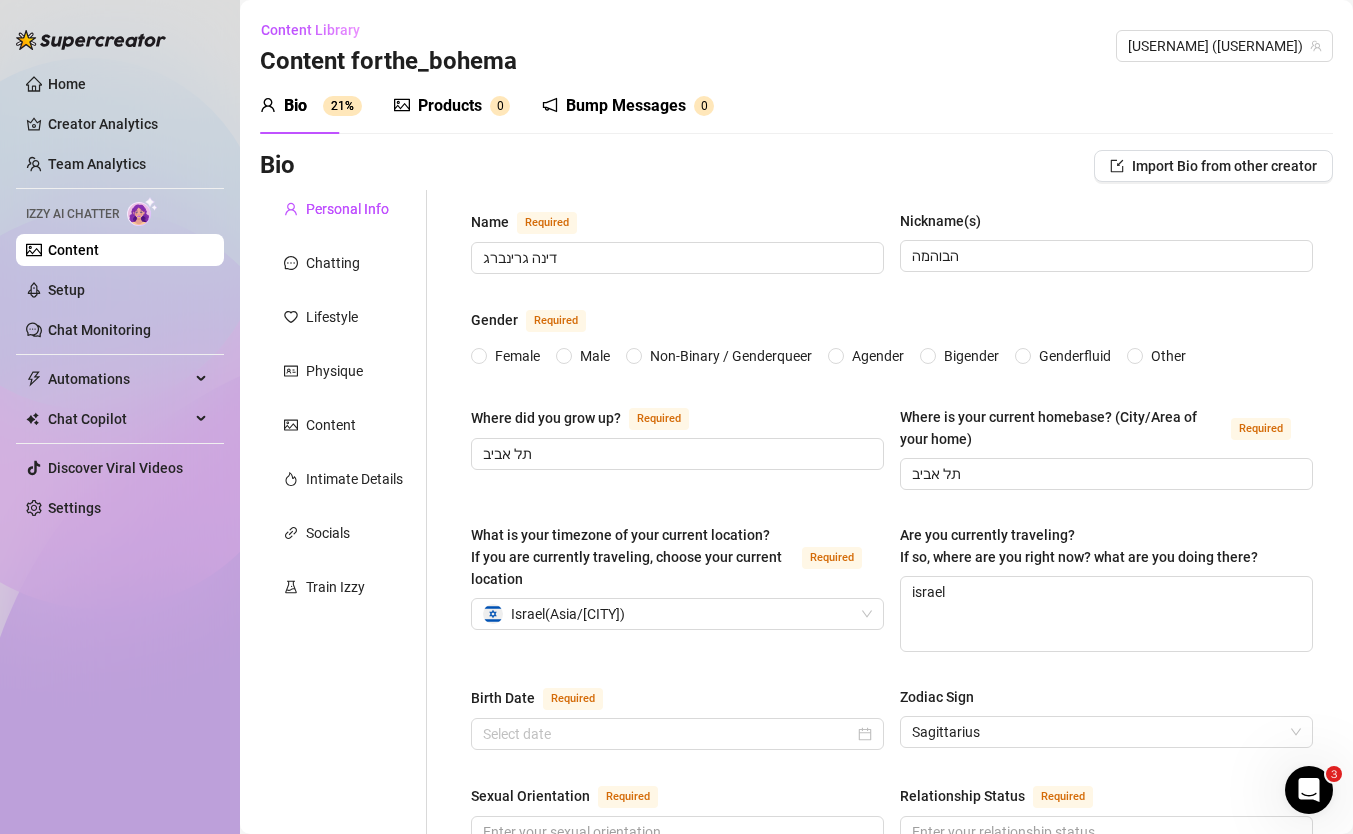 type 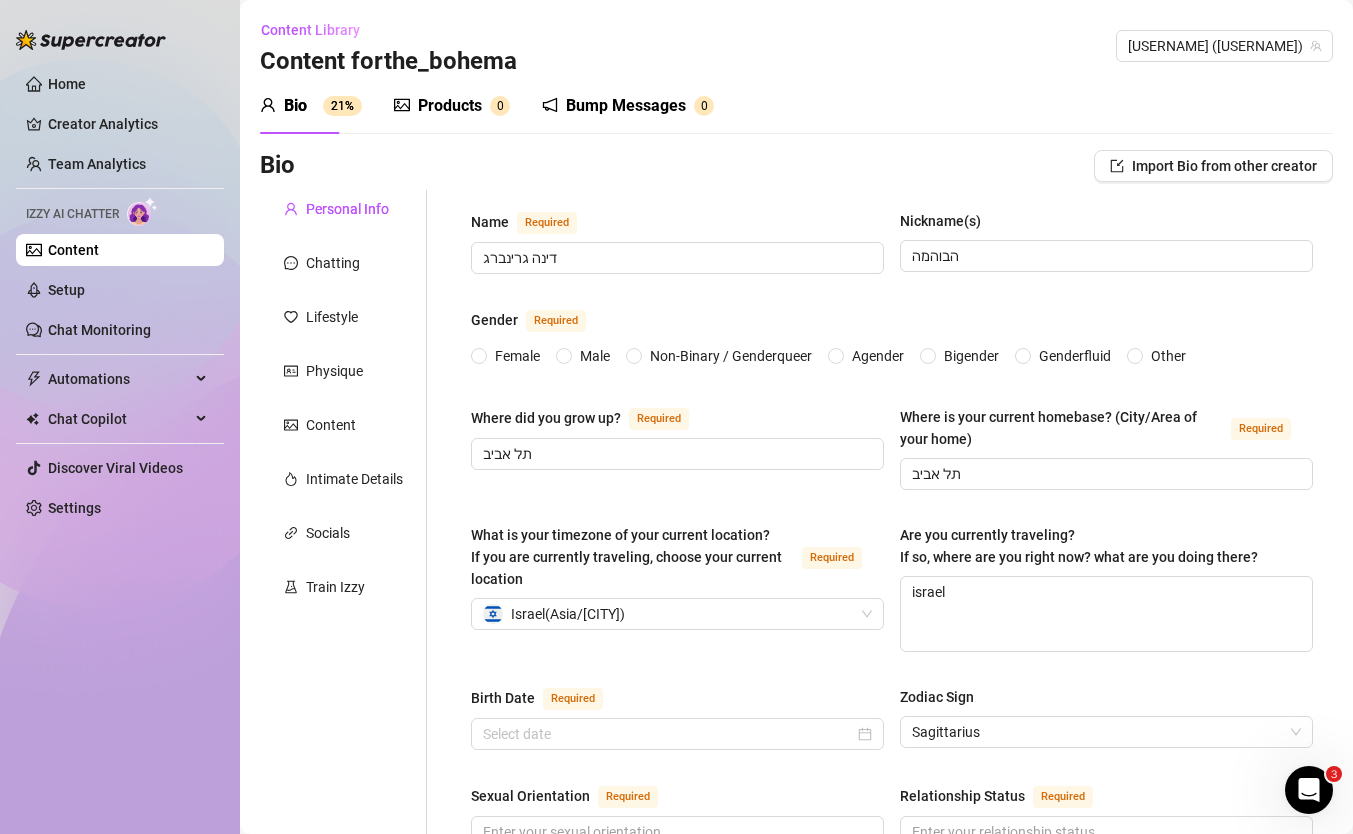 radio on "true" 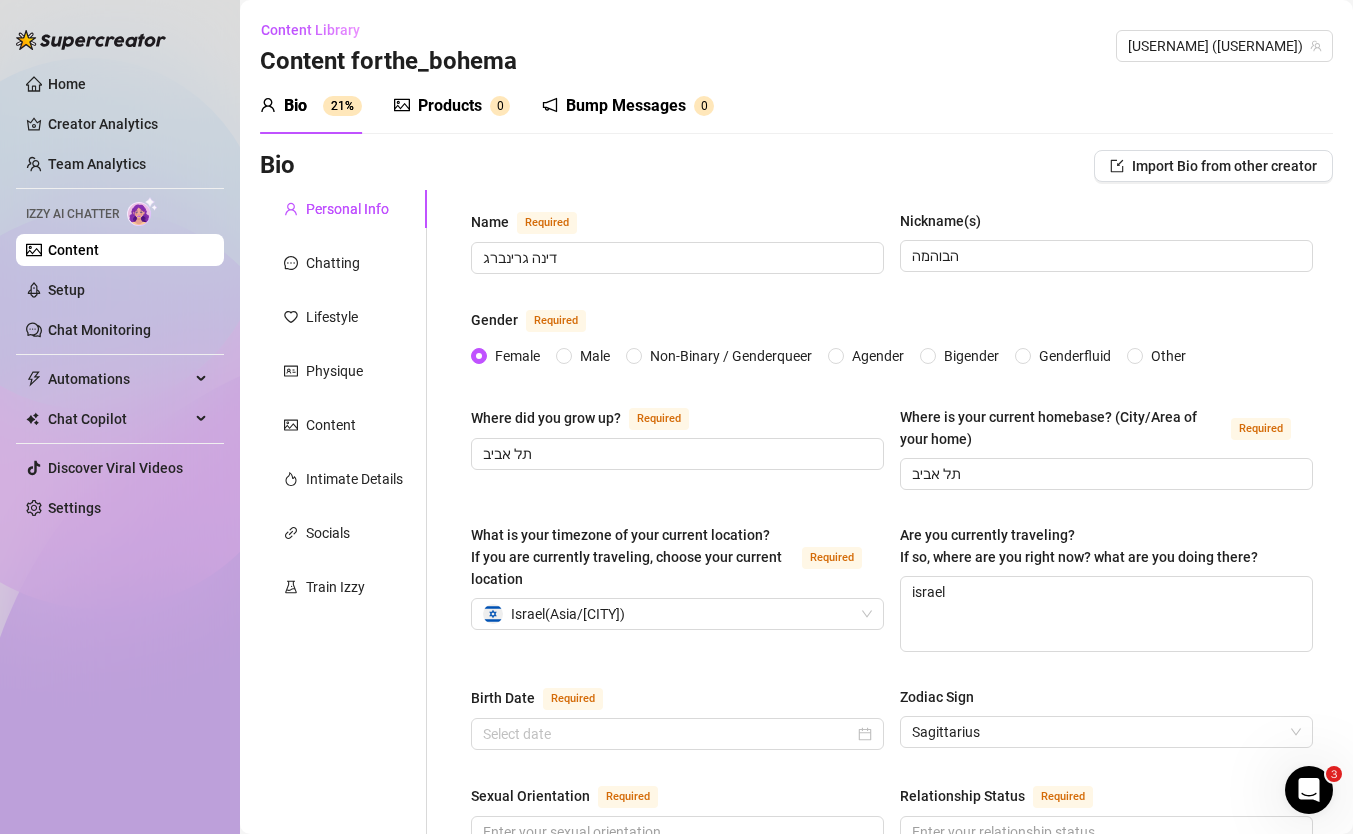 type on "October 11th, 1997" 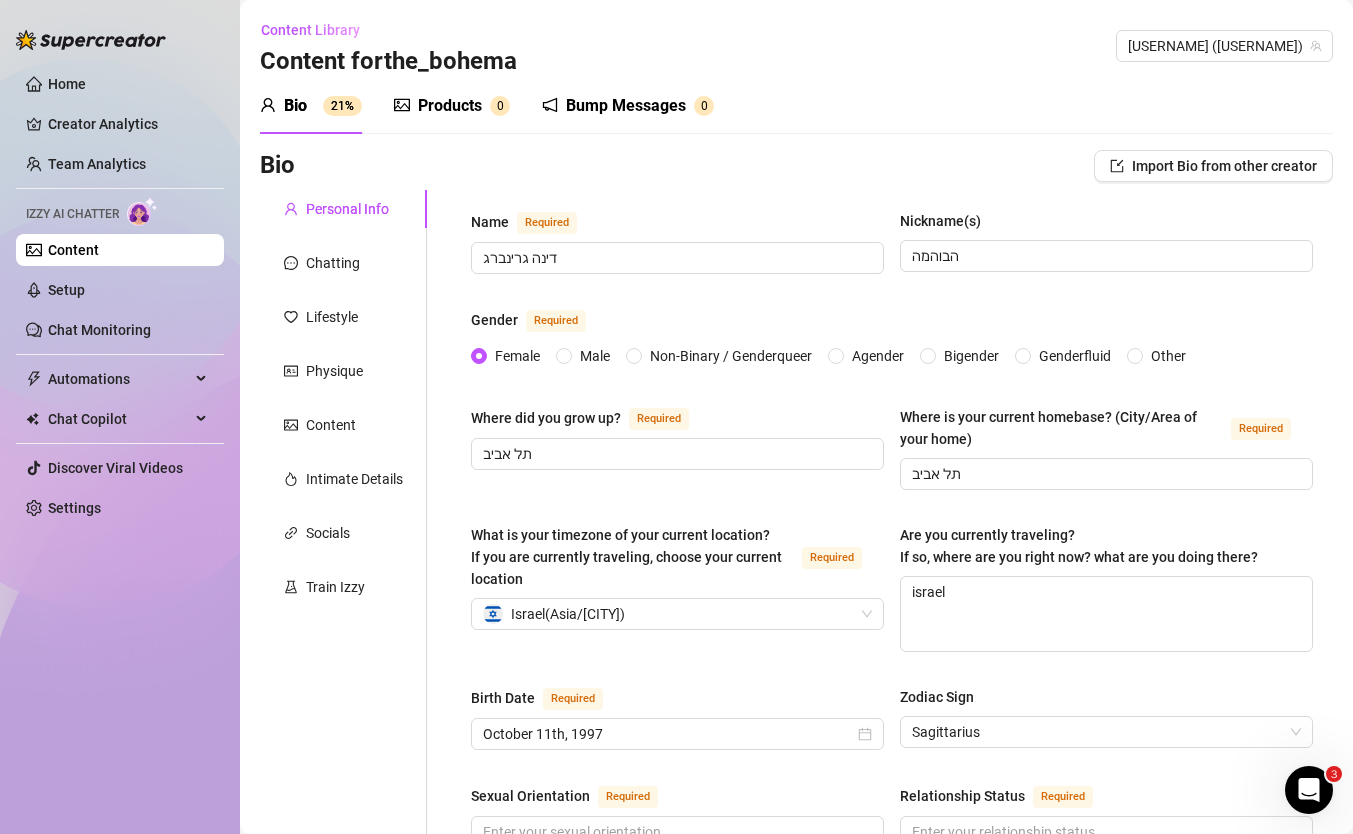 click on "Bump Messages 0" at bounding box center [628, 106] 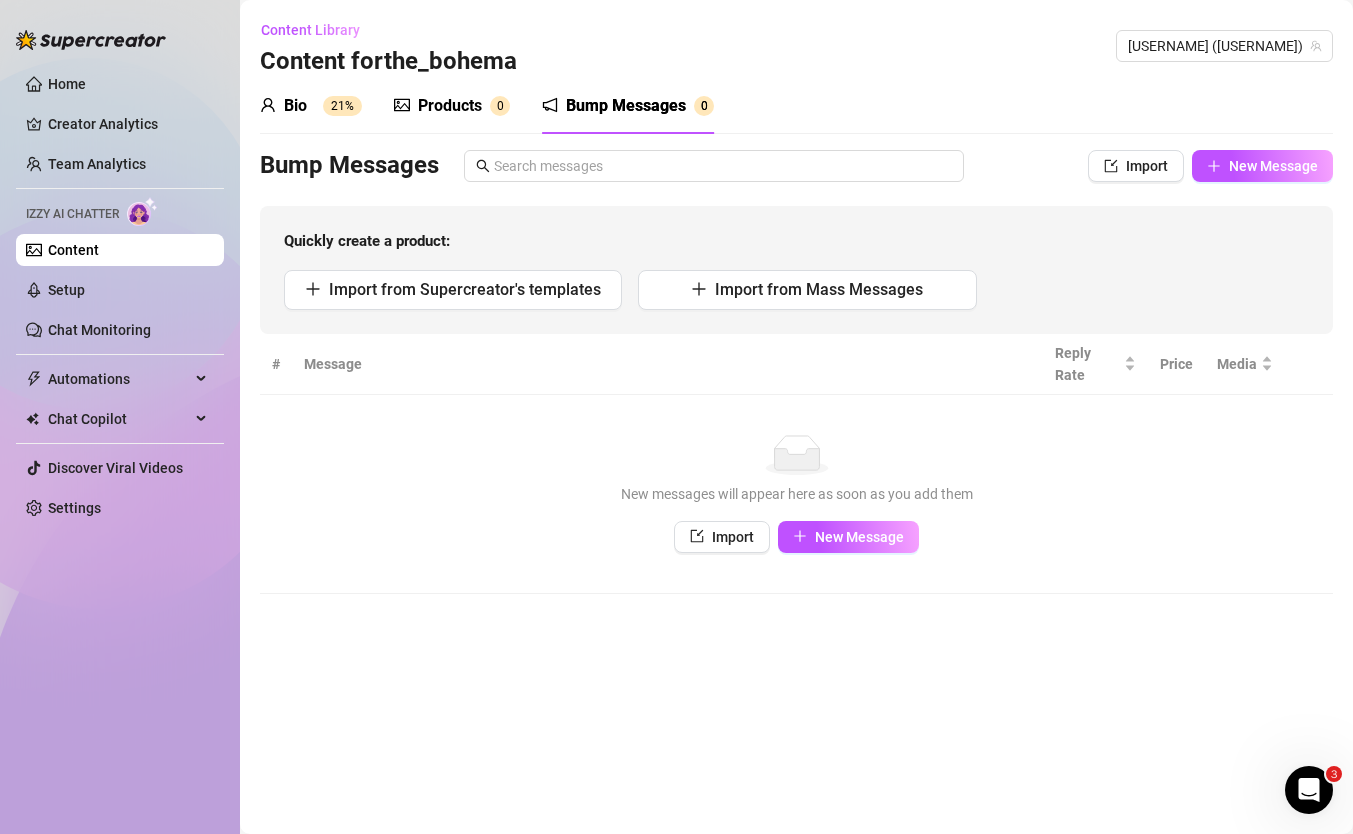 type 